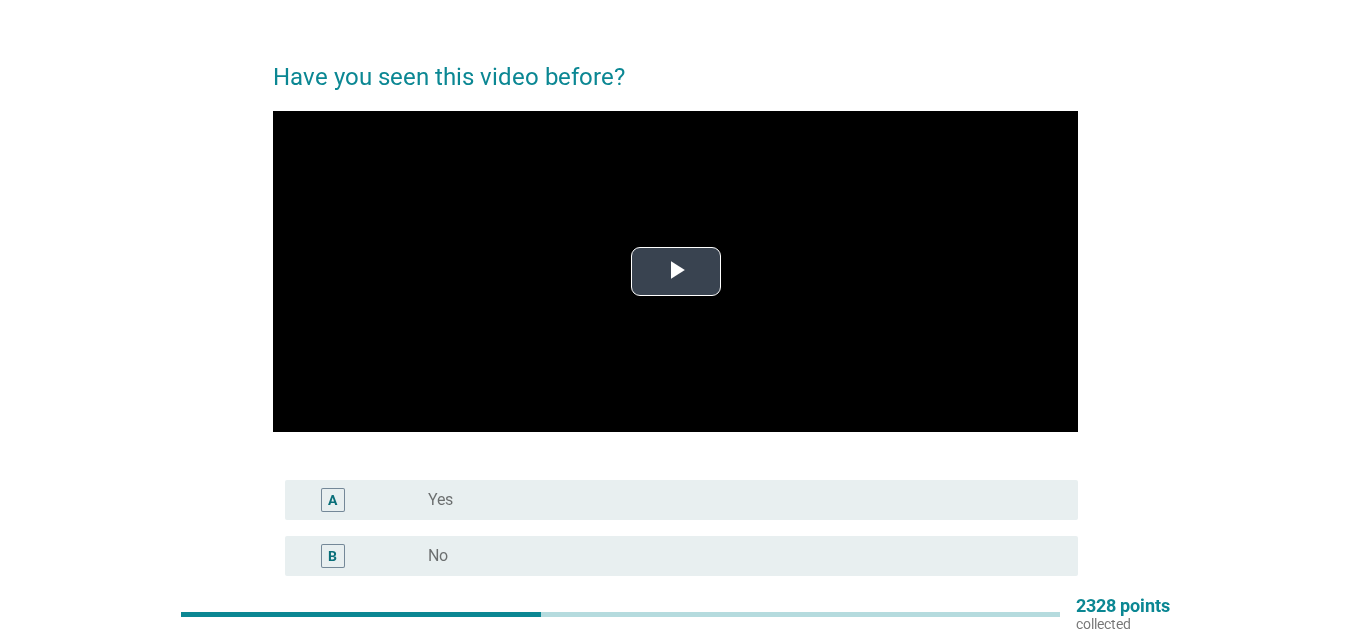 scroll, scrollTop: 0, scrollLeft: 0, axis: both 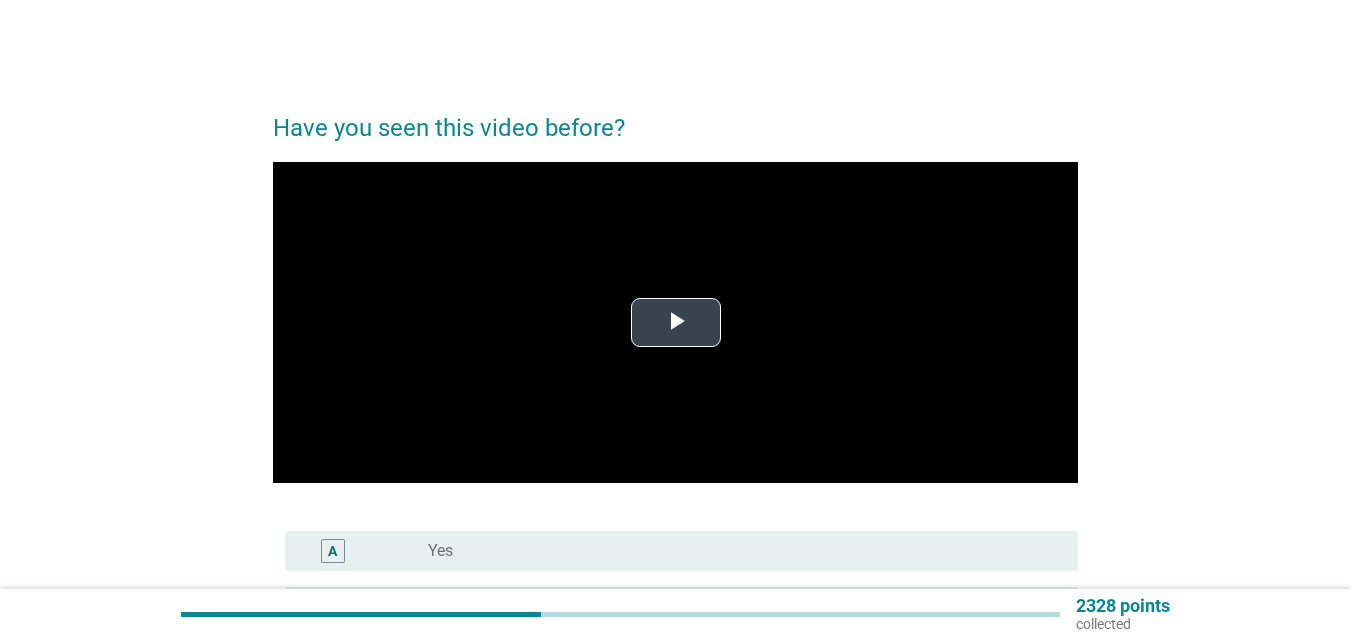 click at bounding box center [676, 322] 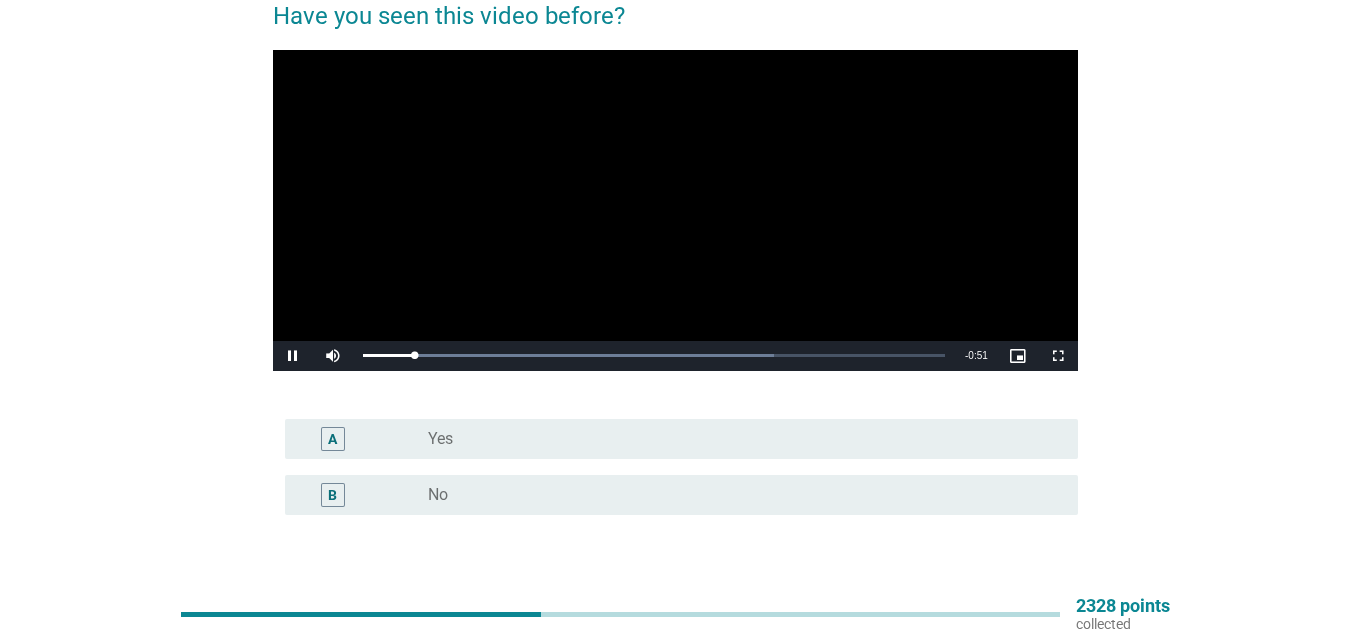 scroll, scrollTop: 100, scrollLeft: 0, axis: vertical 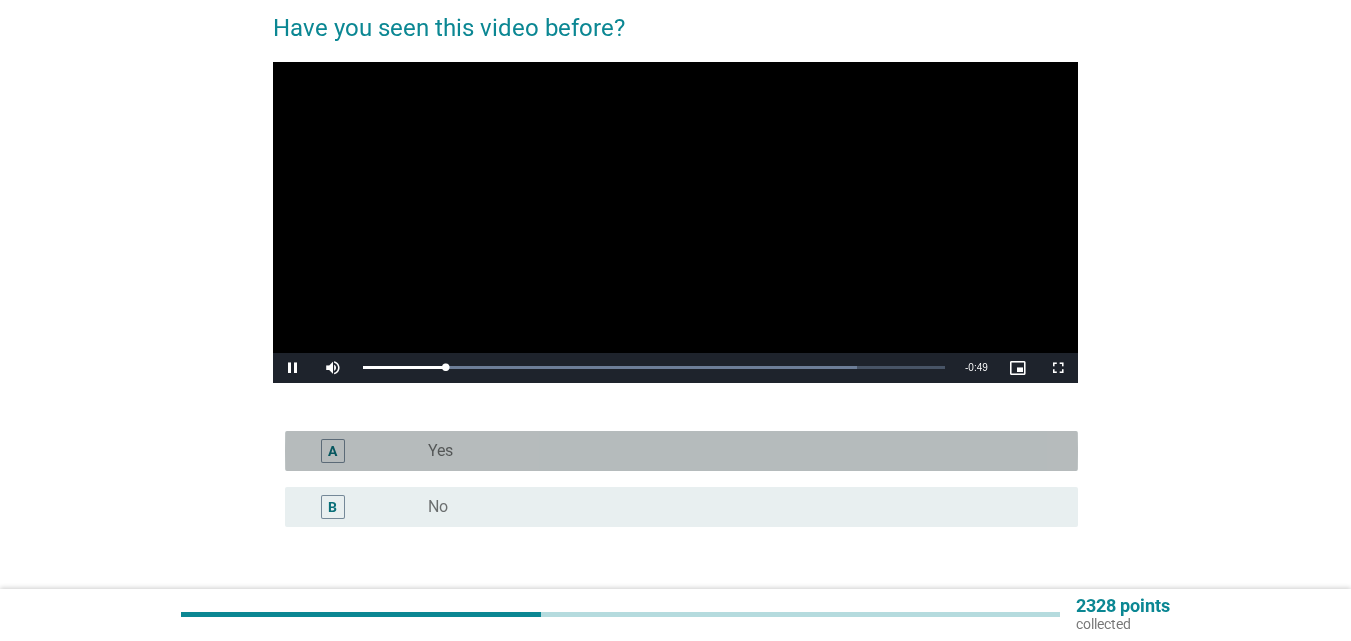 click on "Yes" at bounding box center (440, 451) 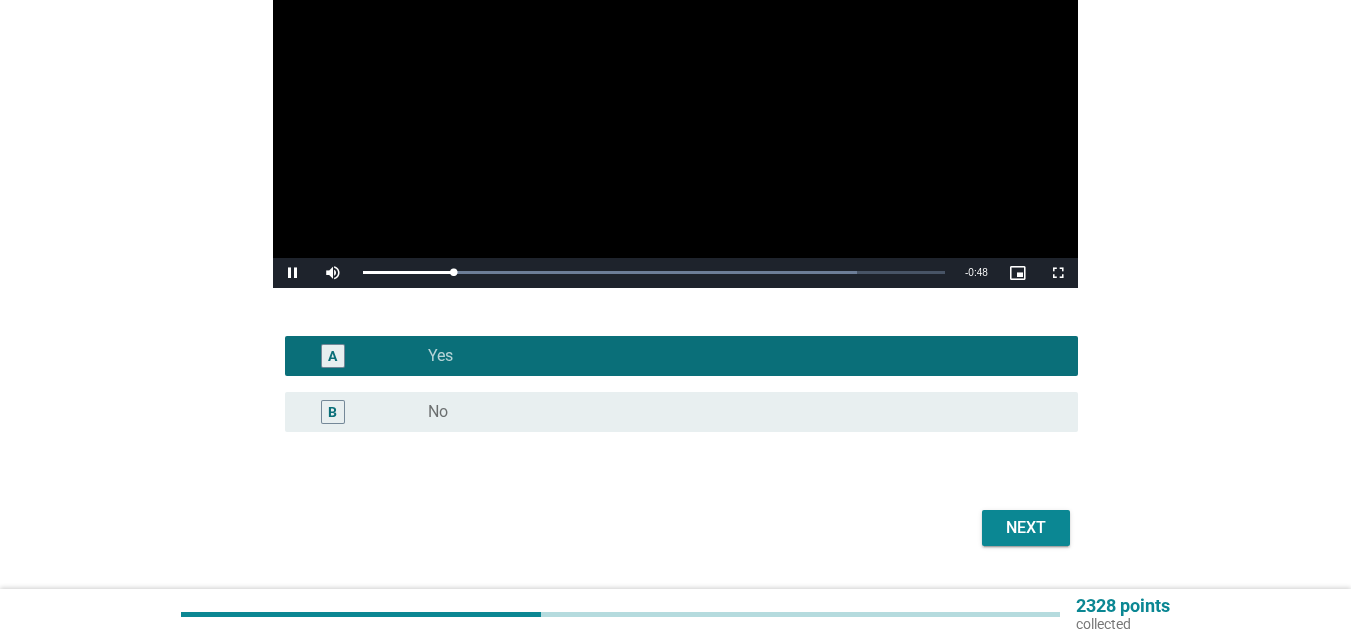 scroll, scrollTop: 200, scrollLeft: 0, axis: vertical 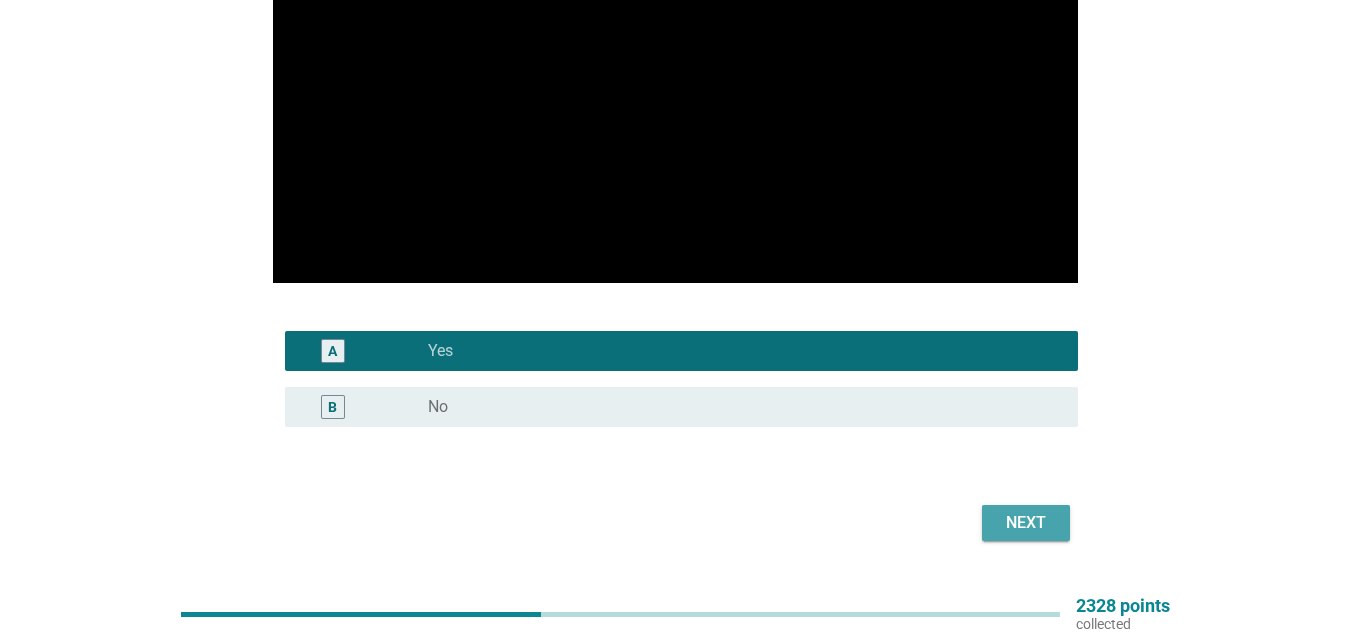 click on "Next" at bounding box center (1026, 523) 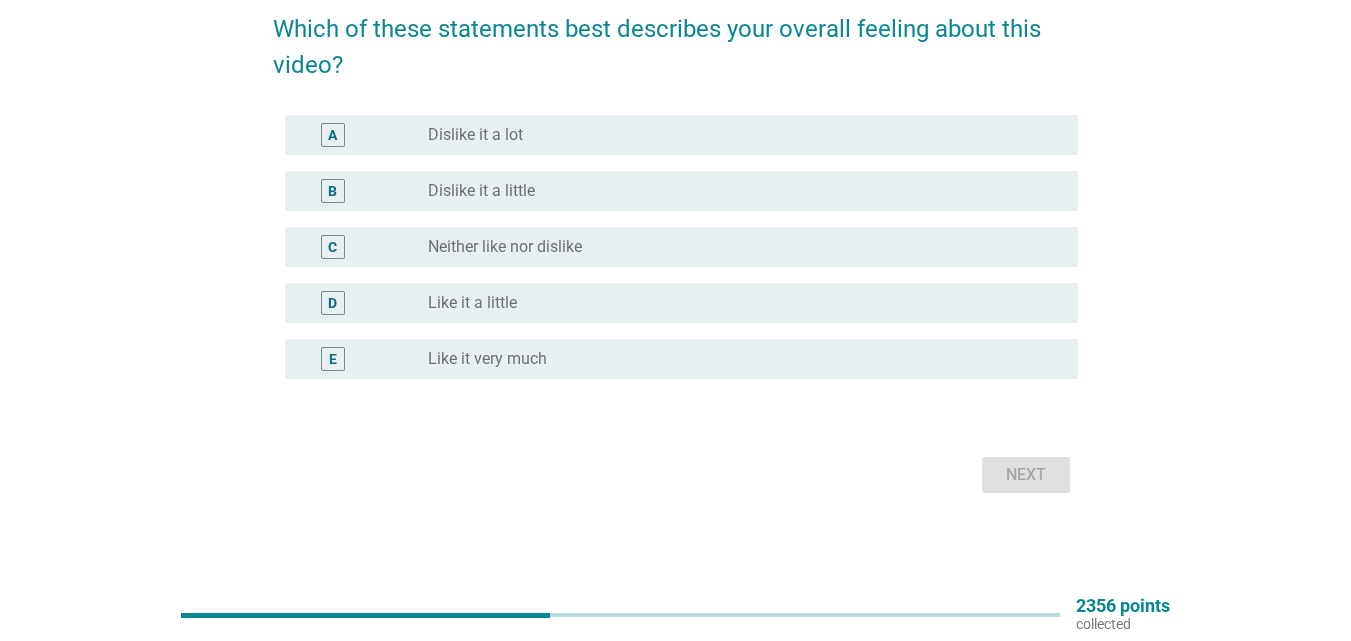 scroll, scrollTop: 0, scrollLeft: 0, axis: both 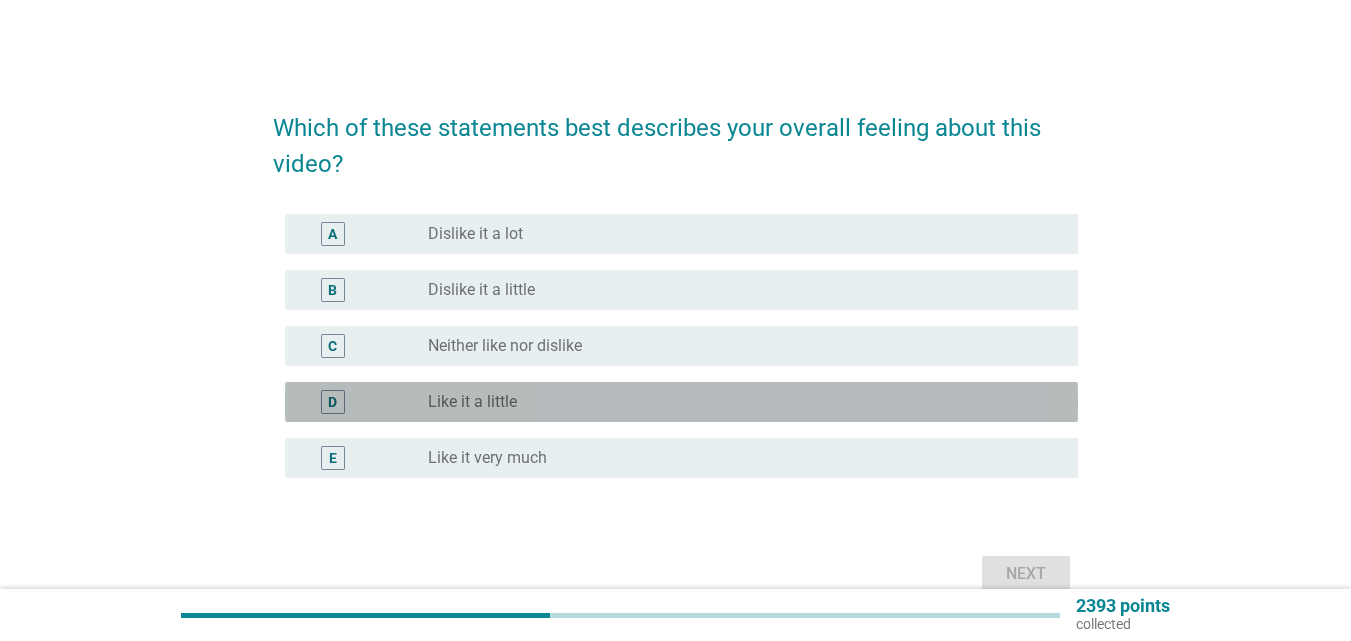 click on "Like it a little" at bounding box center [472, 402] 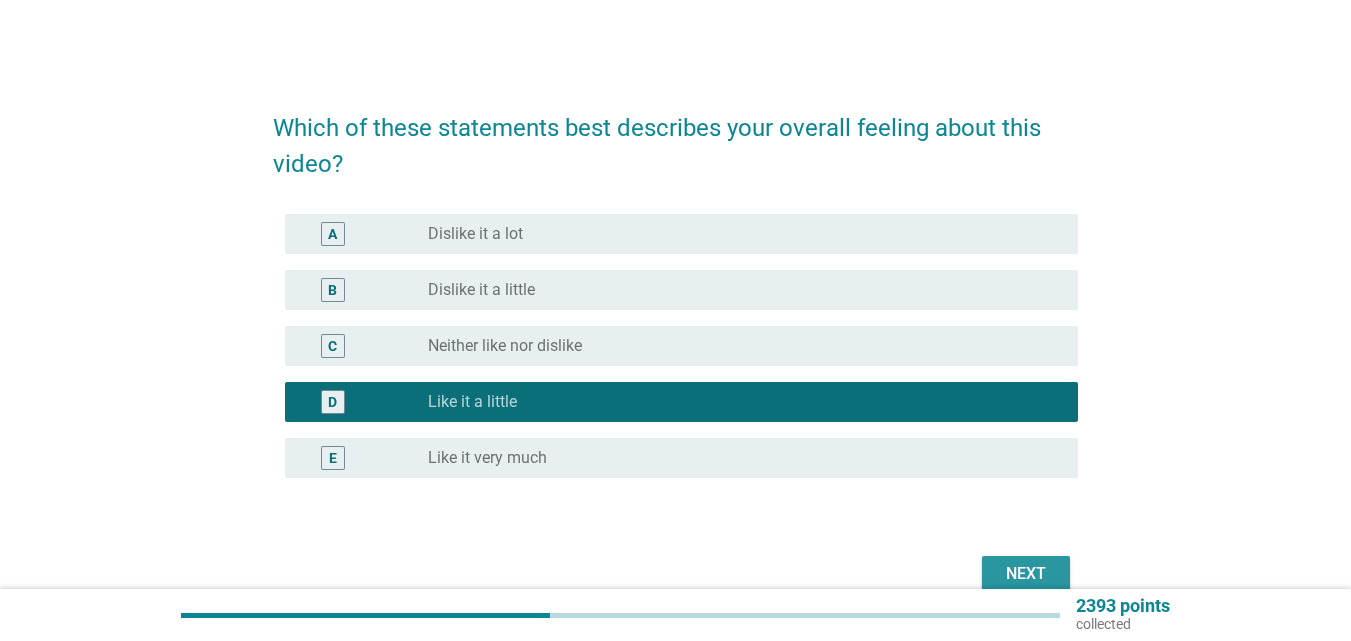 drag, startPoint x: 1034, startPoint y: 569, endPoint x: 993, endPoint y: 525, distance: 60.1415 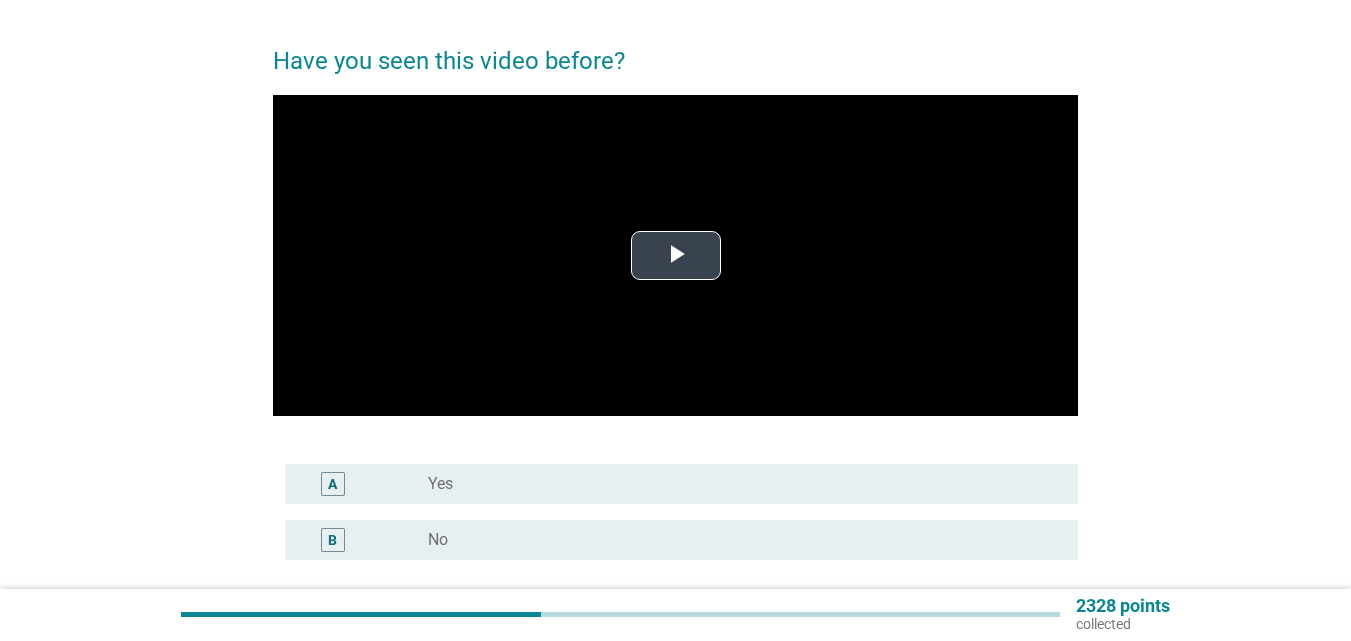 scroll, scrollTop: 100, scrollLeft: 0, axis: vertical 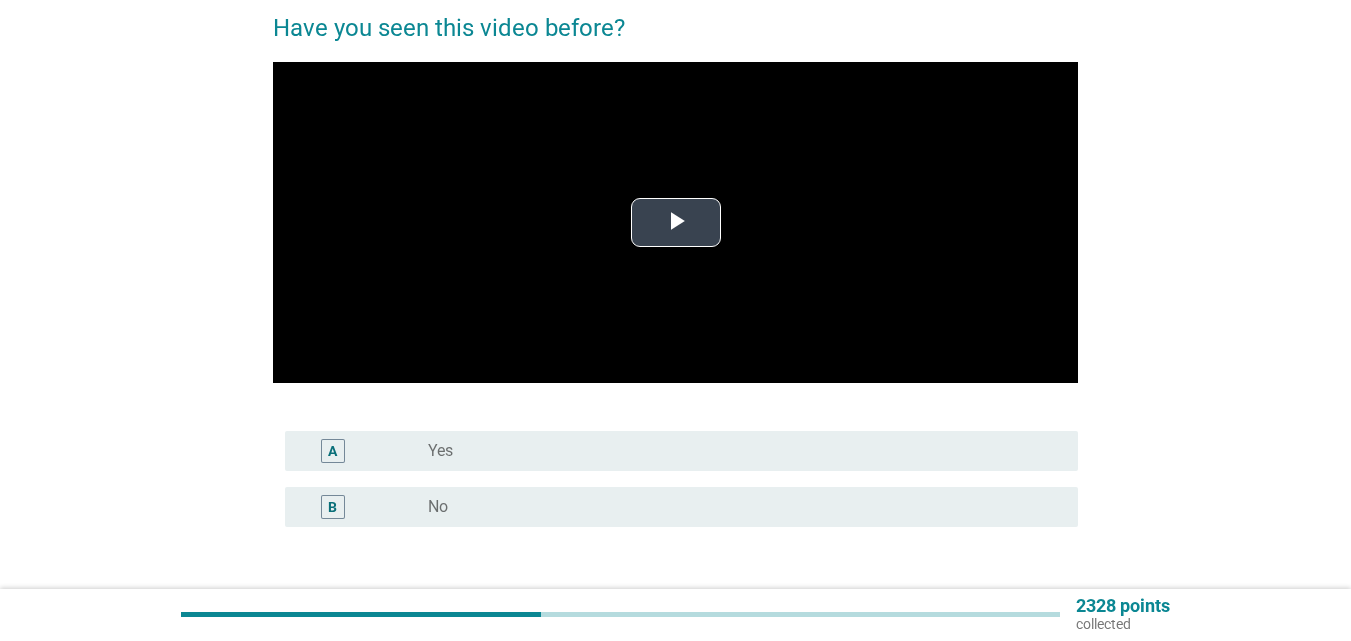 click at bounding box center (676, 222) 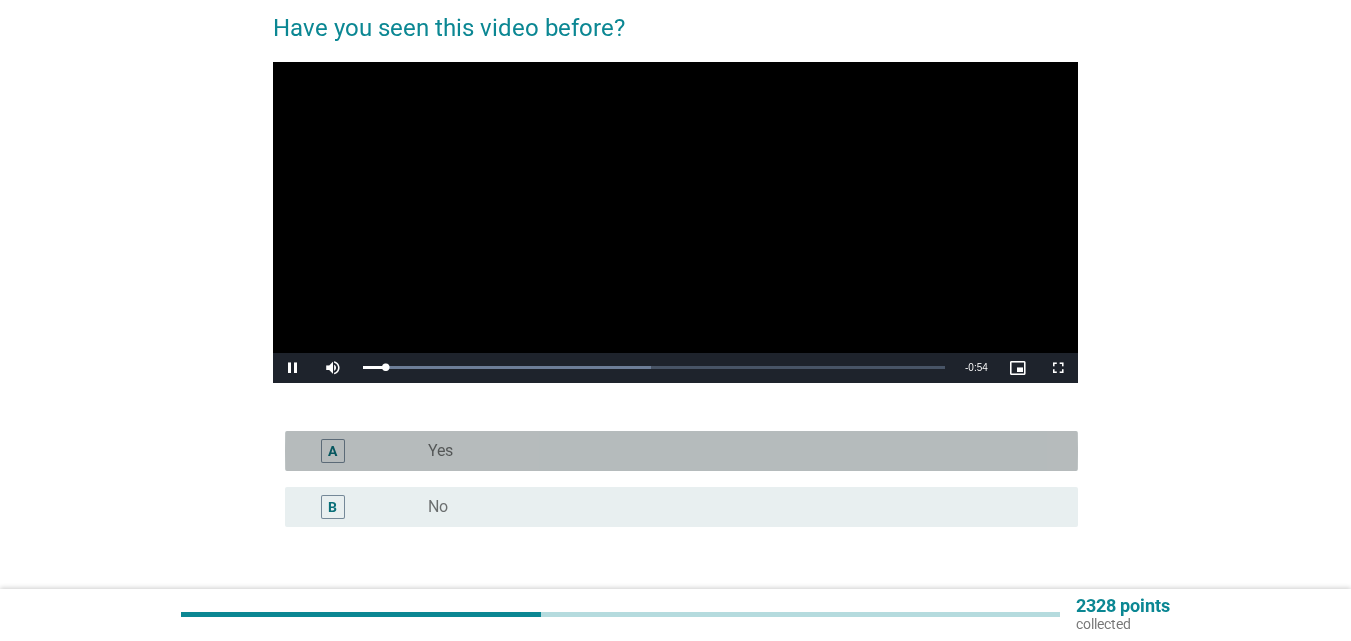 click on "radio_button_unchecked Yes" at bounding box center (737, 451) 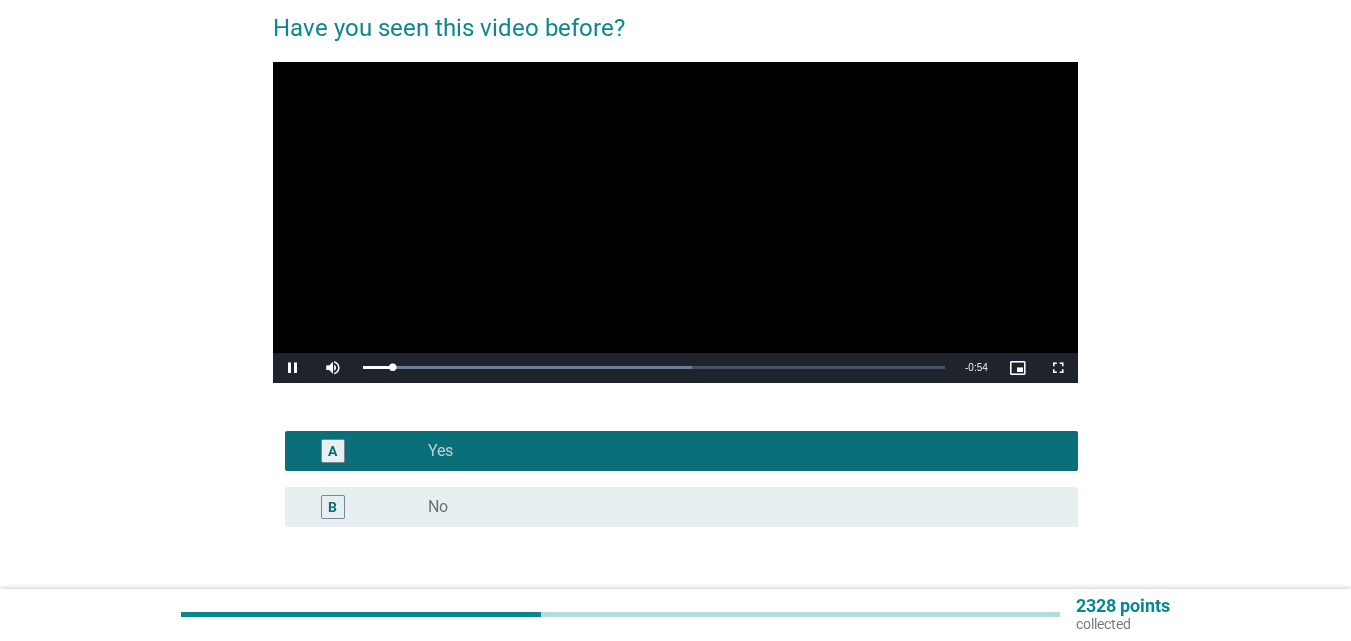 scroll, scrollTop: 248, scrollLeft: 0, axis: vertical 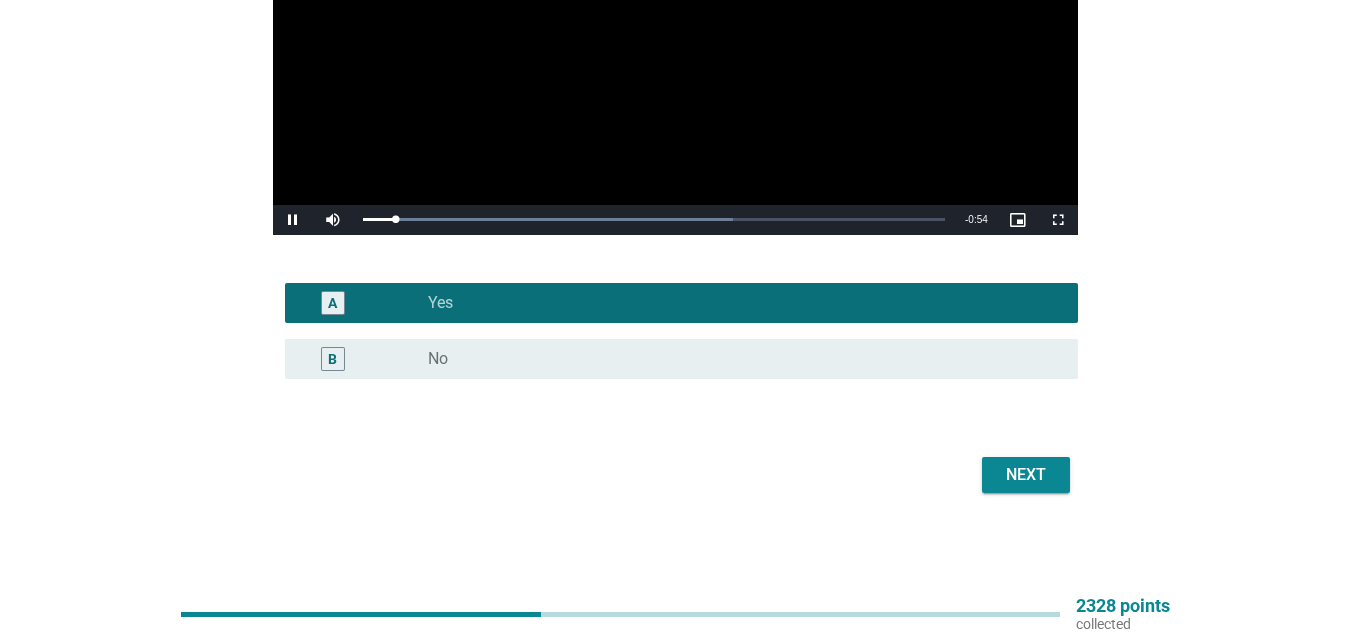 click on "Next" at bounding box center (1026, 475) 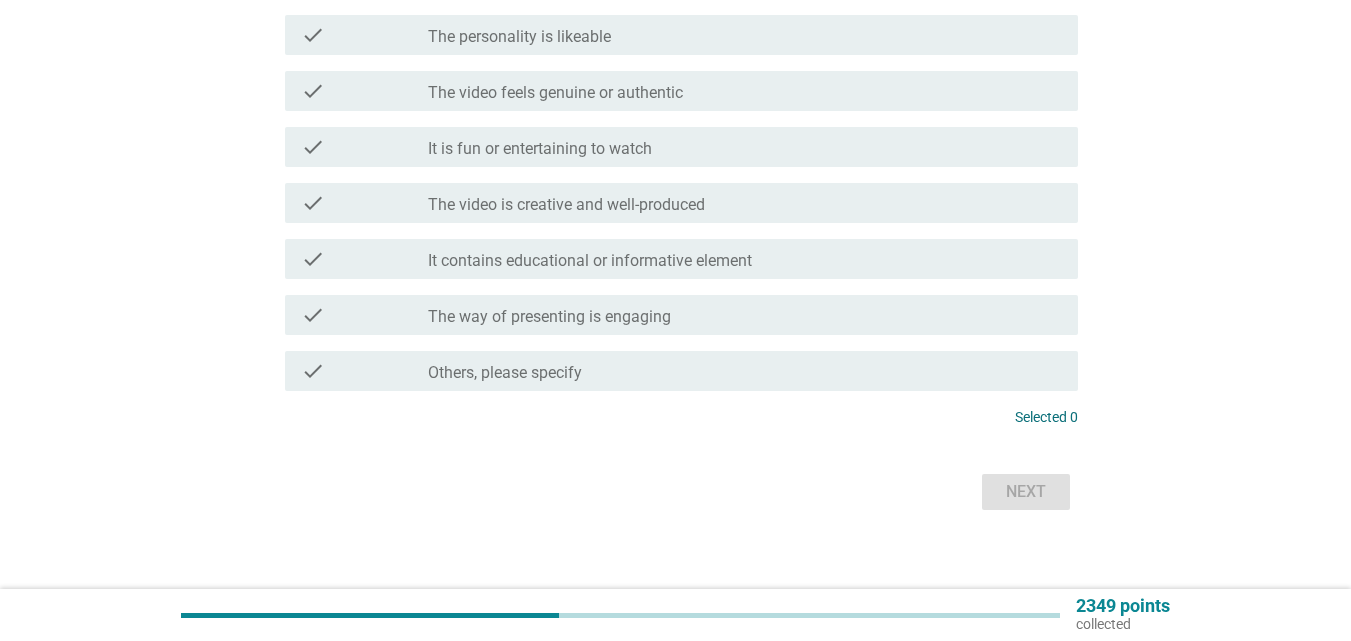 scroll, scrollTop: 0, scrollLeft: 0, axis: both 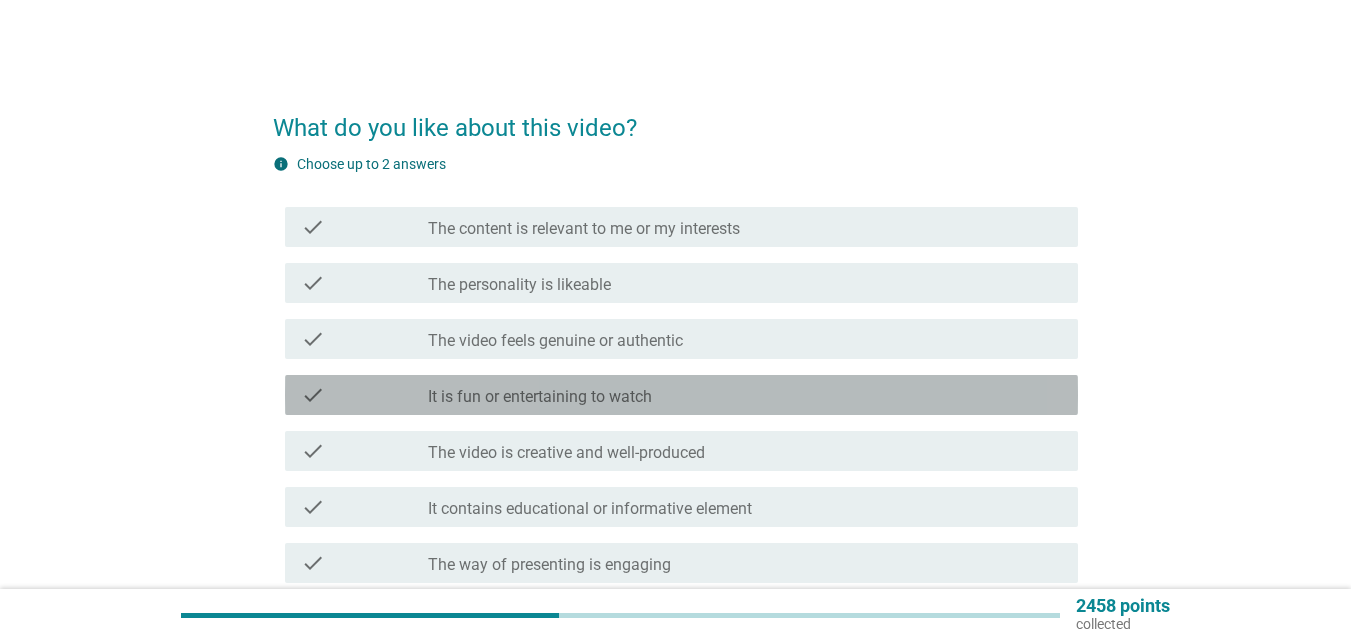 click on "It is fun or entertaining to watch" at bounding box center (540, 397) 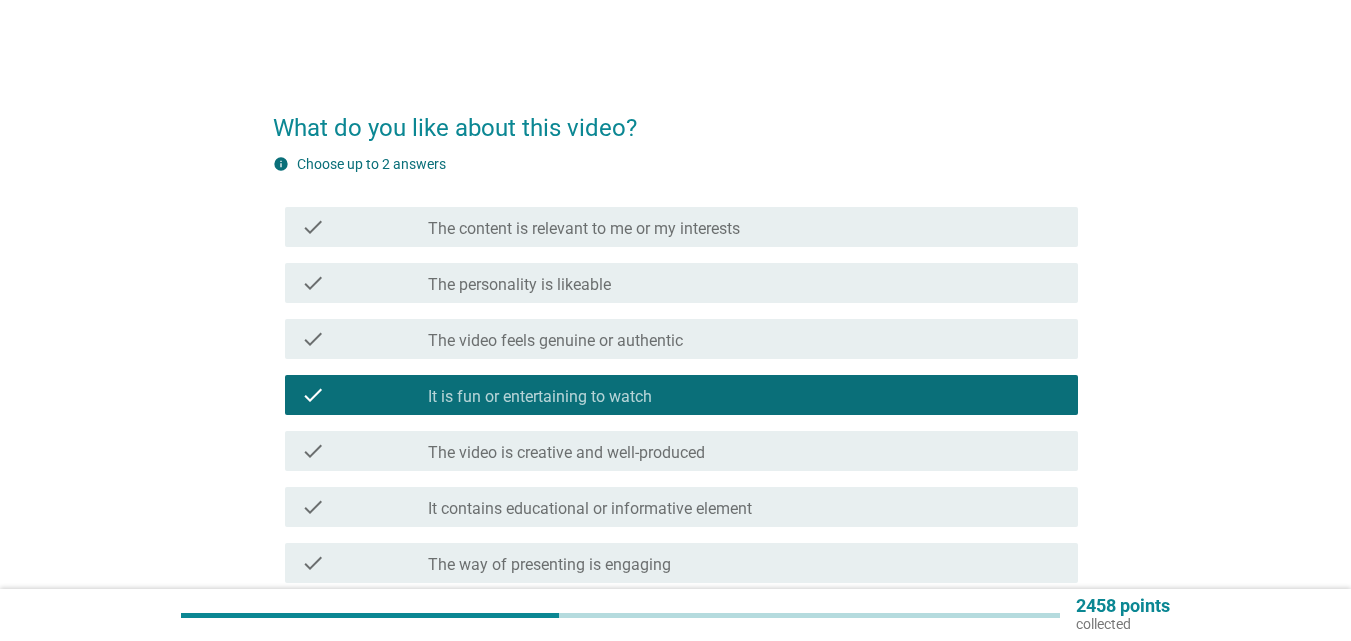 scroll, scrollTop: 100, scrollLeft: 0, axis: vertical 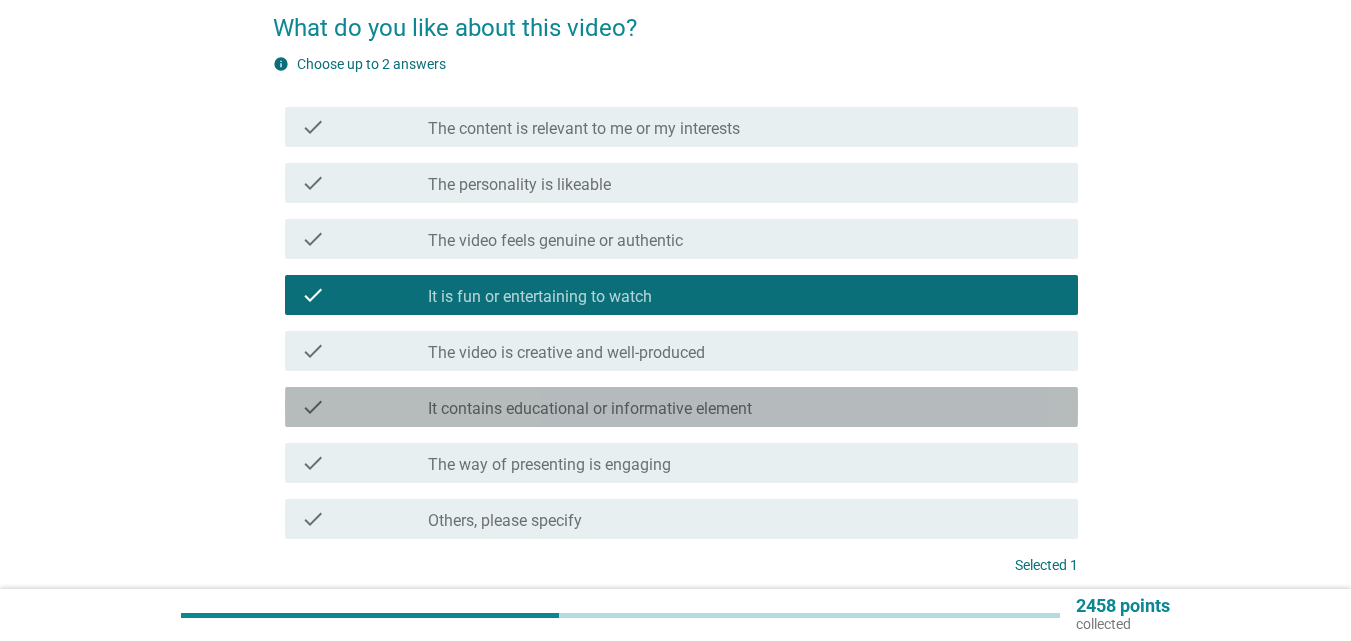 click on "check_box_outline_blank It contains educational or informative element" at bounding box center (745, 407) 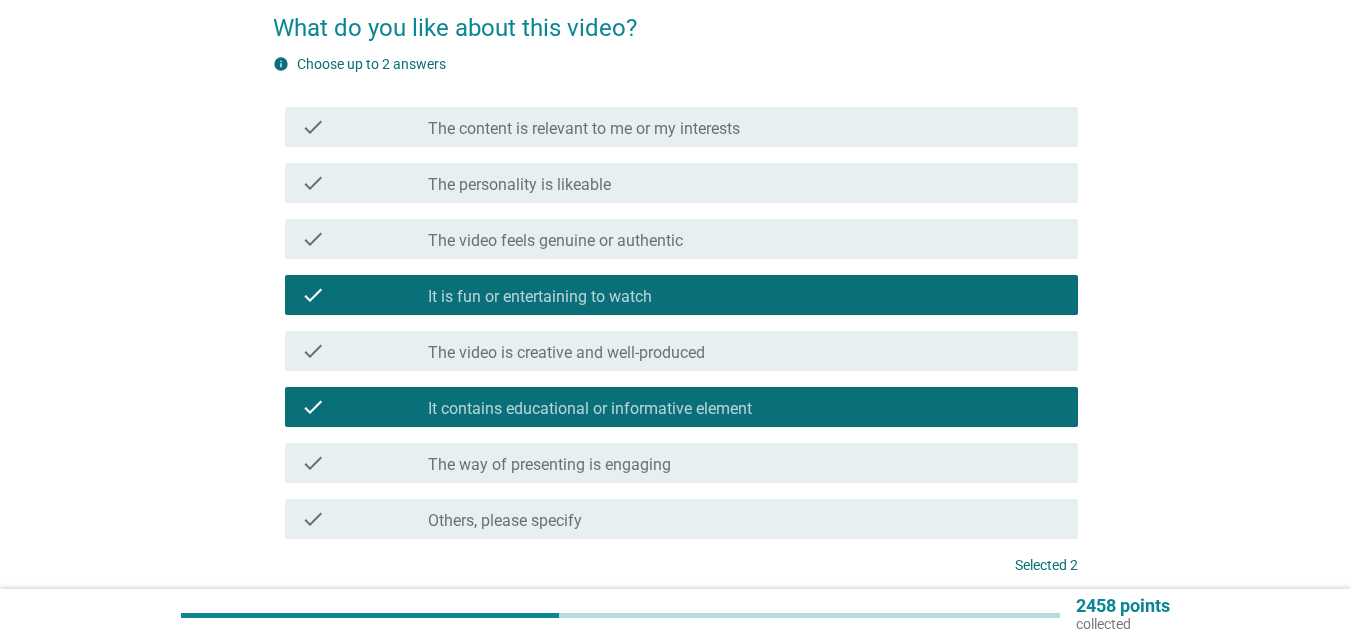 drag, startPoint x: 719, startPoint y: 336, endPoint x: 816, endPoint y: 366, distance: 101.53325 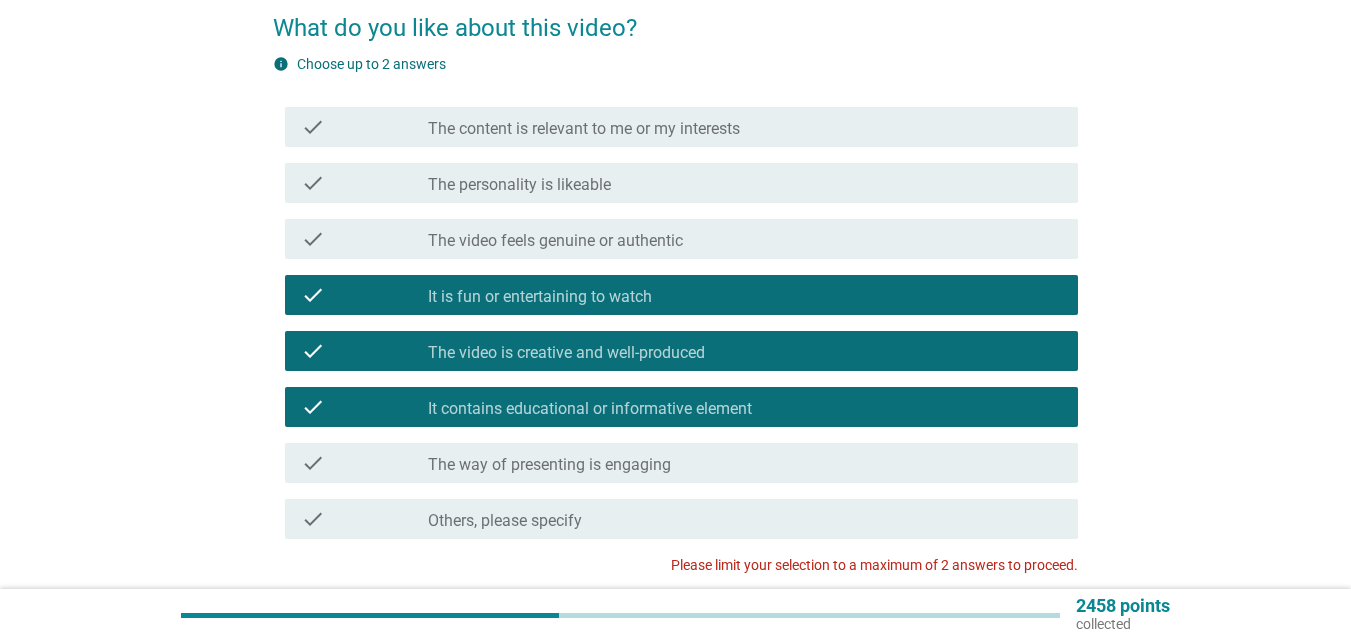 scroll, scrollTop: 200, scrollLeft: 0, axis: vertical 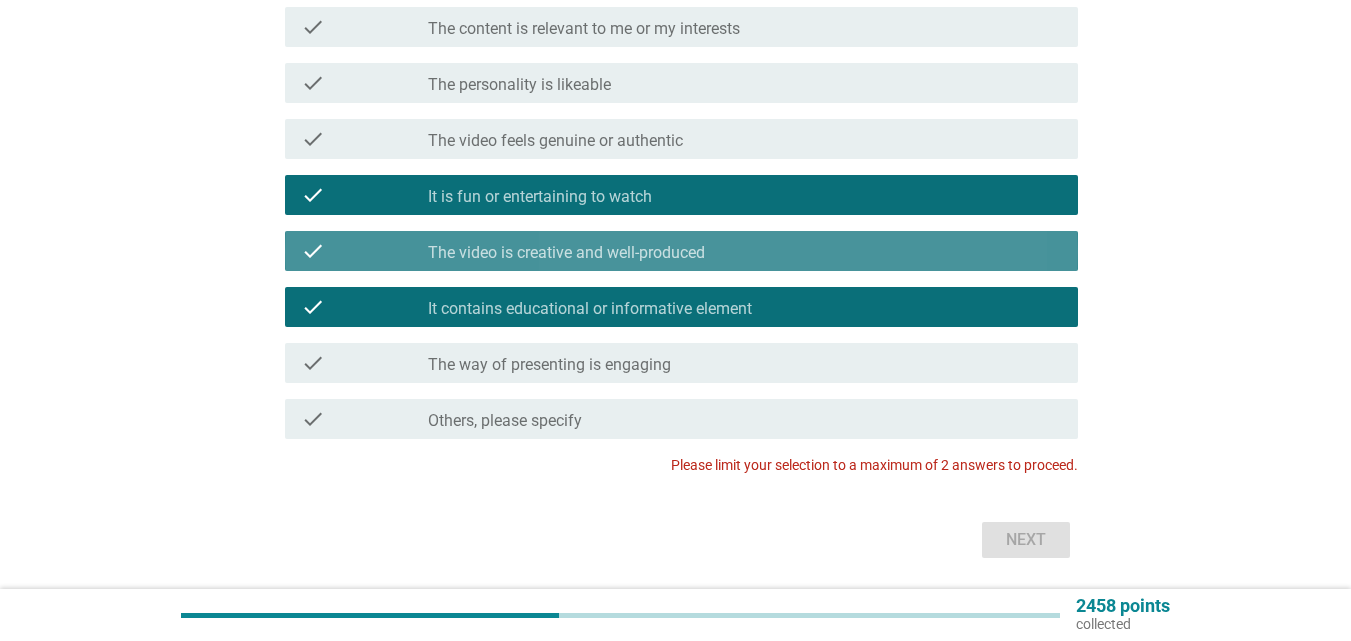 drag, startPoint x: 820, startPoint y: 250, endPoint x: 896, endPoint y: 335, distance: 114.02193 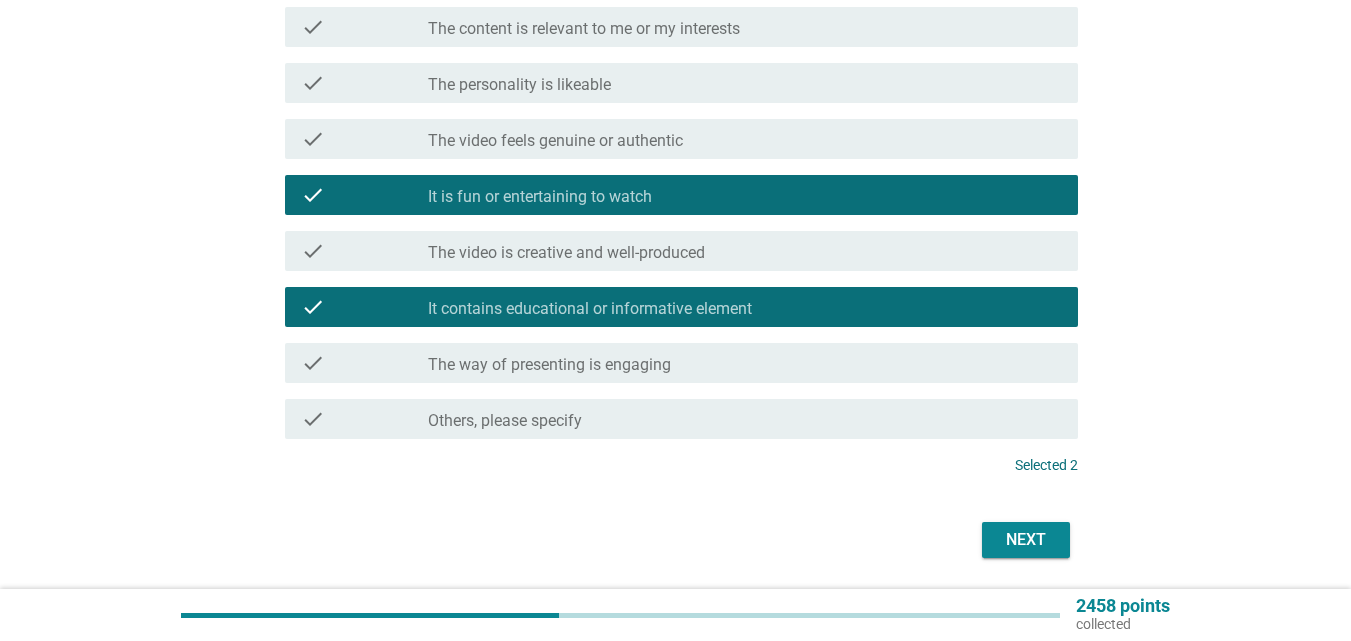 click on "Next" at bounding box center (675, 540) 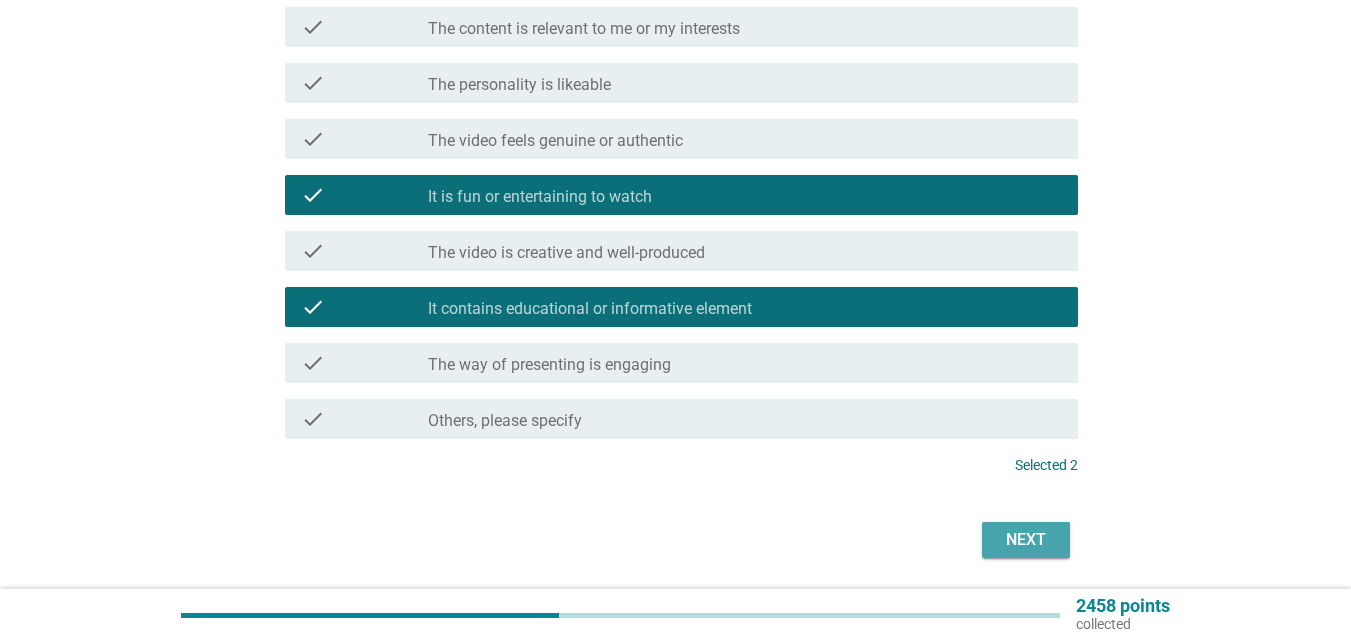 click on "Next" at bounding box center (1026, 540) 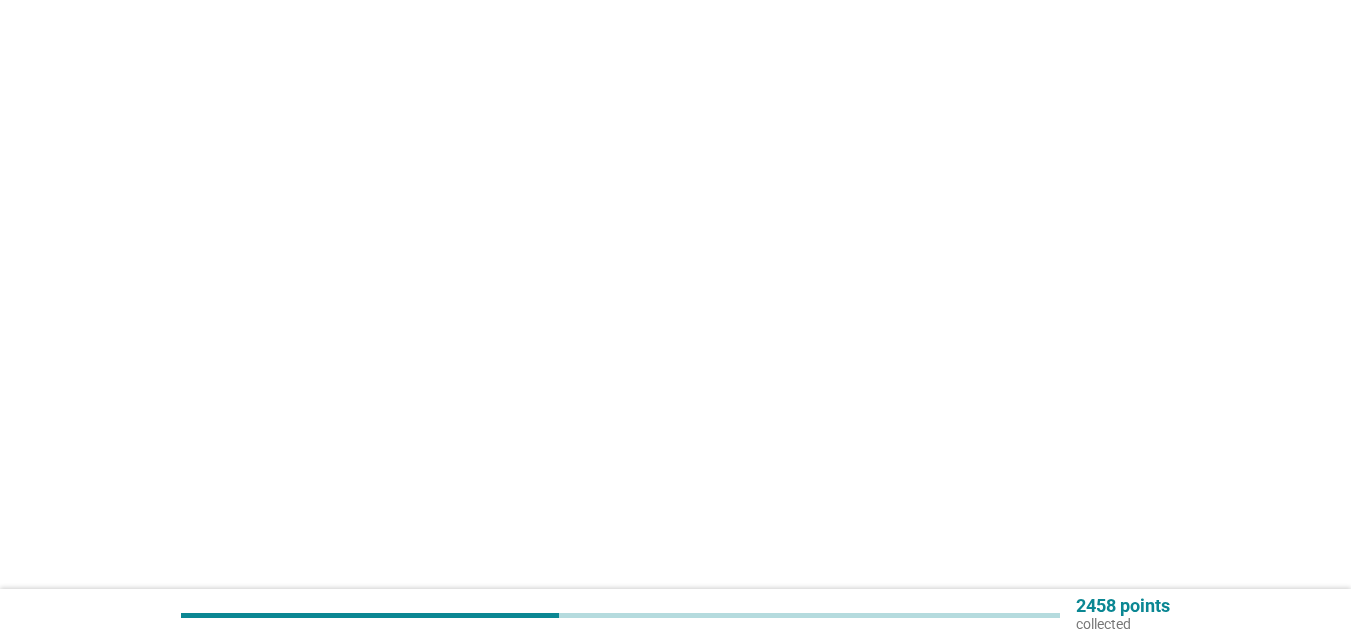 scroll, scrollTop: 0, scrollLeft: 0, axis: both 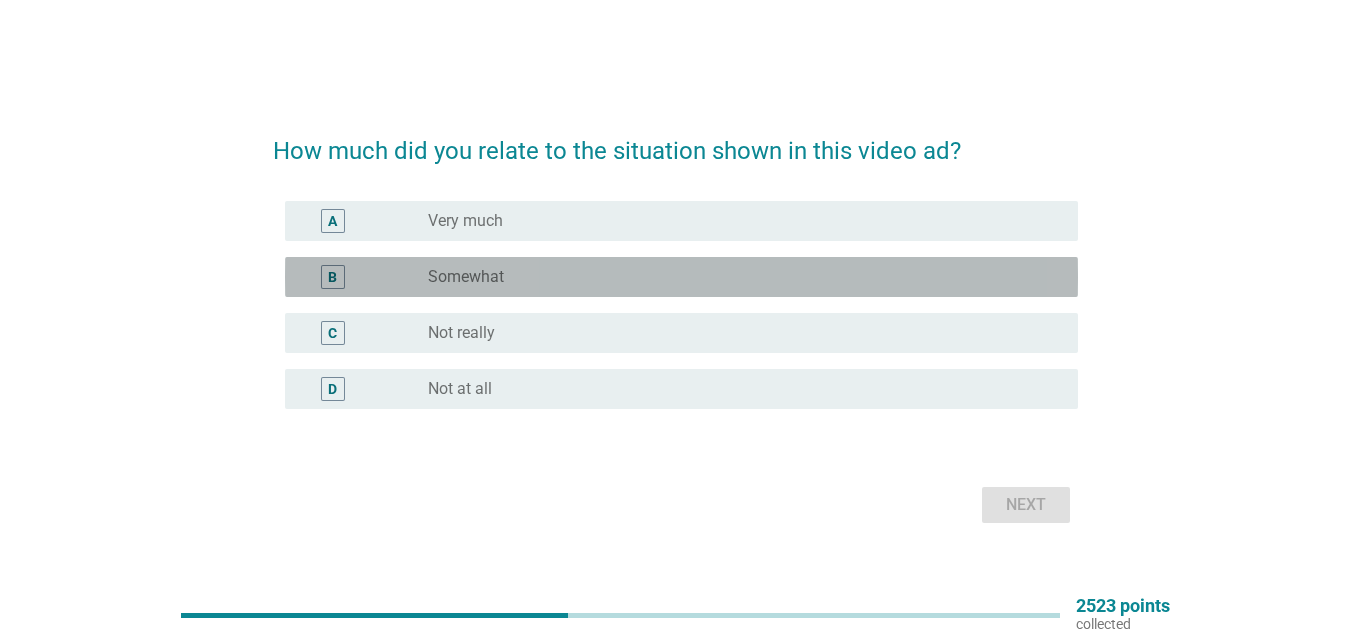 click on "radio_button_unchecked Somewhat" at bounding box center (737, 277) 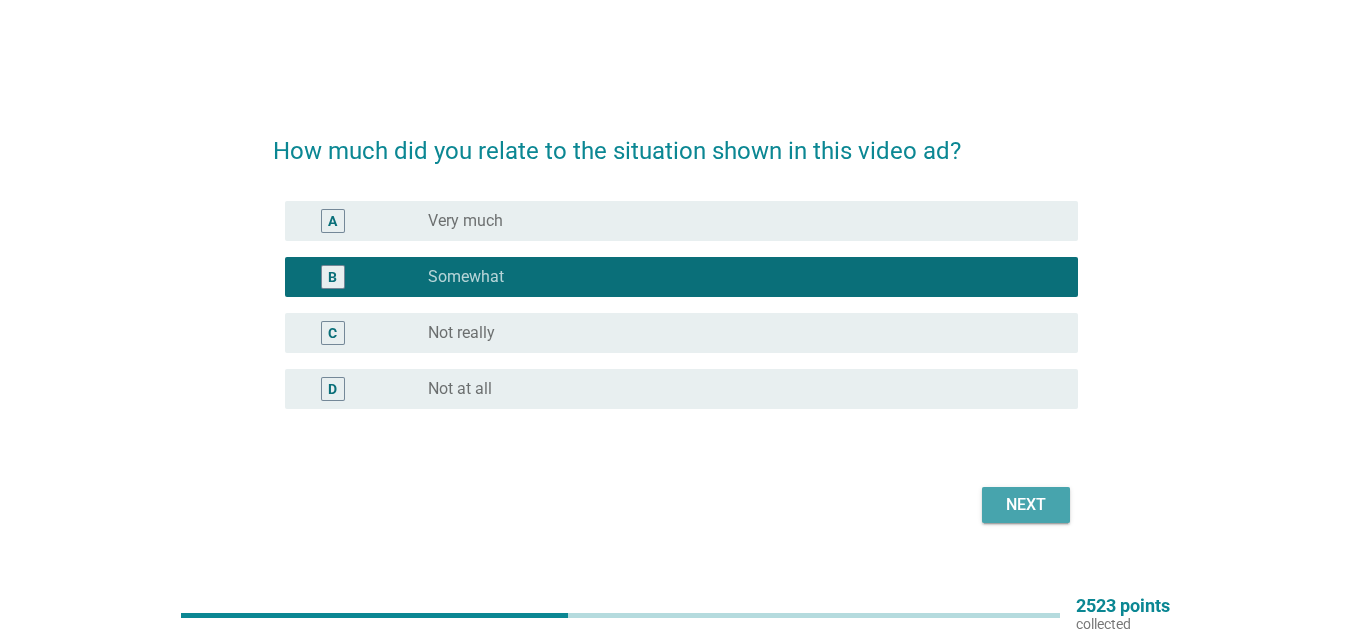 click on "Next" at bounding box center (1026, 505) 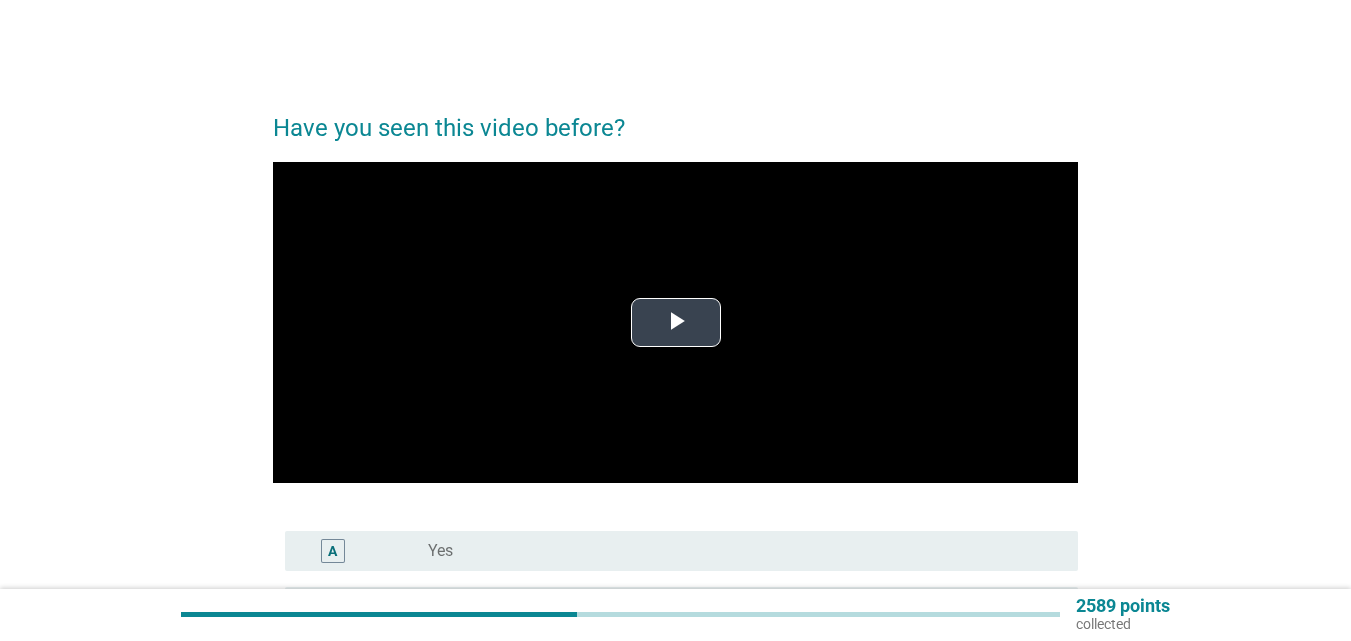 click at bounding box center (676, 322) 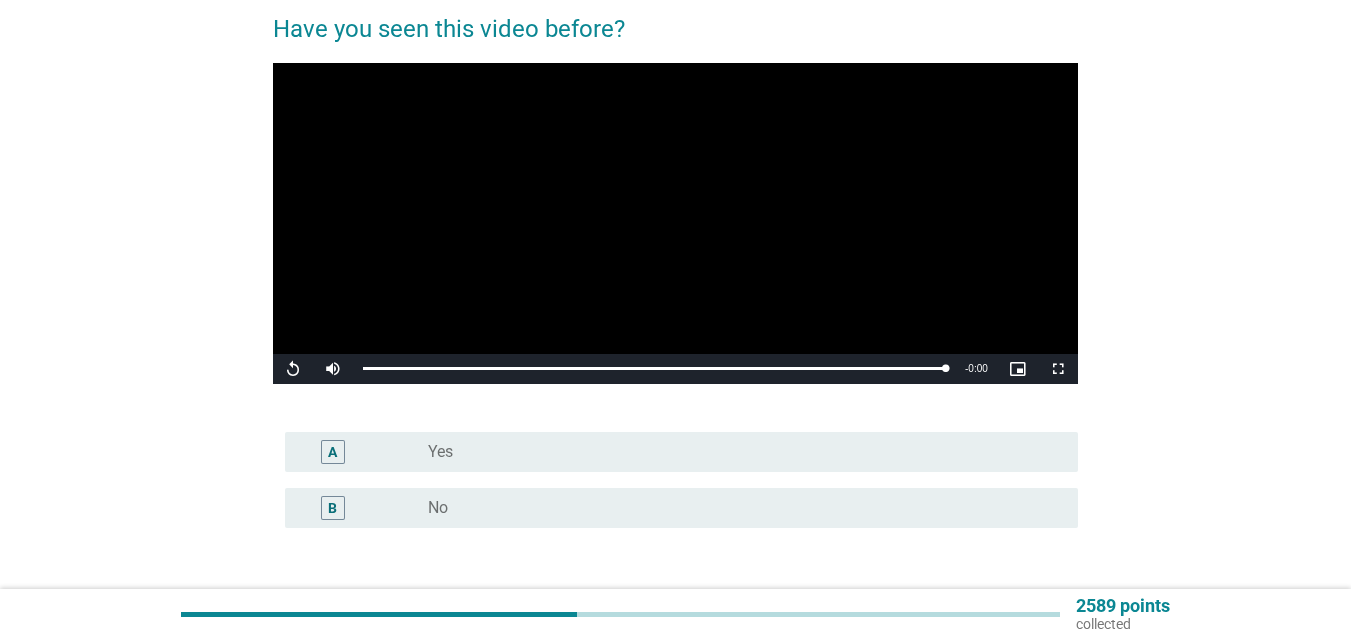 scroll, scrollTop: 100, scrollLeft: 0, axis: vertical 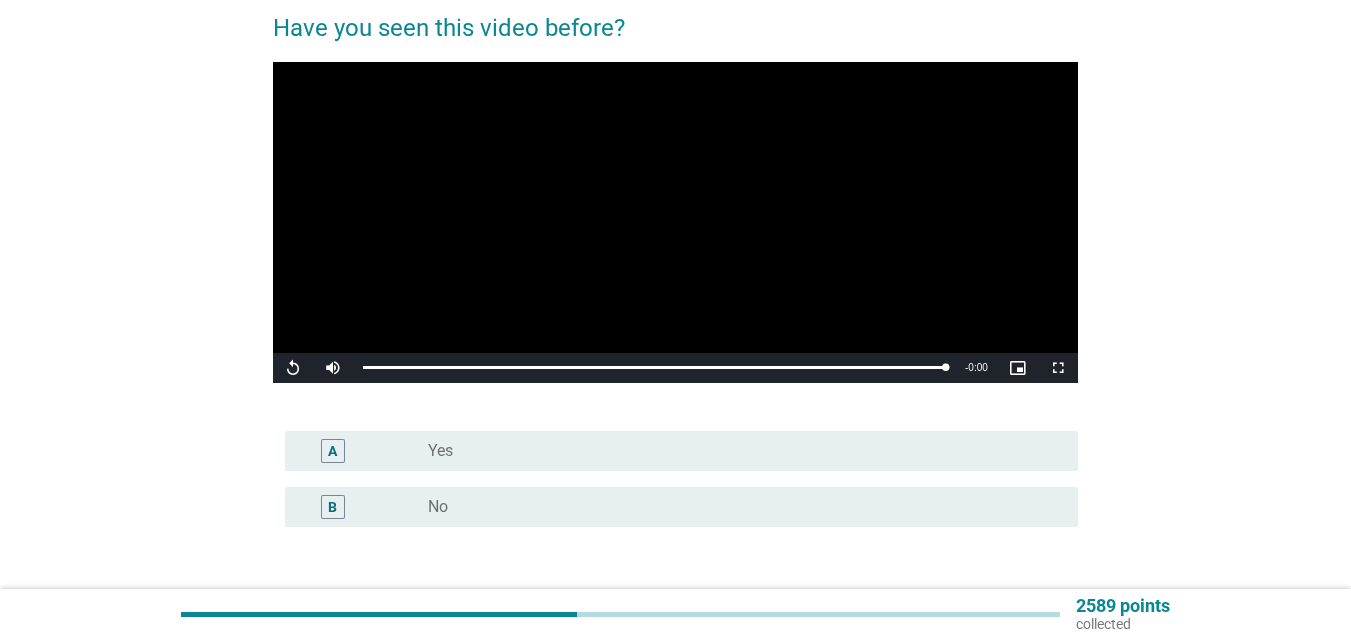 click on "Yes" at bounding box center (440, 451) 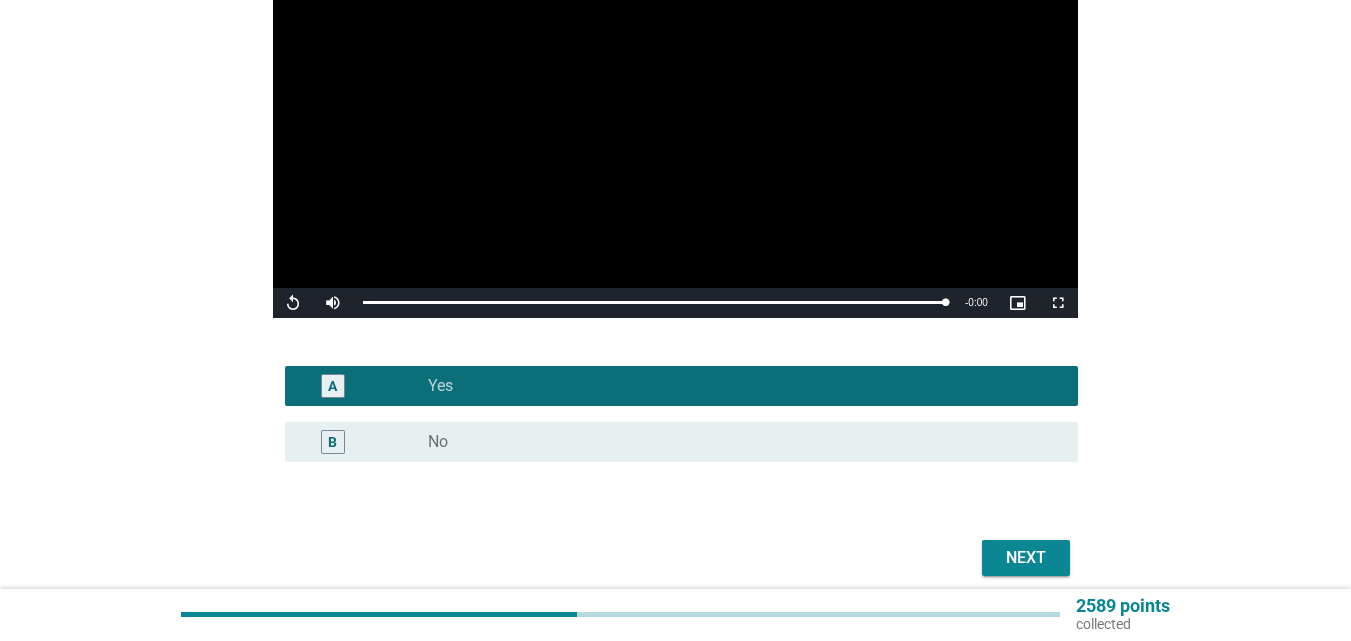 scroll, scrollTop: 200, scrollLeft: 0, axis: vertical 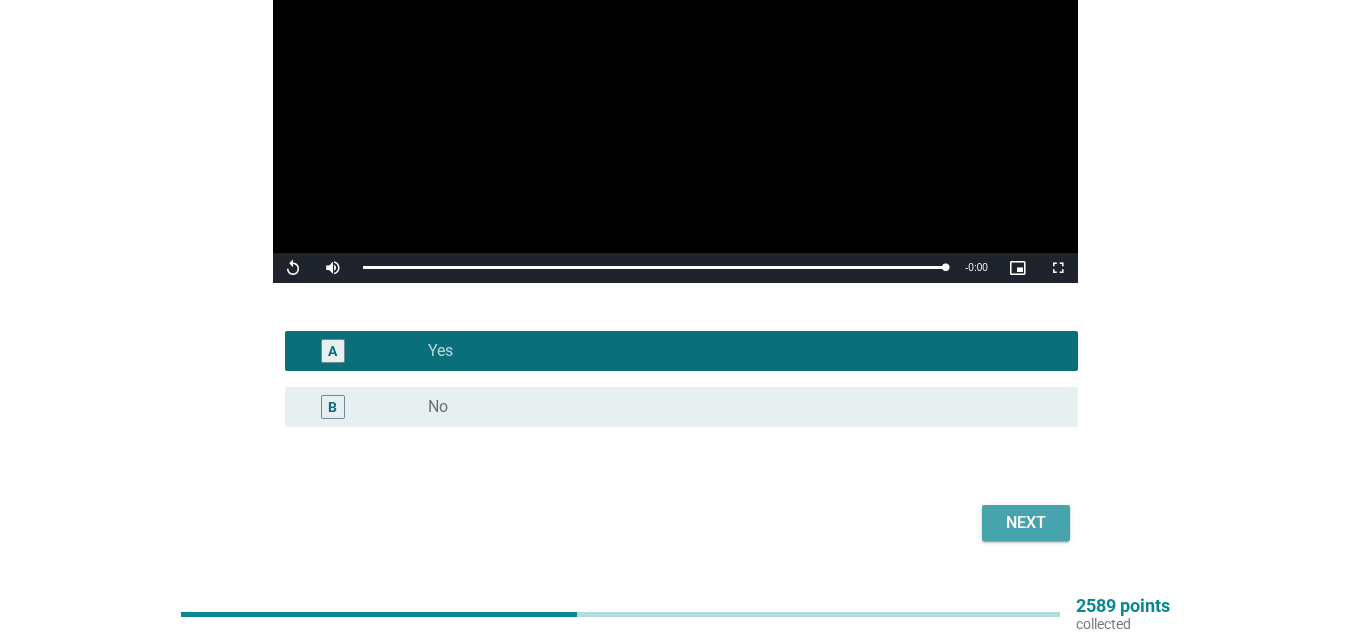 click on "Next" at bounding box center [1026, 523] 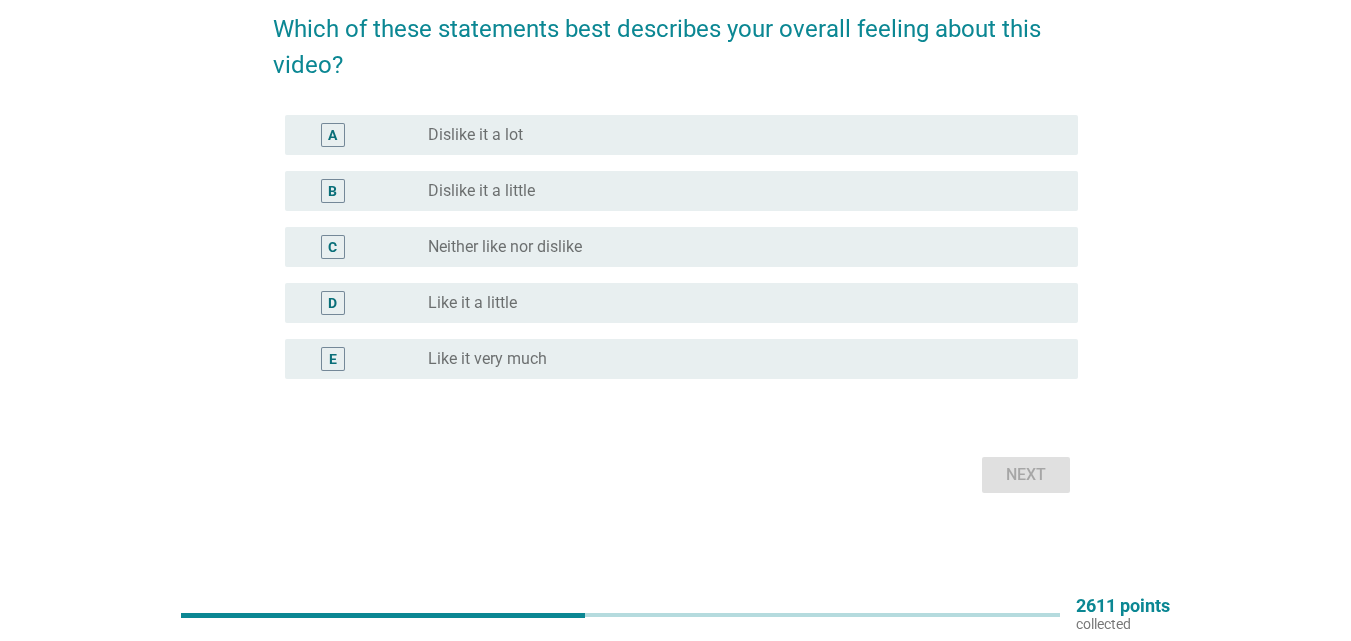 scroll, scrollTop: 0, scrollLeft: 0, axis: both 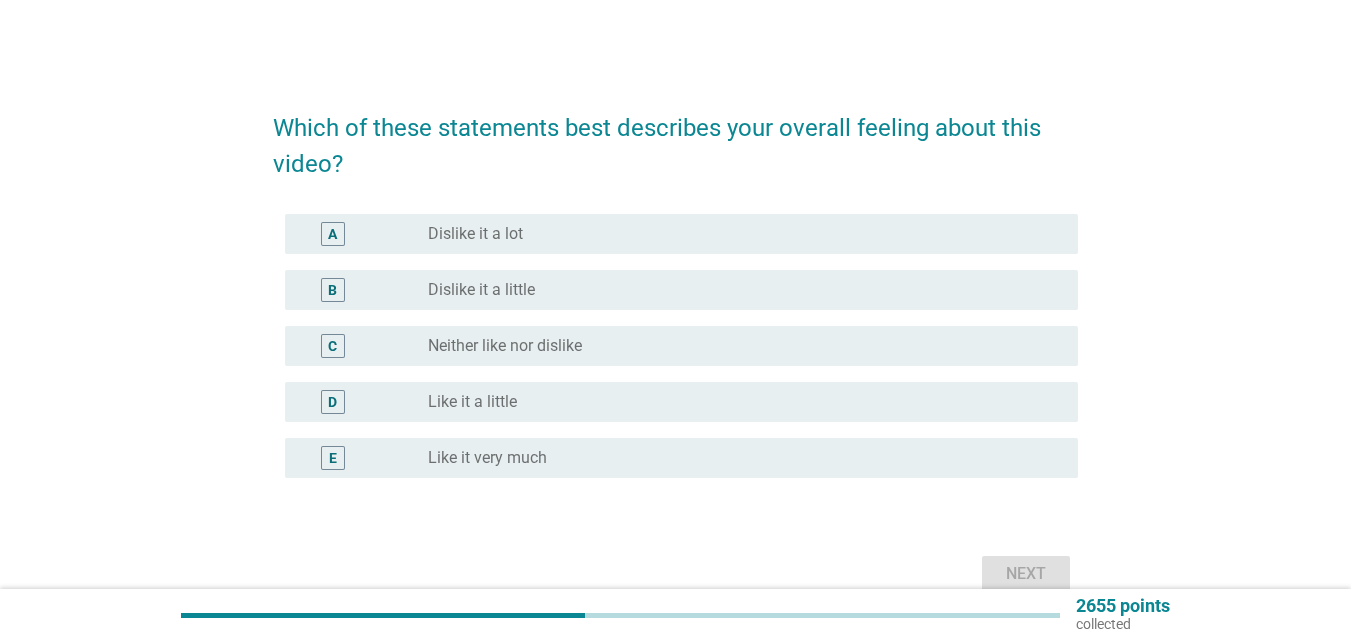click on "Like it a little" at bounding box center (472, 402) 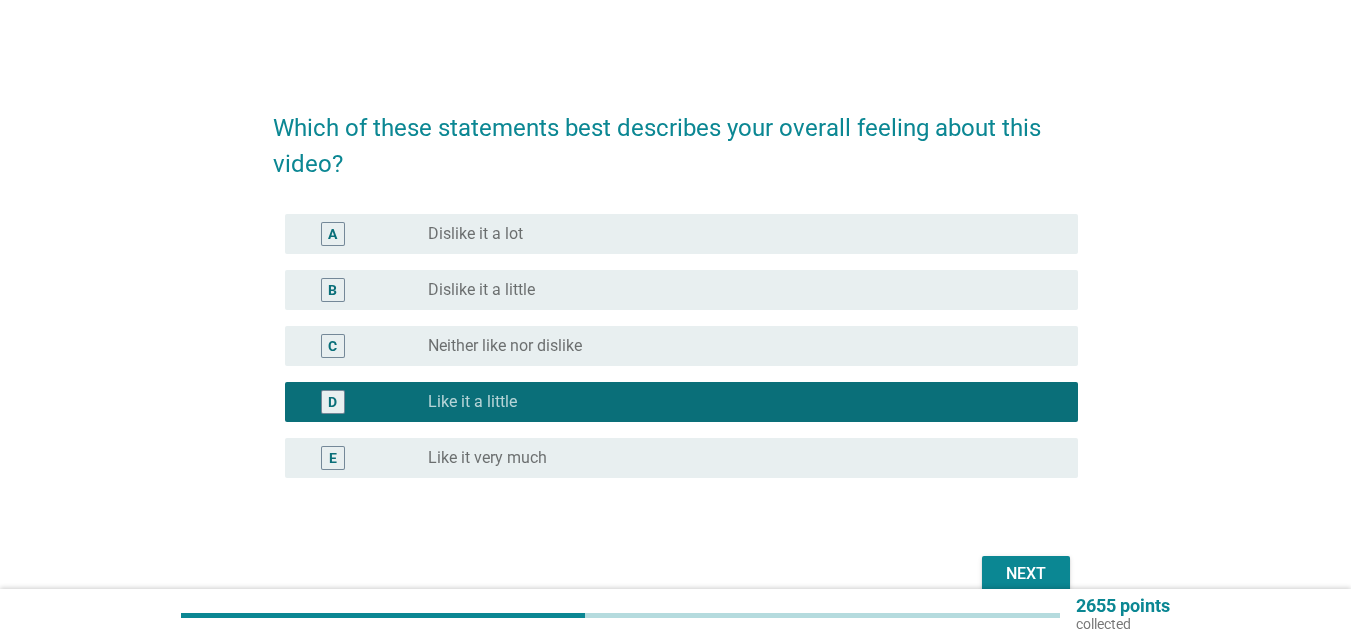 click on "Next" at bounding box center (1026, 574) 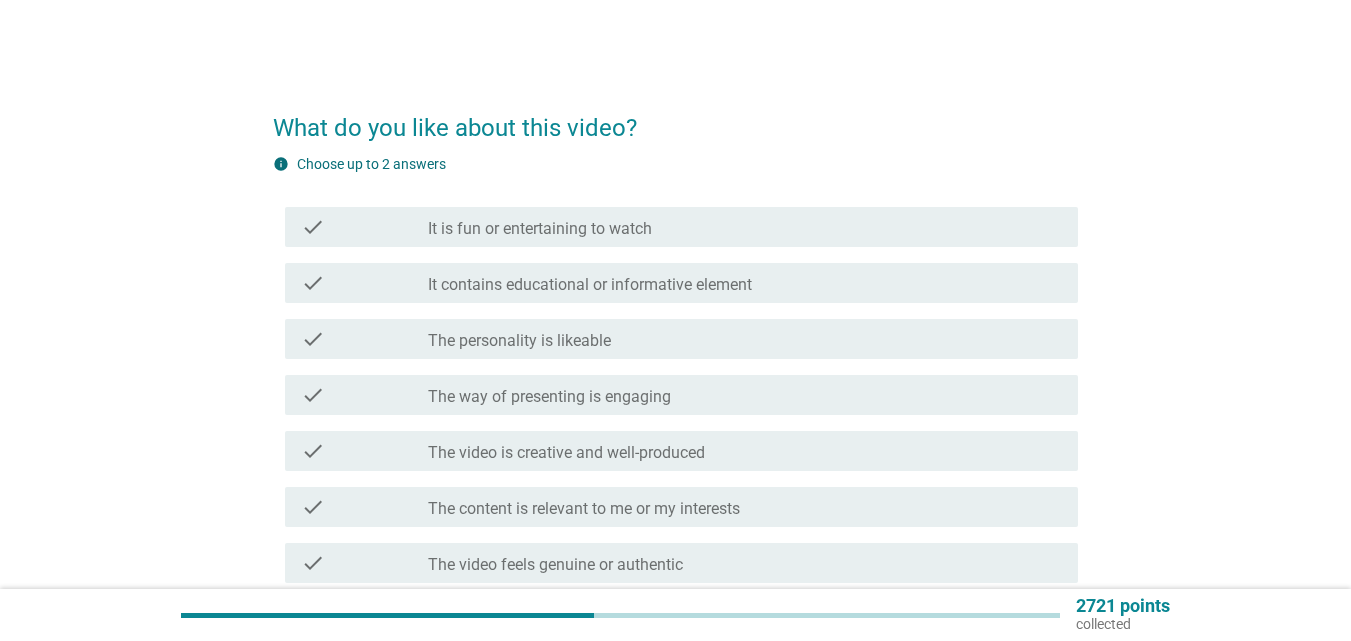 scroll, scrollTop: 100, scrollLeft: 0, axis: vertical 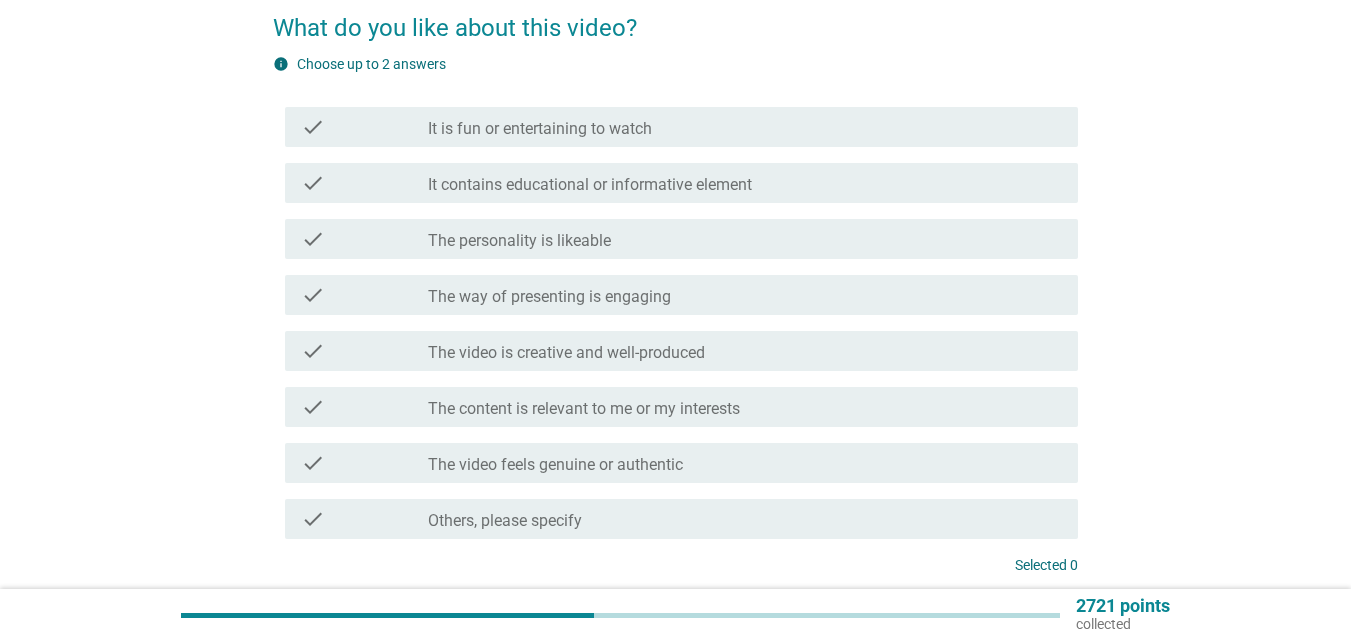 click on "The content is relevant to me or my interests" at bounding box center (584, 409) 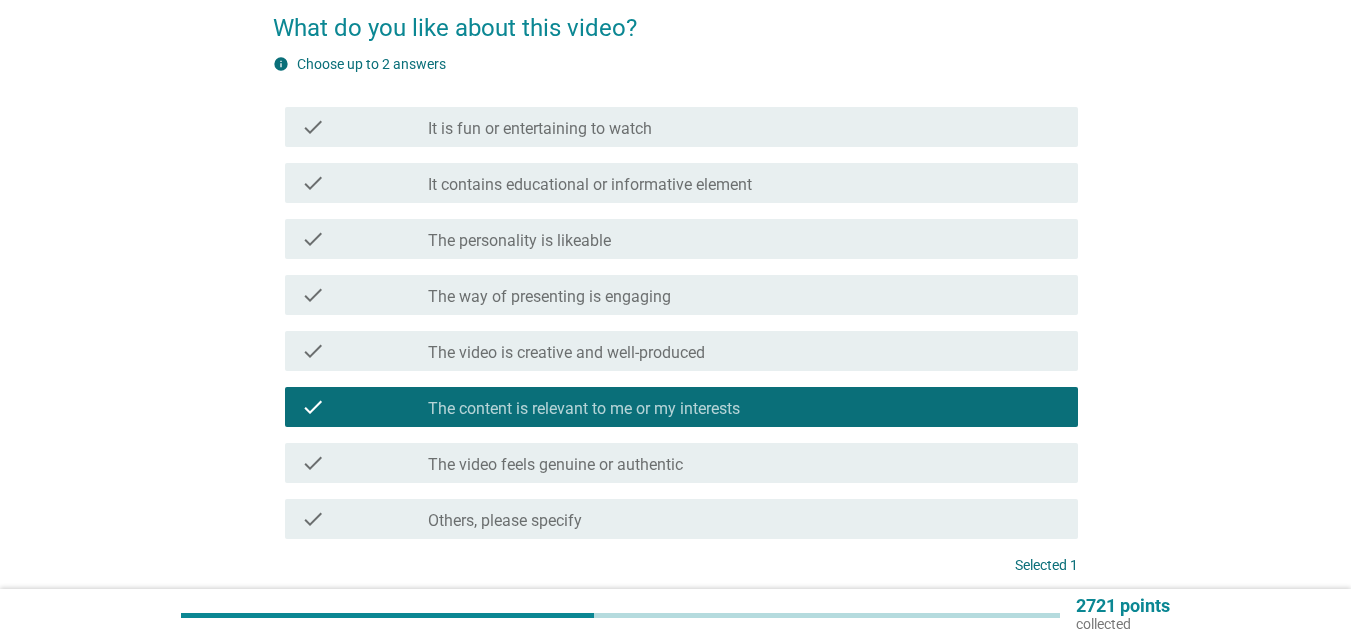 click on "The content is relevant to me or my interests" at bounding box center [584, 409] 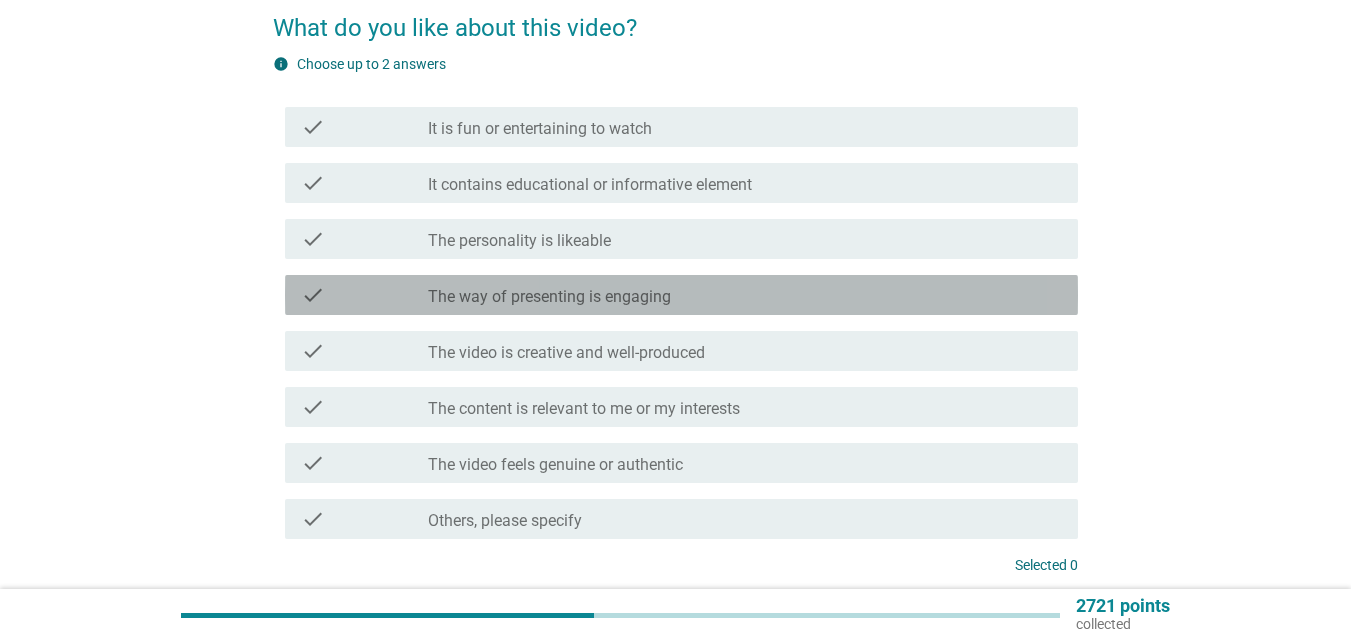click on "The way of presenting is engaging" at bounding box center (549, 297) 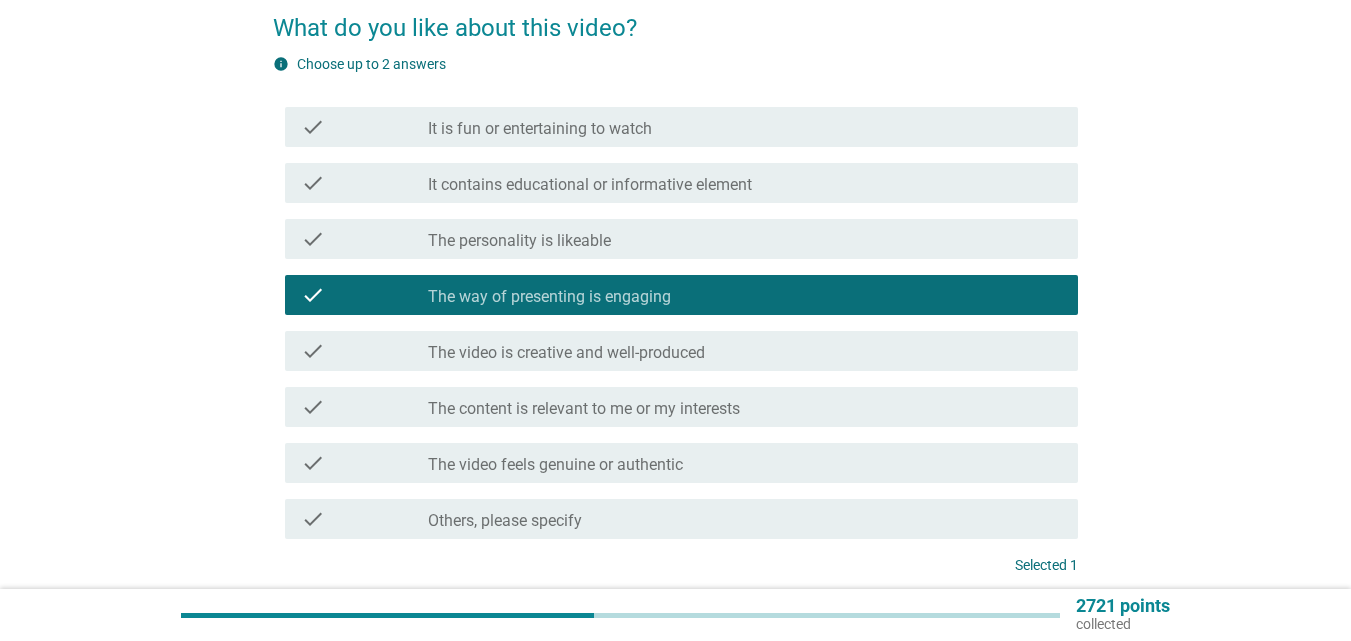 click on "The personality is likeable" at bounding box center [519, 241] 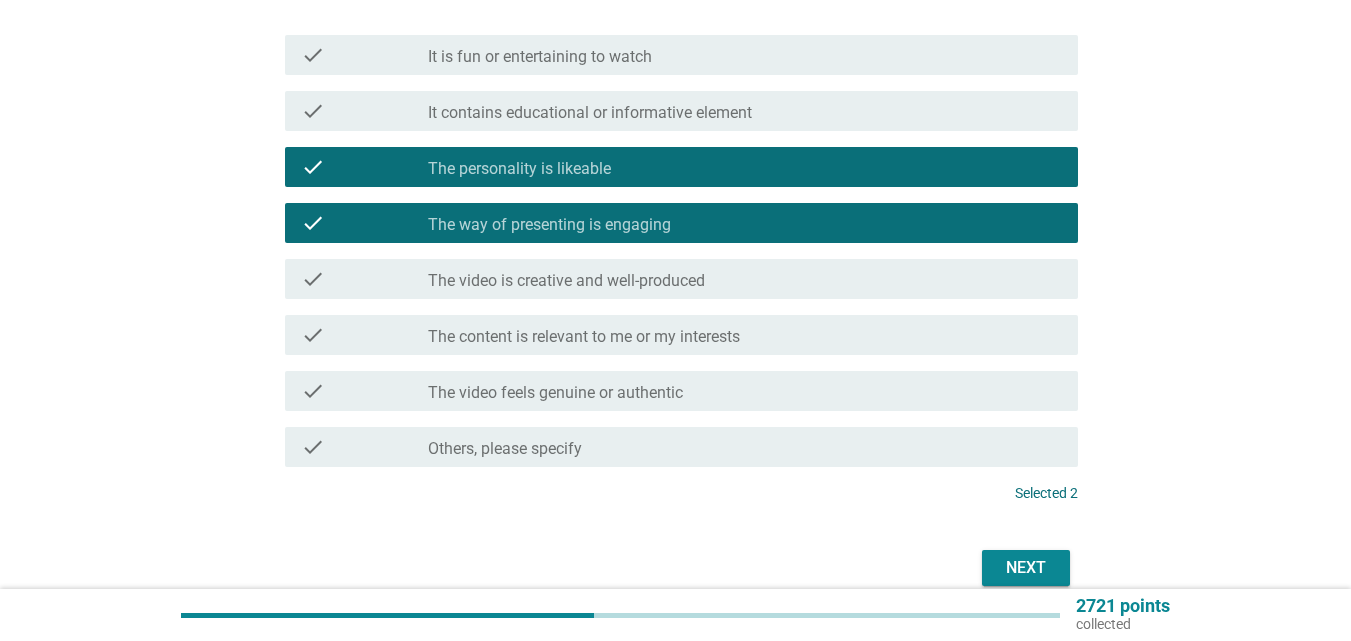 scroll, scrollTop: 265, scrollLeft: 0, axis: vertical 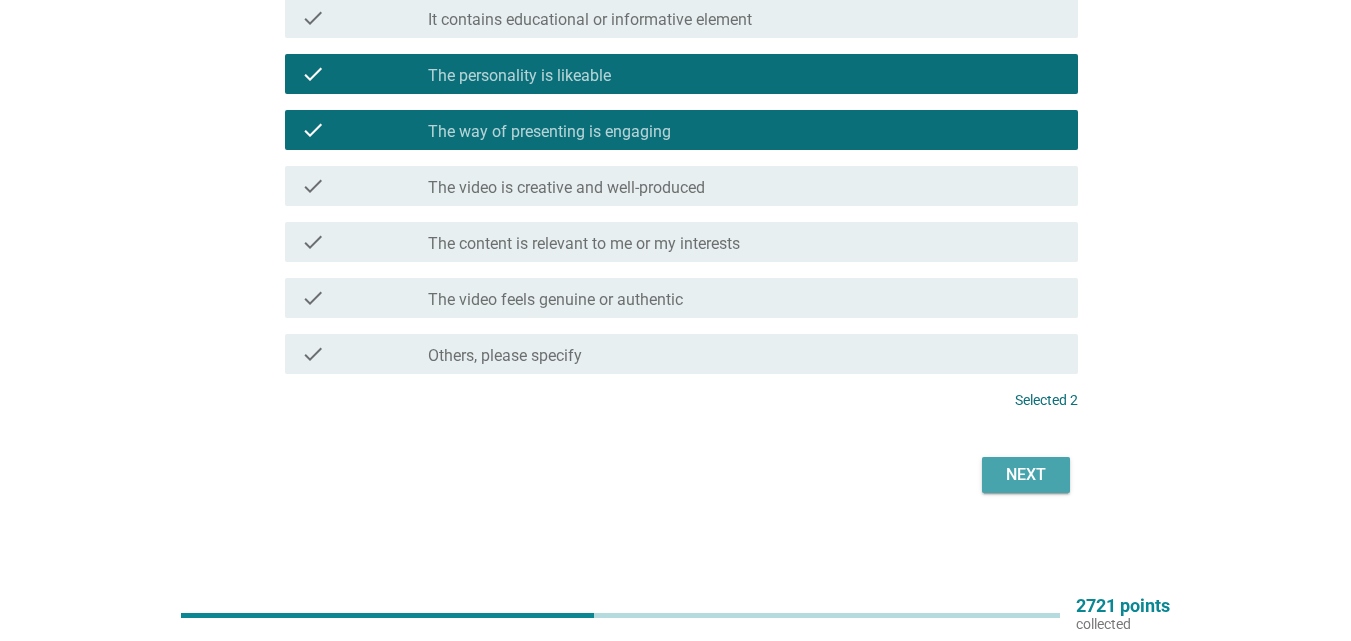 click on "Next" at bounding box center (1026, 475) 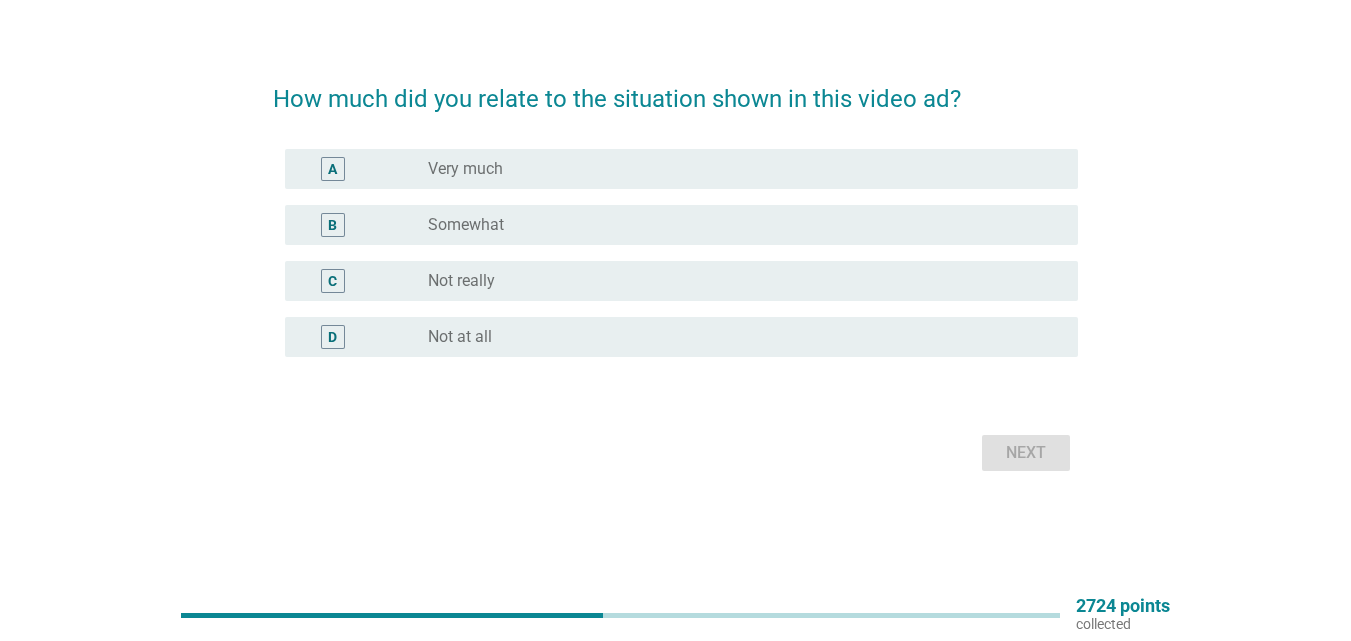 scroll, scrollTop: 0, scrollLeft: 0, axis: both 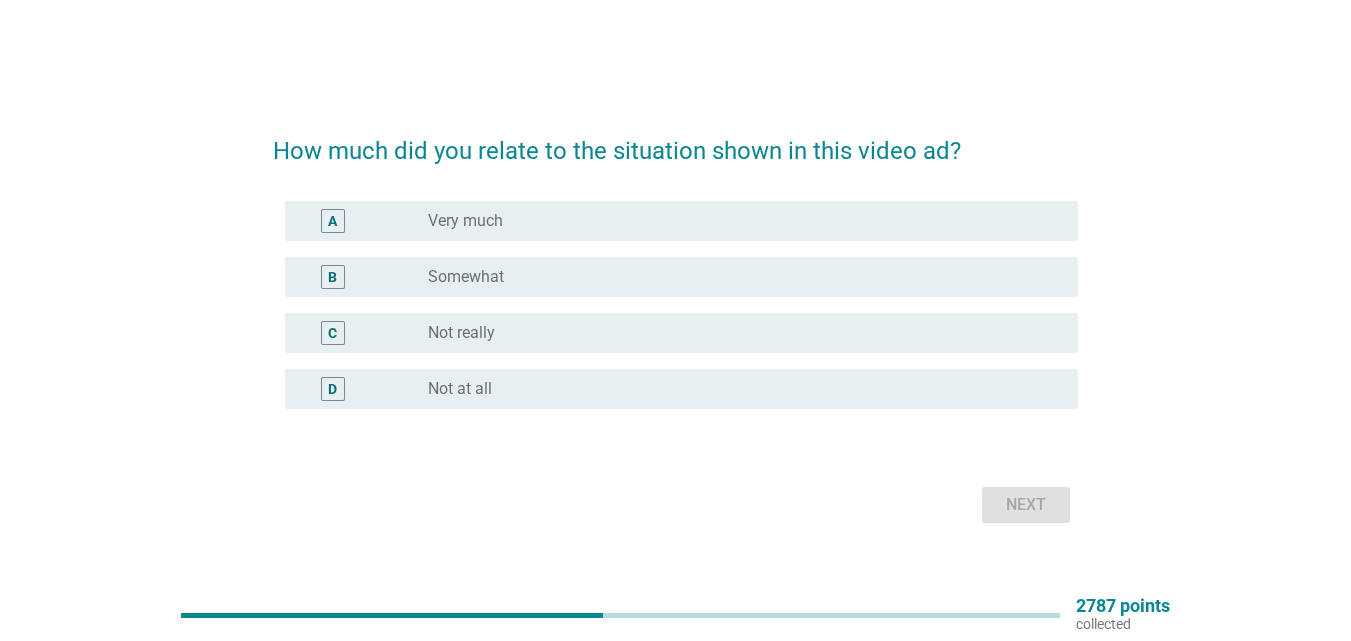 click on "radio_button_unchecked Somewhat" at bounding box center [745, 277] 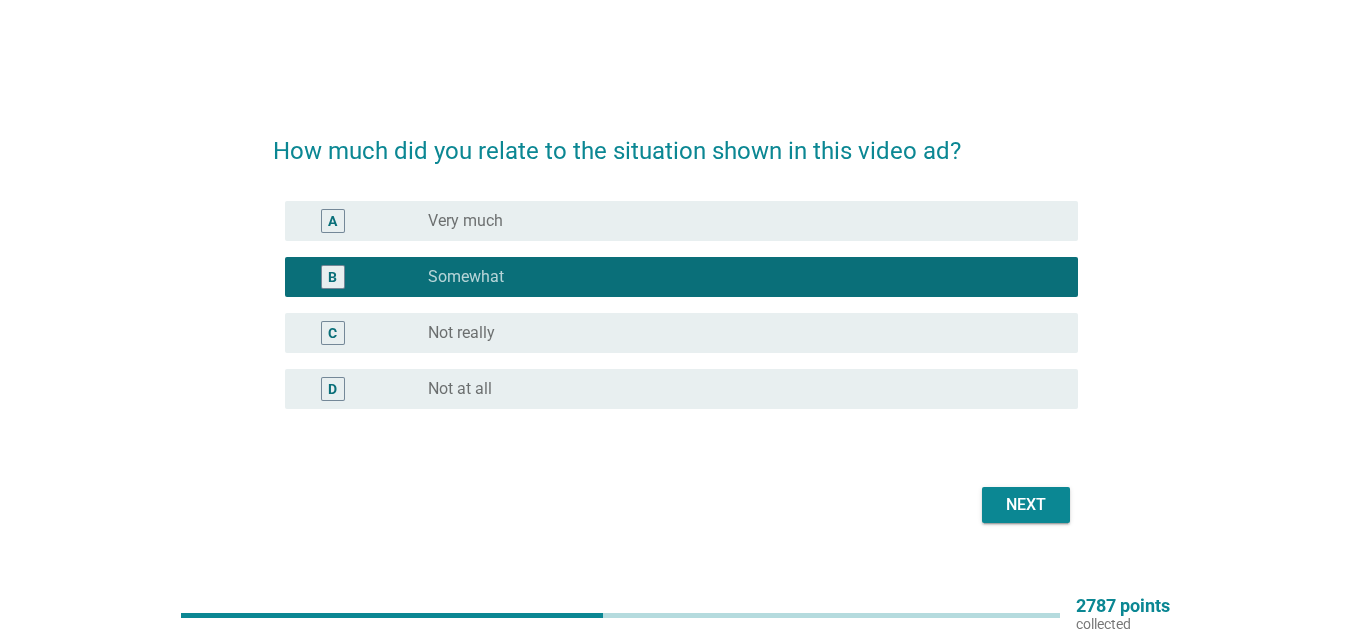 click on "Next" at bounding box center [1026, 505] 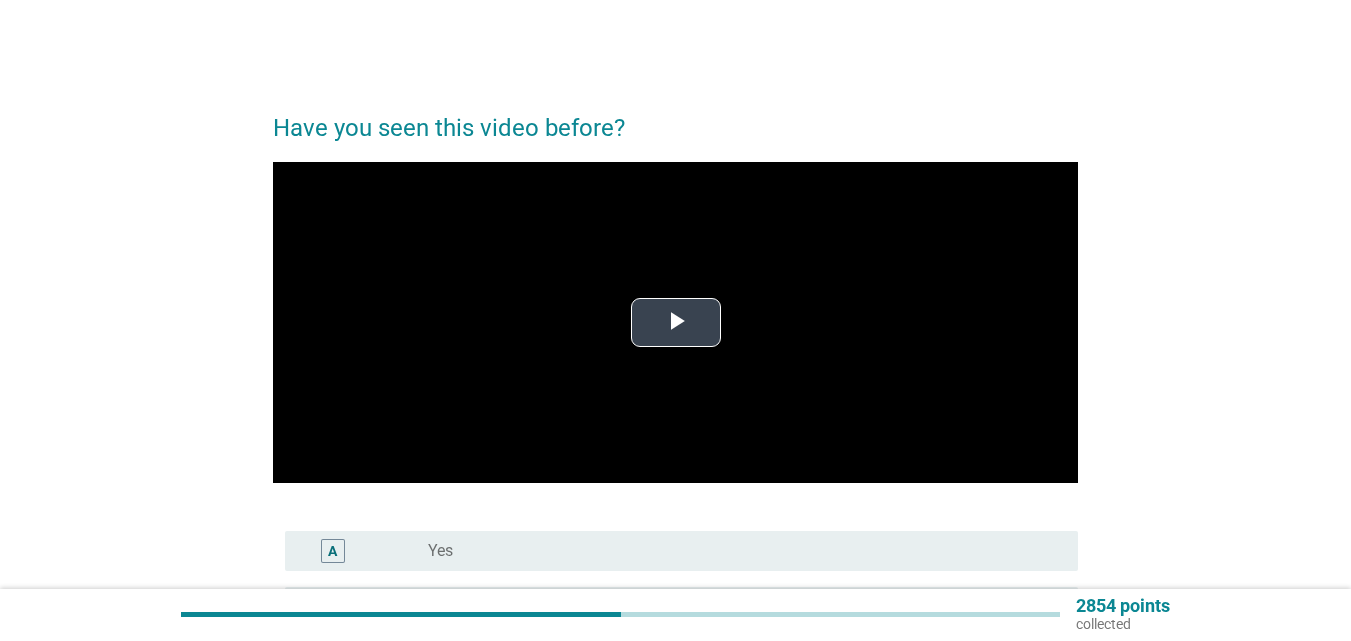 click at bounding box center [676, 322] 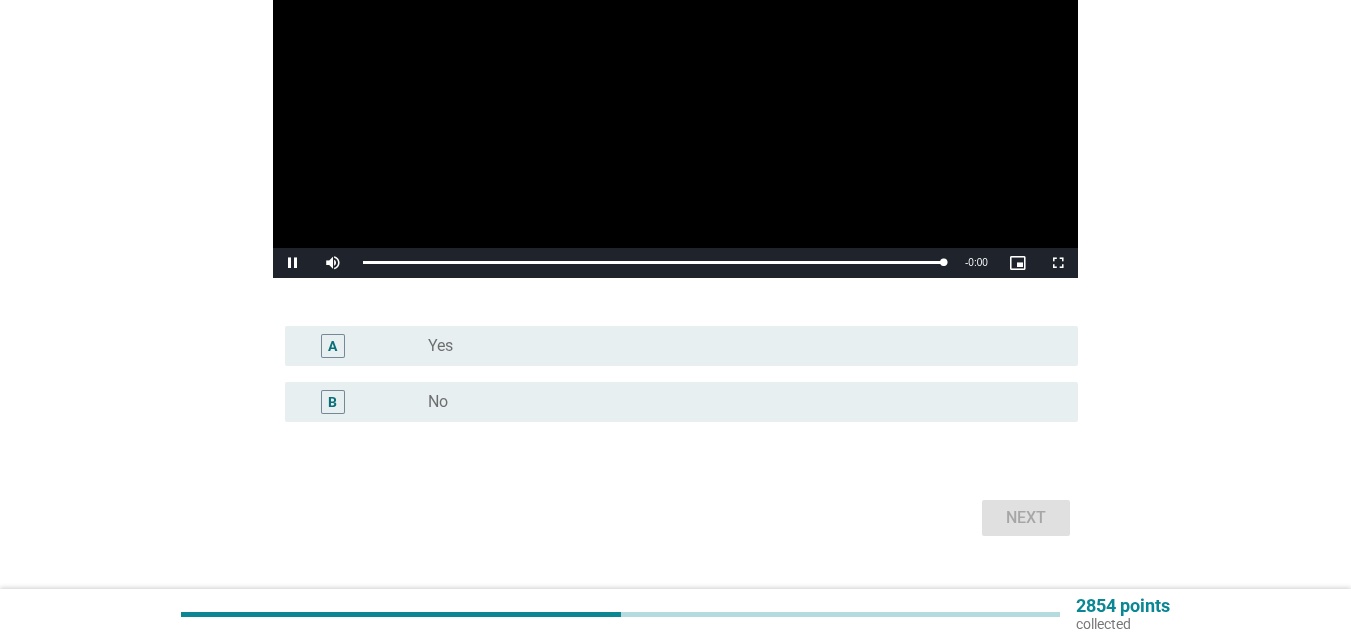 scroll, scrollTop: 248, scrollLeft: 0, axis: vertical 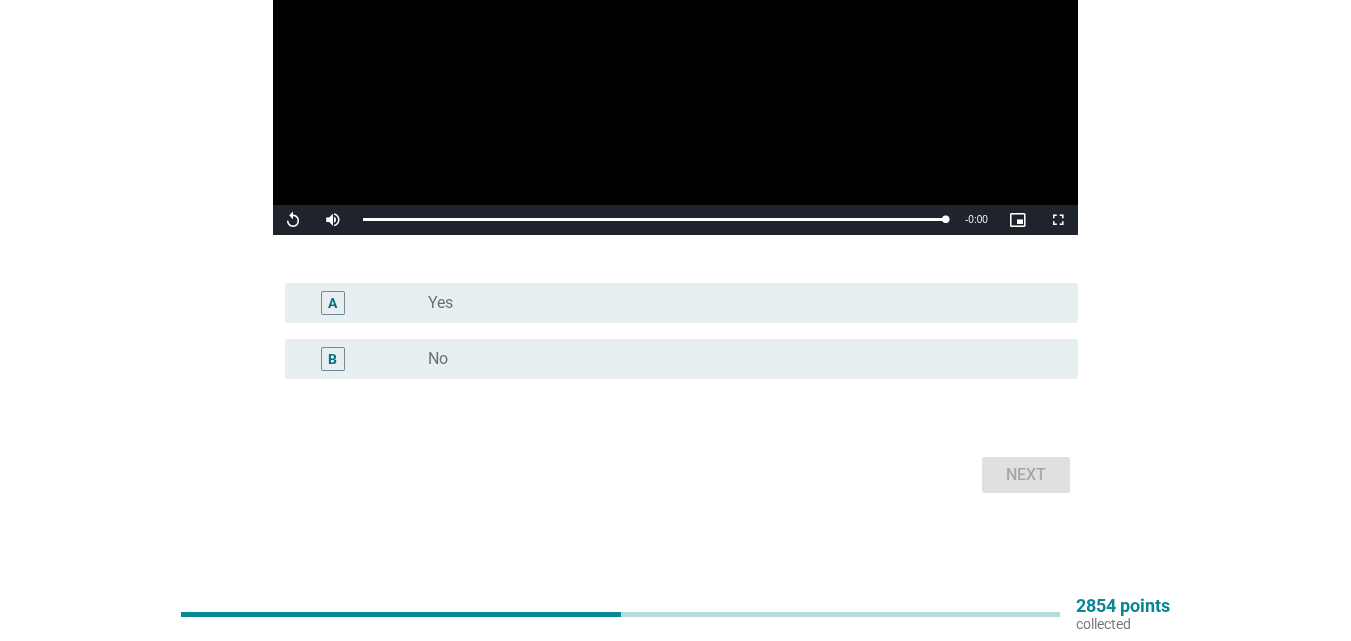 click on "A     radio_button_unchecked Yes" at bounding box center (681, 303) 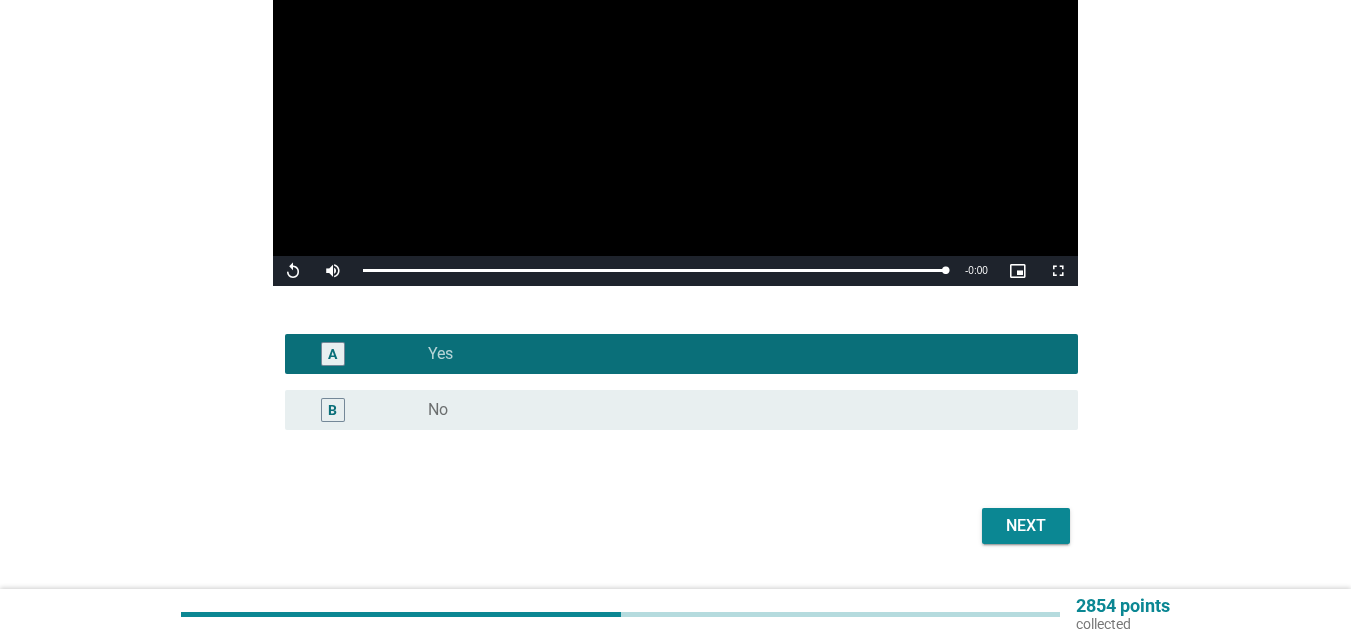 scroll, scrollTop: 248, scrollLeft: 0, axis: vertical 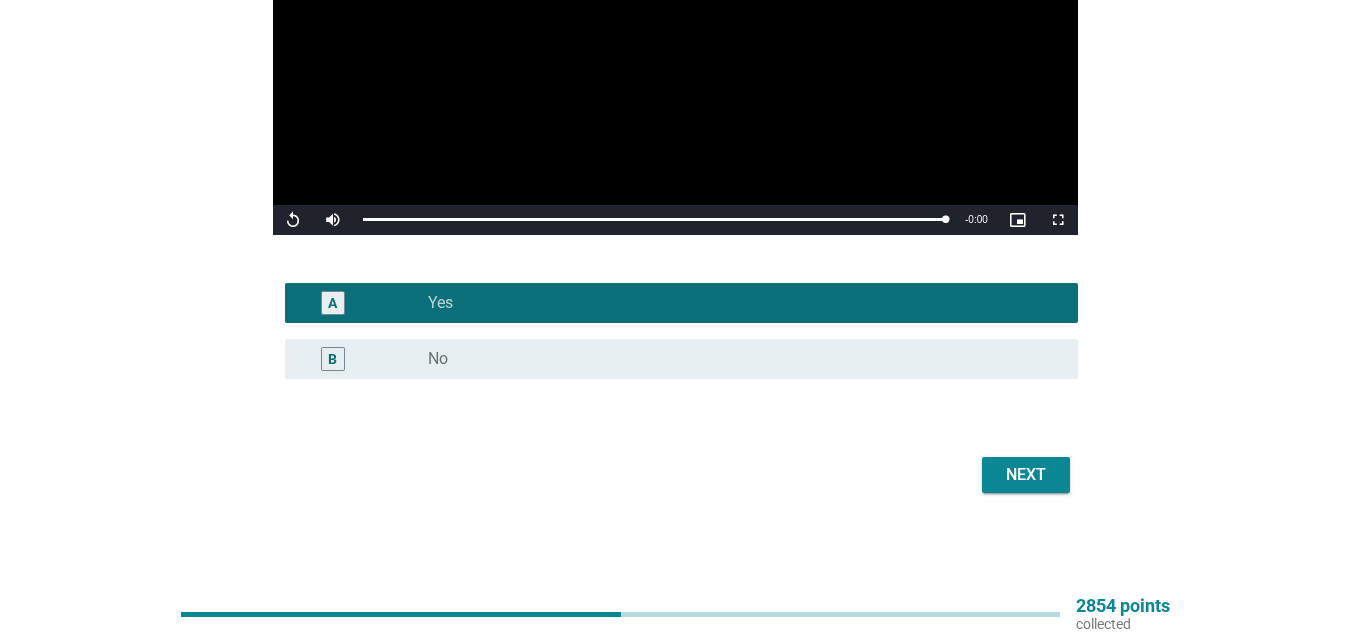 drag, startPoint x: 430, startPoint y: 349, endPoint x: 485, endPoint y: 362, distance: 56.515484 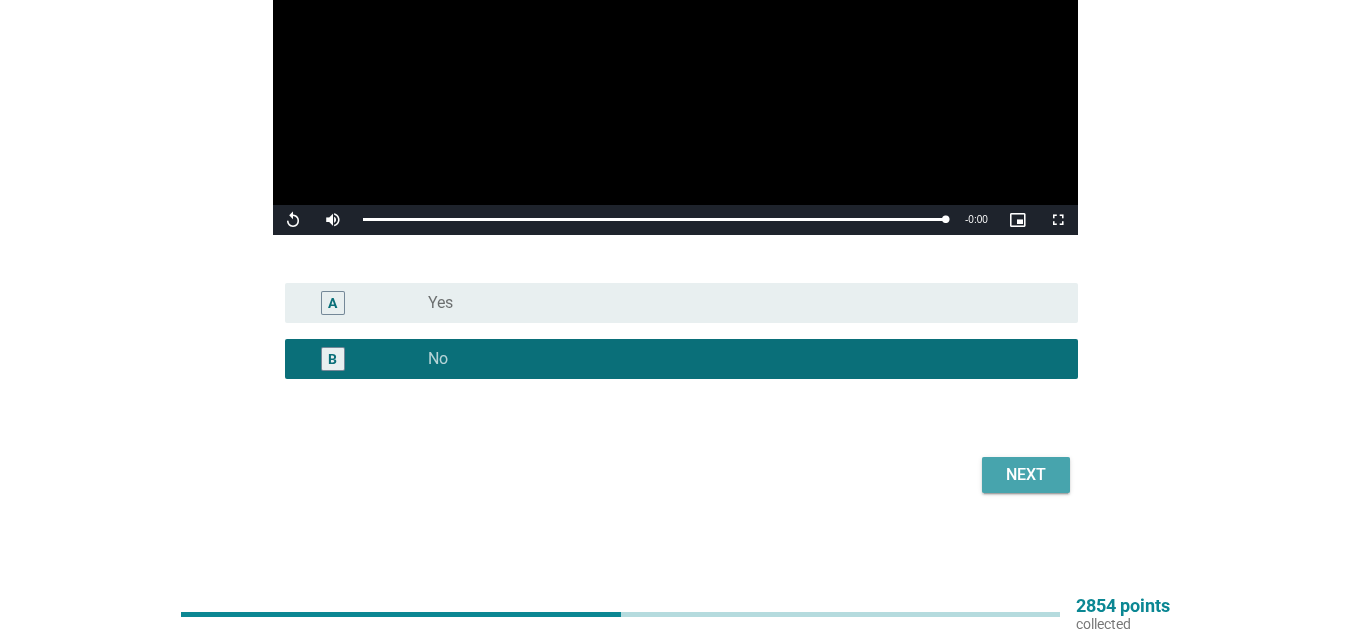 click on "Next" at bounding box center [1026, 475] 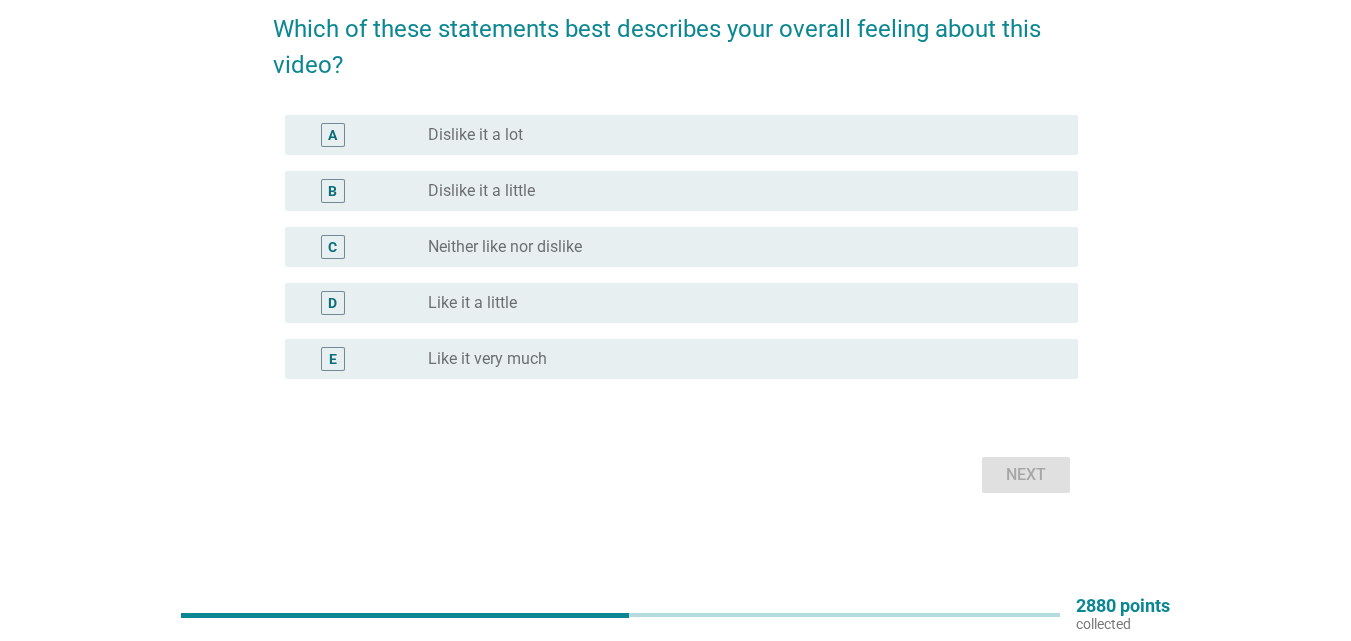 scroll, scrollTop: 0, scrollLeft: 0, axis: both 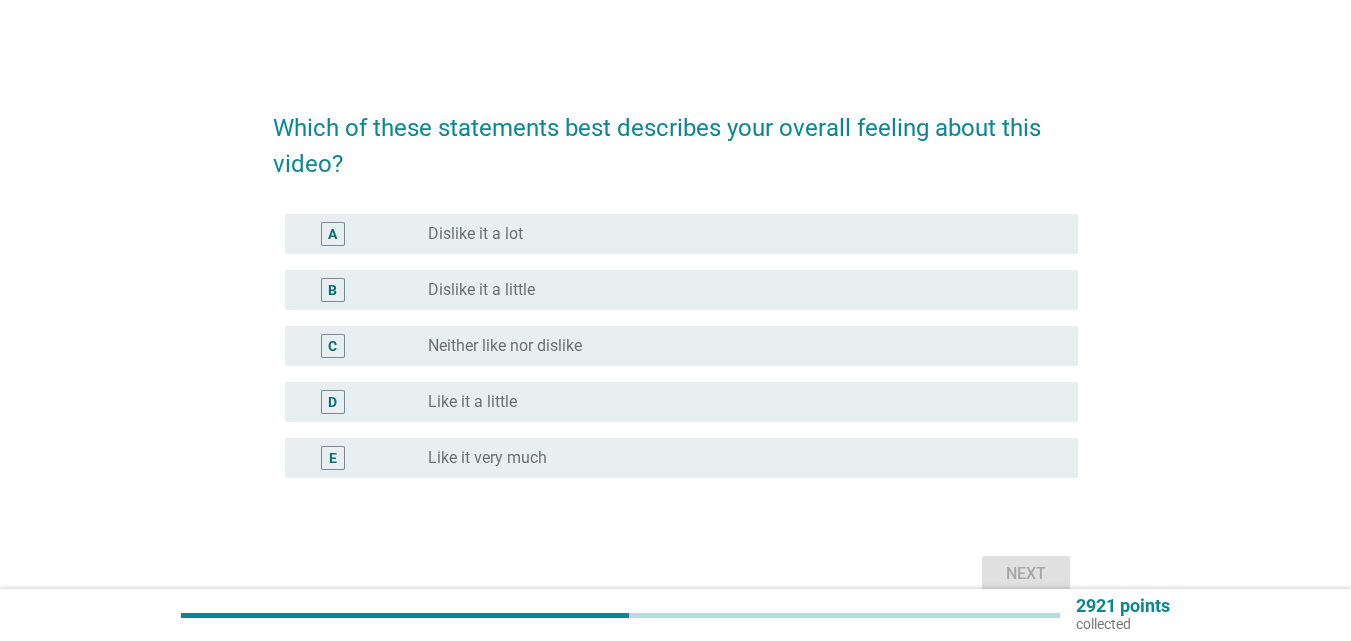 click on "radio_button_unchecked Like it a little" at bounding box center [737, 402] 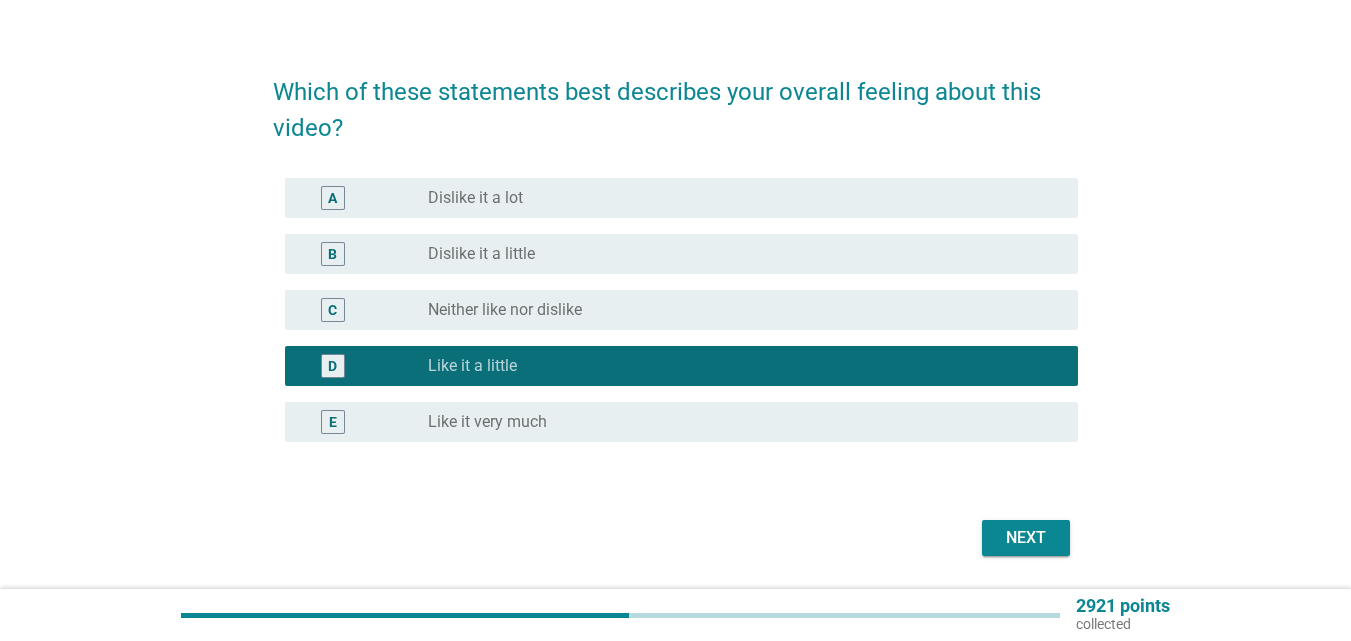 scroll, scrollTop: 99, scrollLeft: 0, axis: vertical 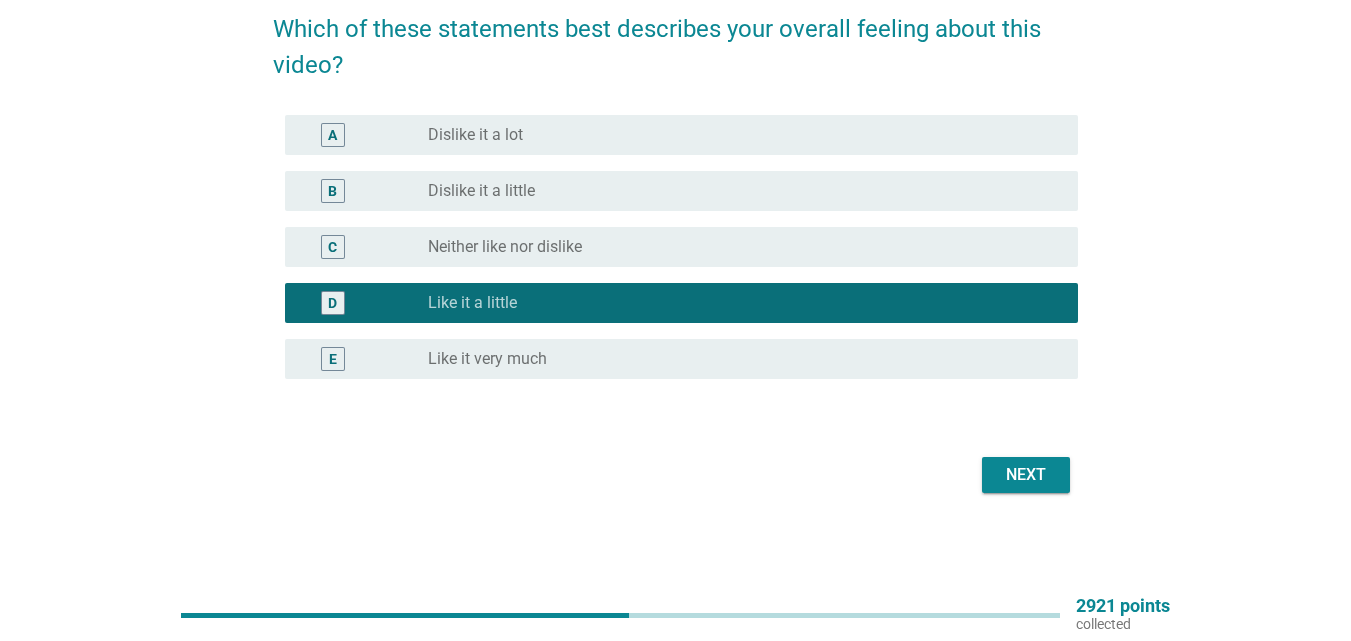 click on "Next" at bounding box center [1026, 475] 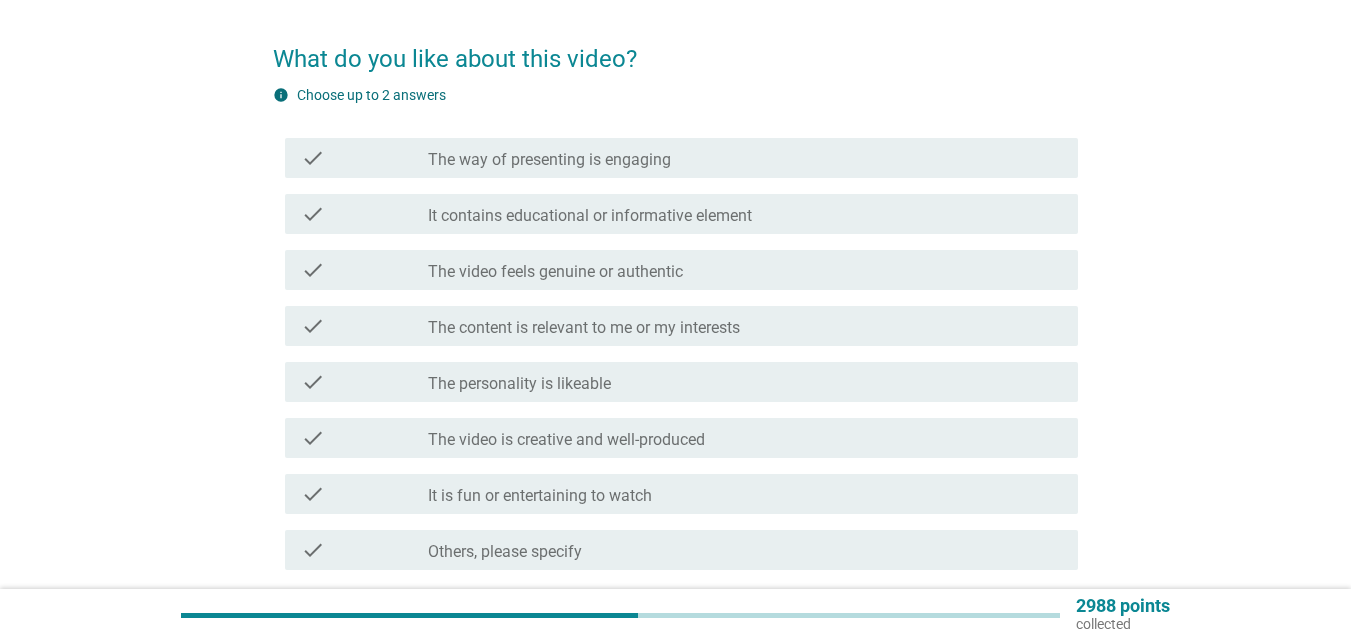 scroll, scrollTop: 100, scrollLeft: 0, axis: vertical 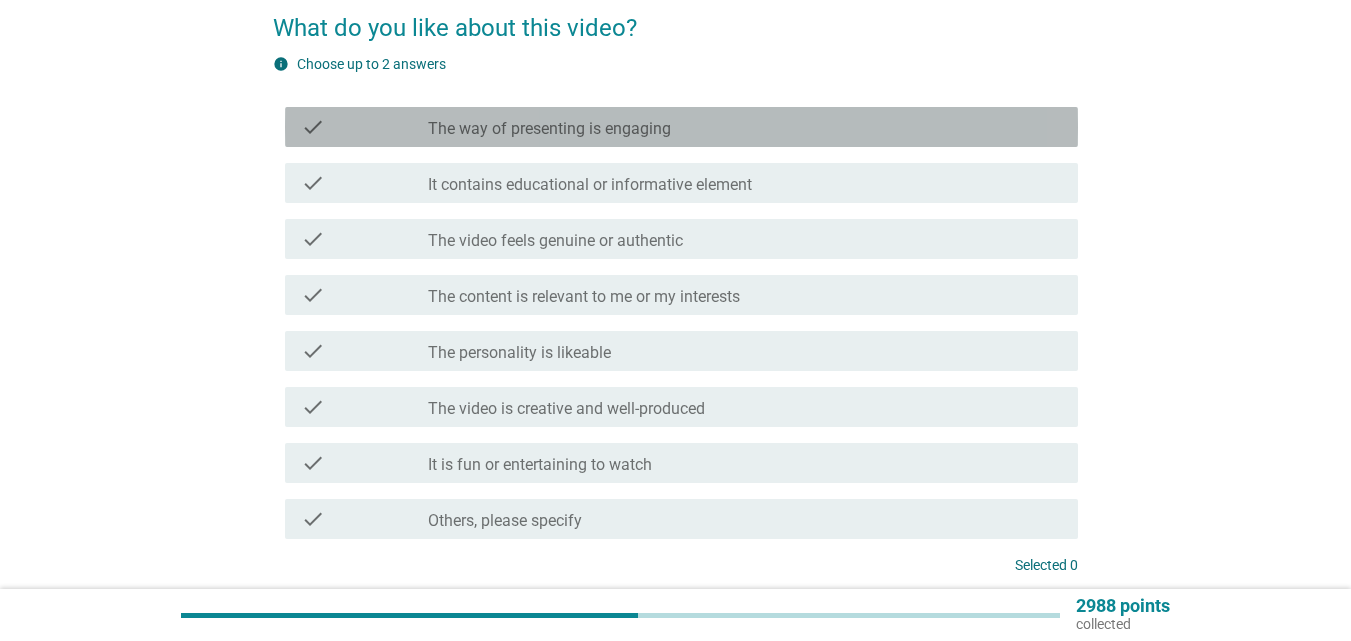 click on "The way of presenting is engaging" at bounding box center (549, 129) 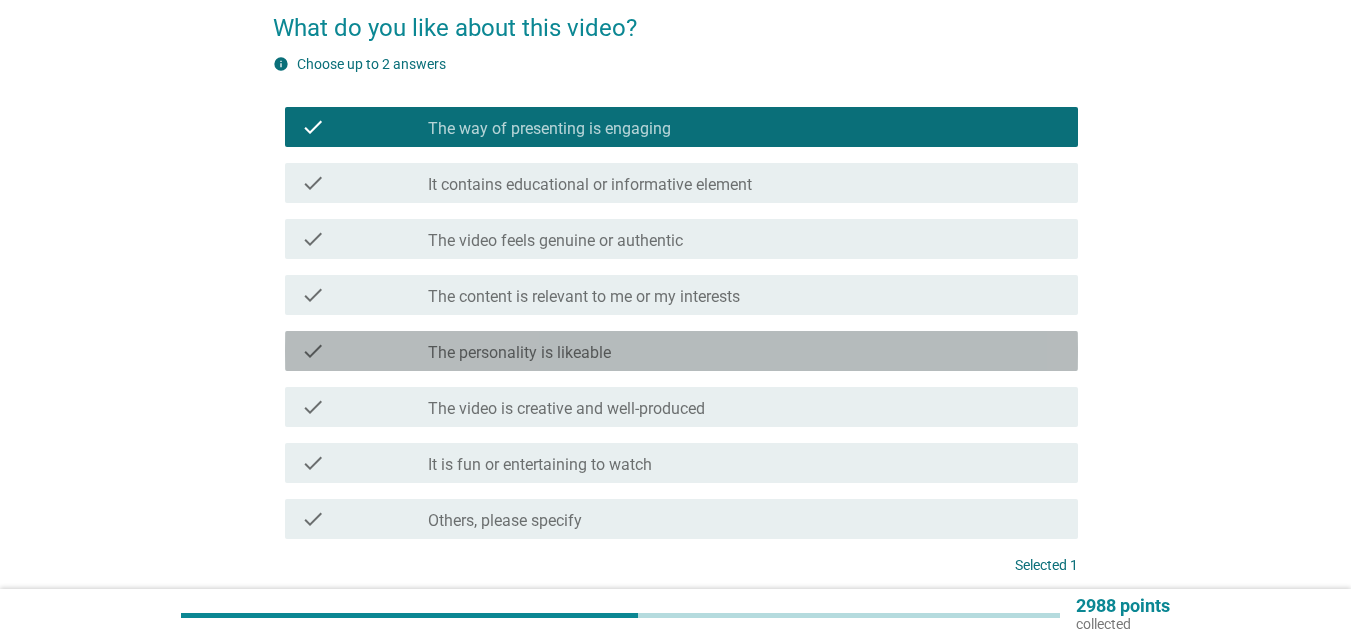 click on "check_box_outline_blank The personality is likeable" at bounding box center [745, 351] 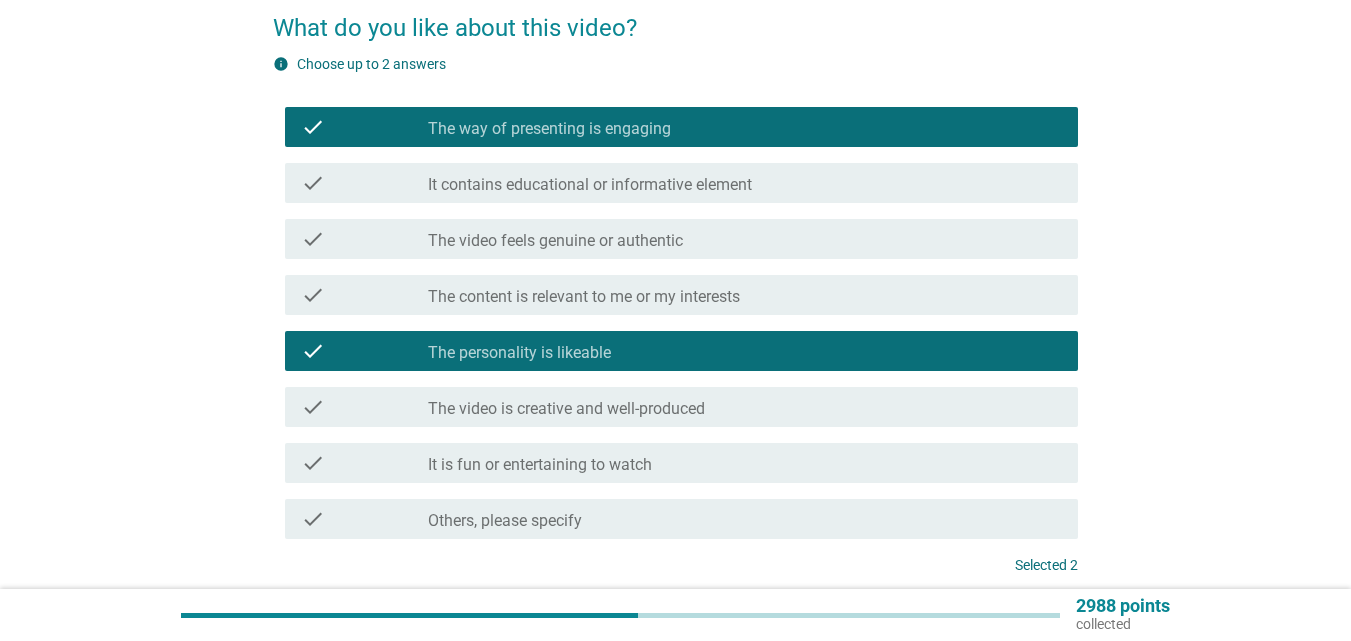 scroll, scrollTop: 200, scrollLeft: 0, axis: vertical 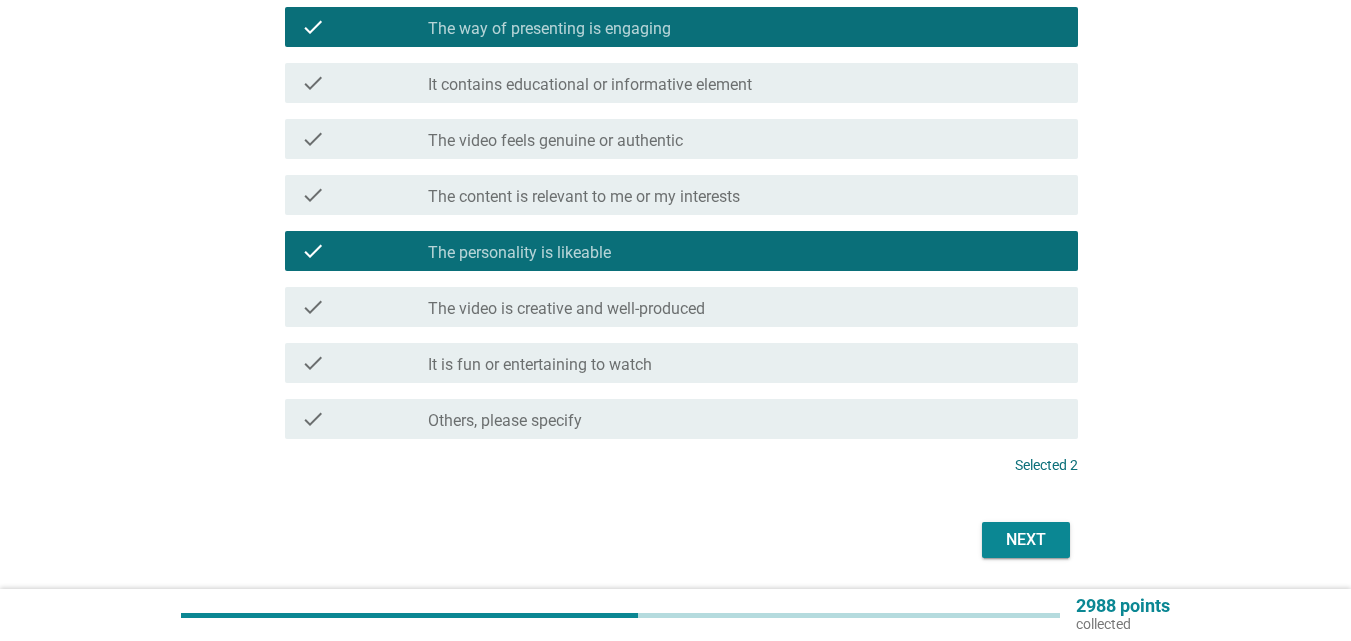 click on "Next" at bounding box center [1026, 540] 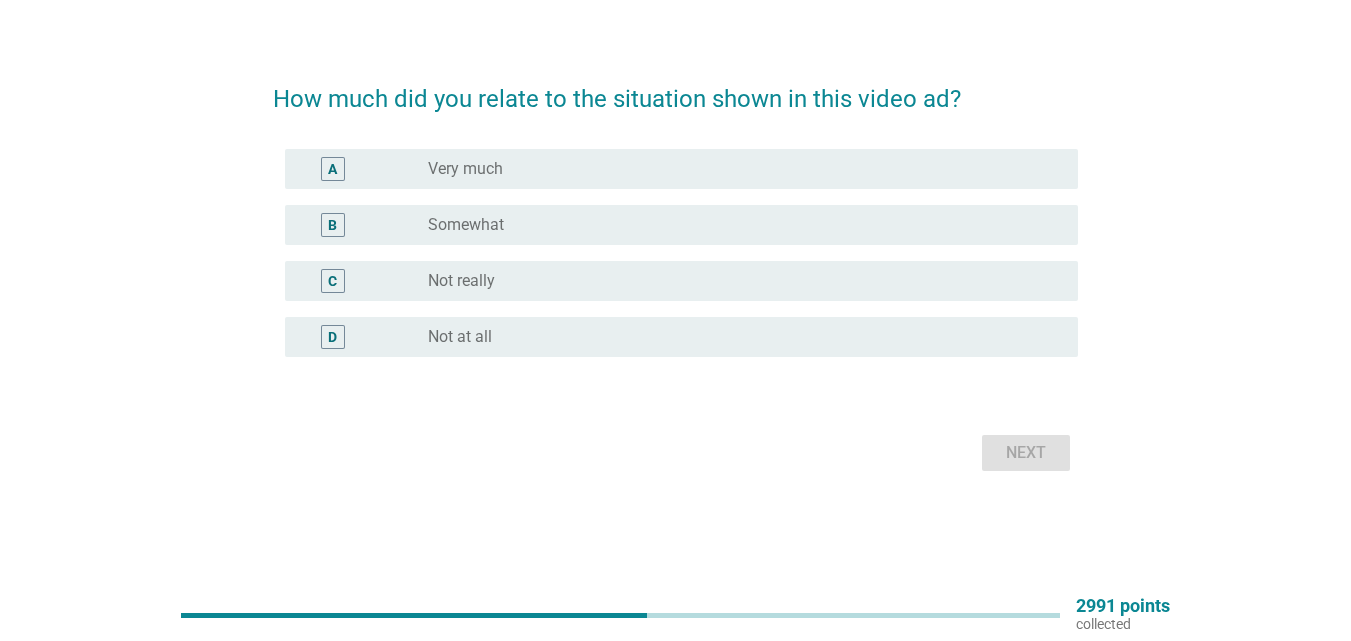 scroll, scrollTop: 0, scrollLeft: 0, axis: both 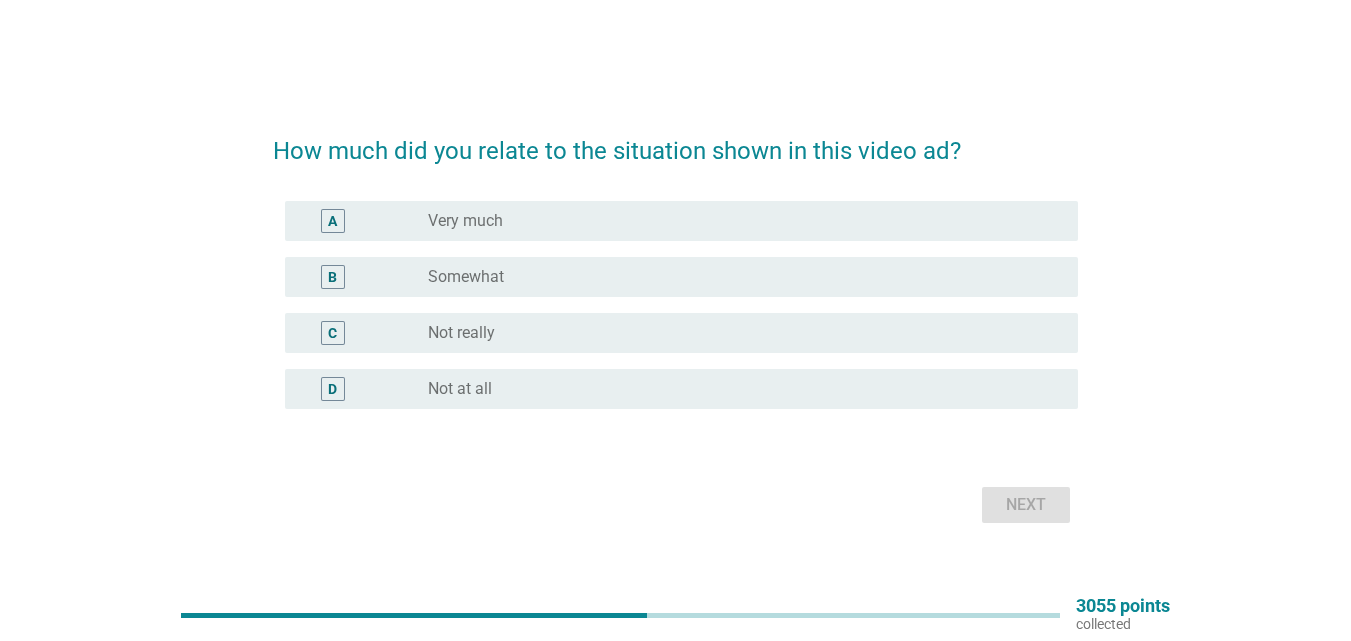 click on "Somewhat" at bounding box center (466, 277) 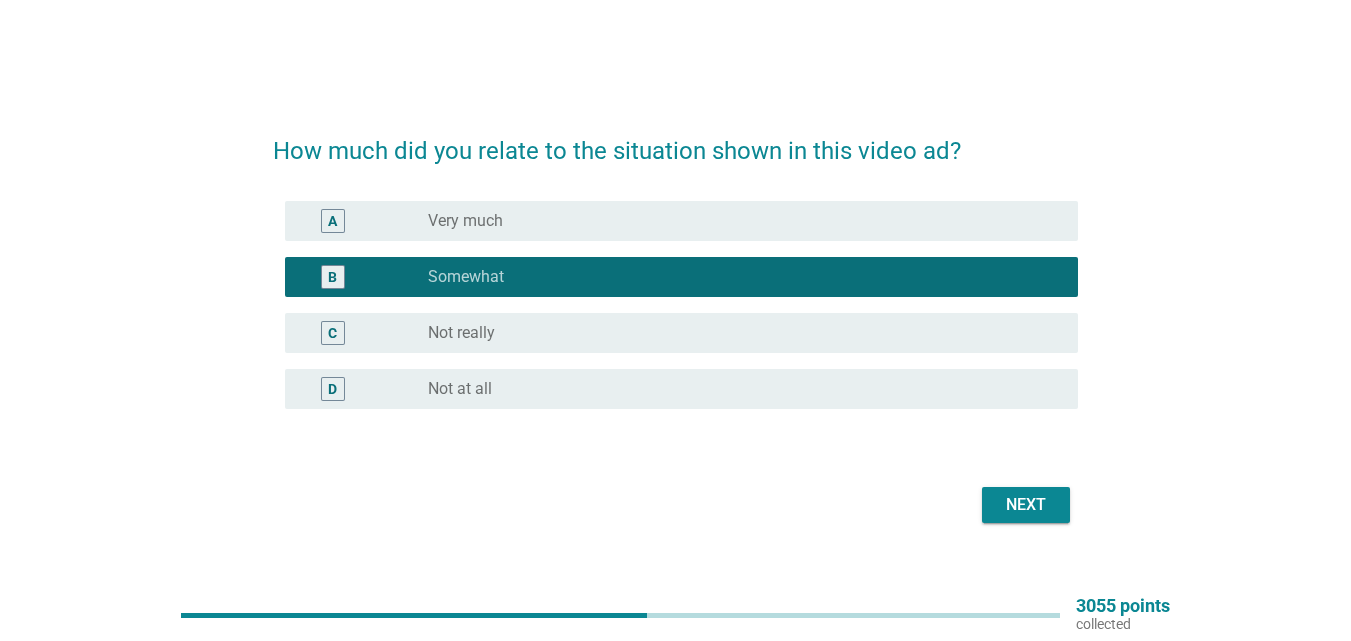 click on "Next" at bounding box center (1026, 505) 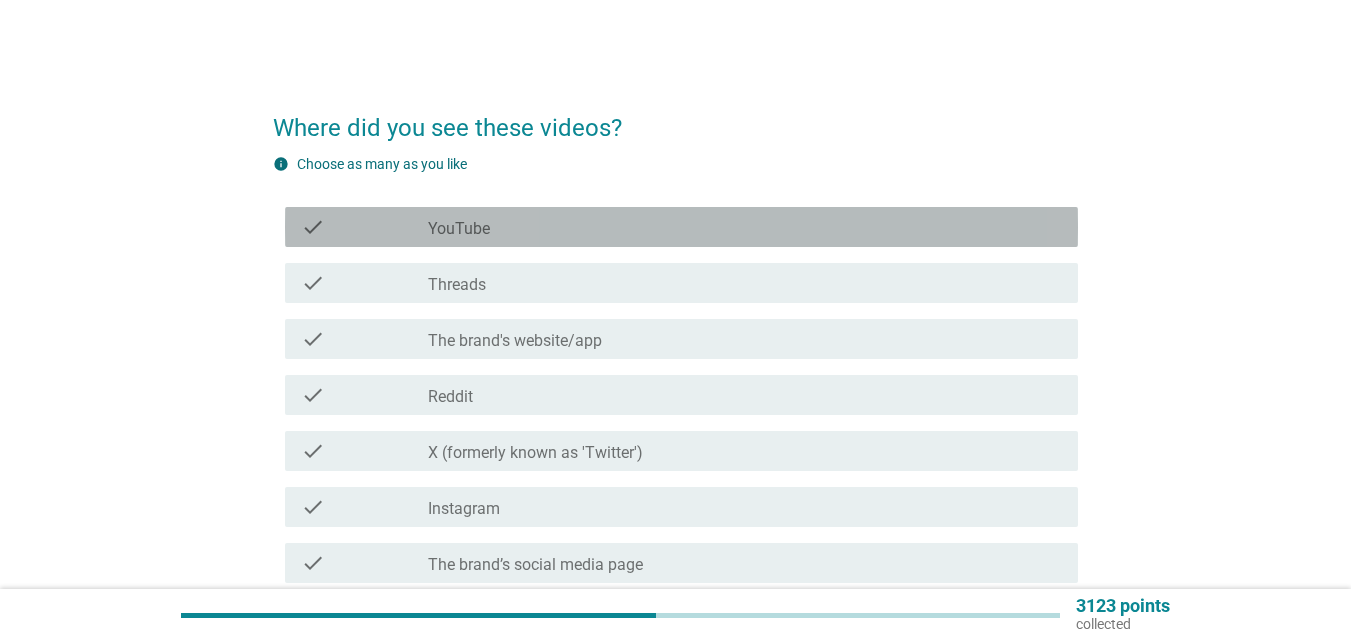 click on "check_box_outline_blank YouTube" at bounding box center [745, 227] 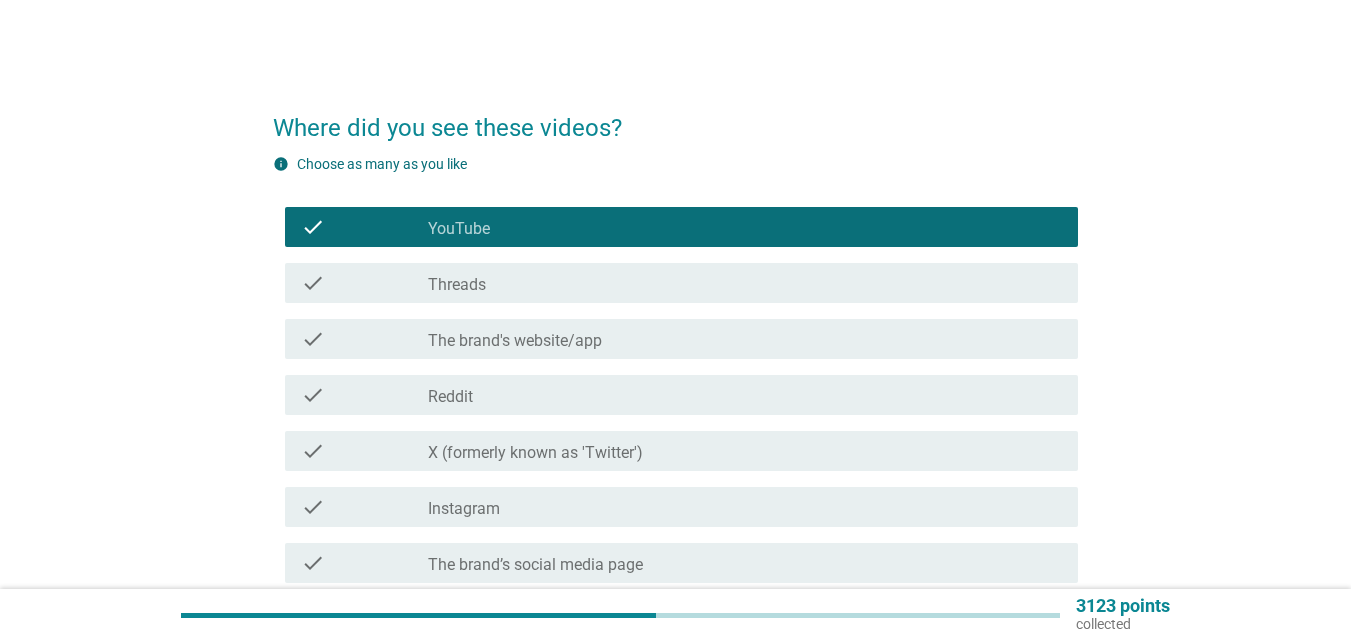 scroll, scrollTop: 100, scrollLeft: 0, axis: vertical 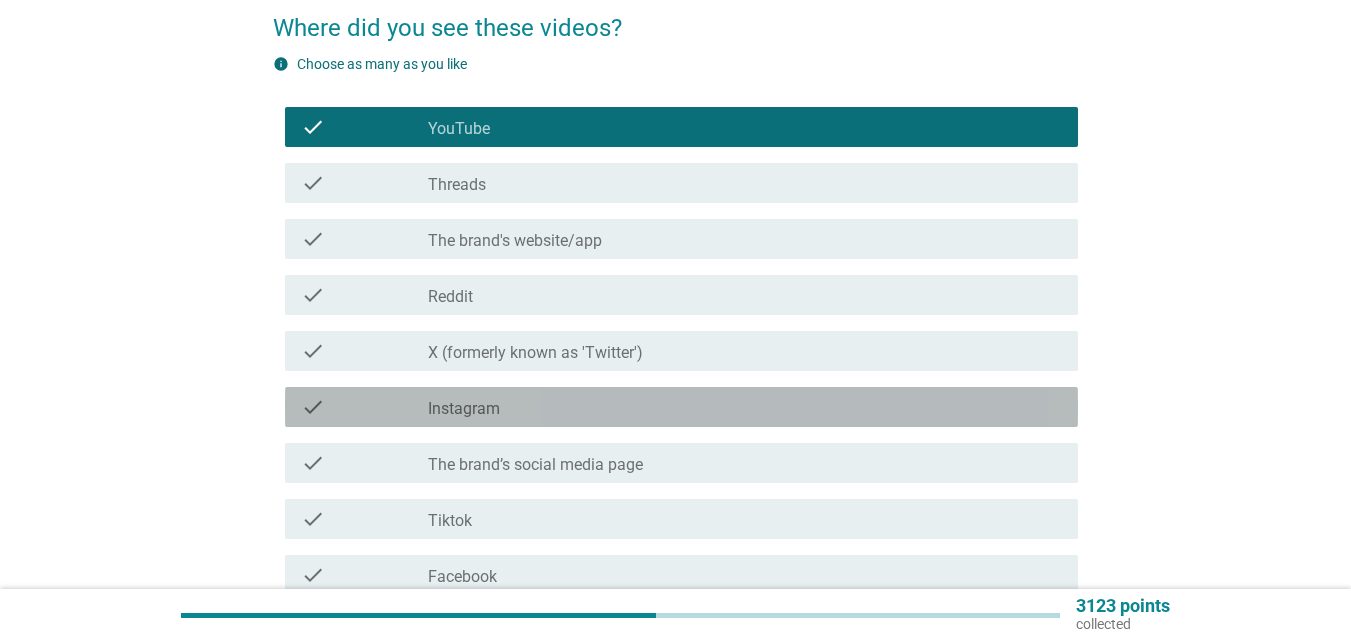 click on "check_box_outline_blank Instagram" at bounding box center [745, 407] 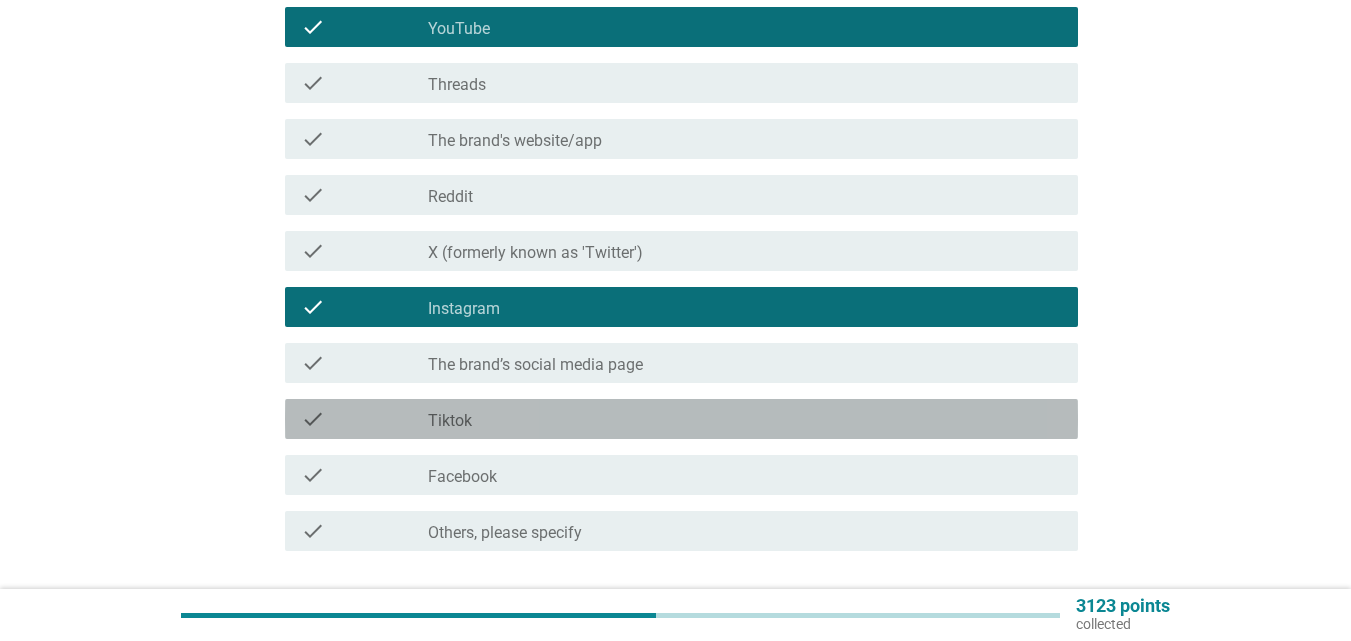 click on "check     check_box_outline_blank Tiktok" at bounding box center [681, 419] 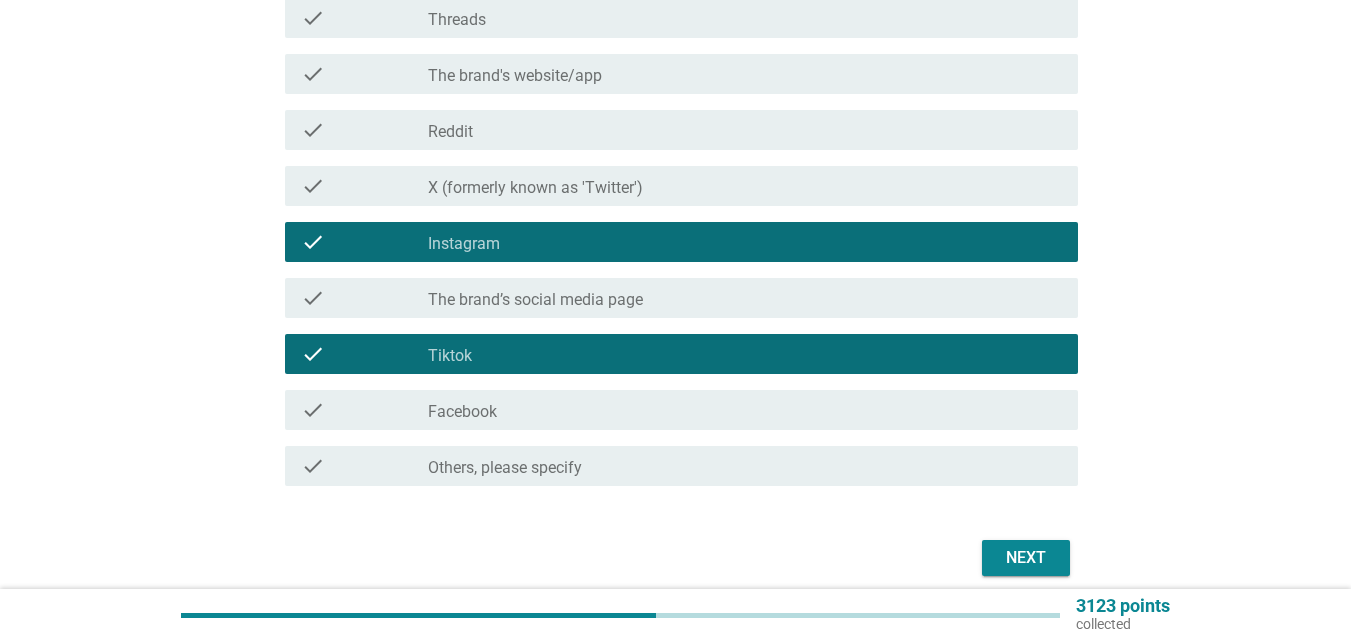 scroll, scrollTop: 300, scrollLeft: 0, axis: vertical 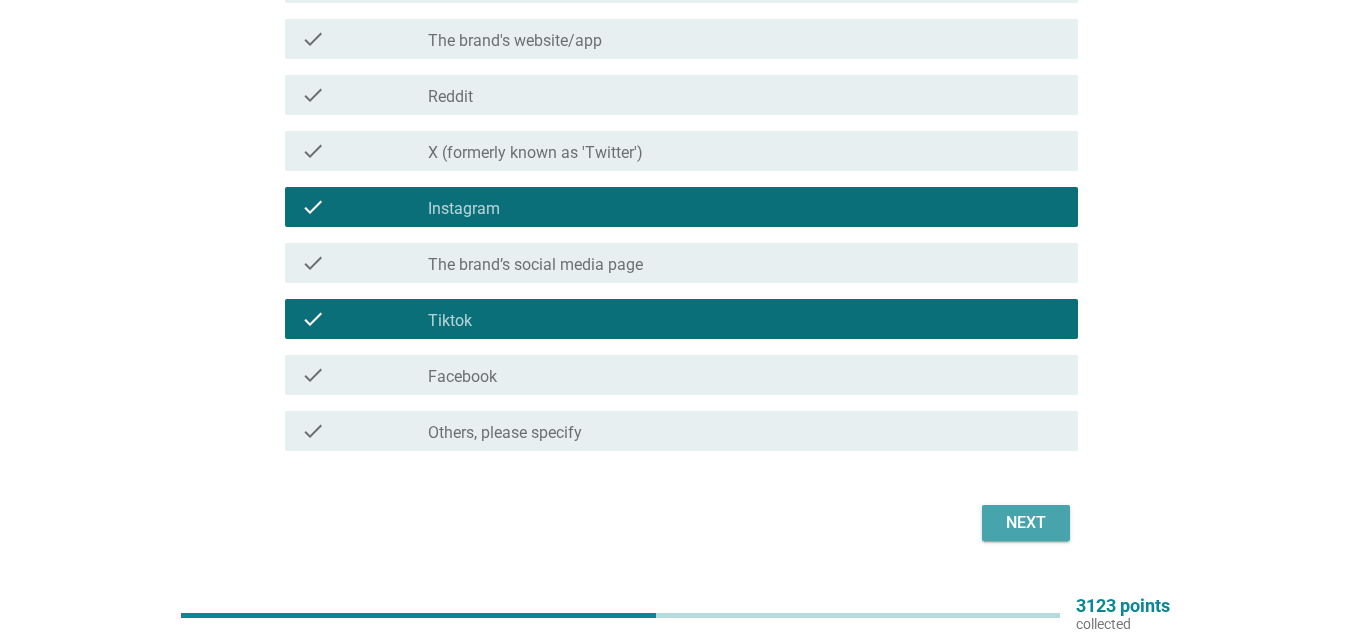 click on "Next" at bounding box center (1026, 523) 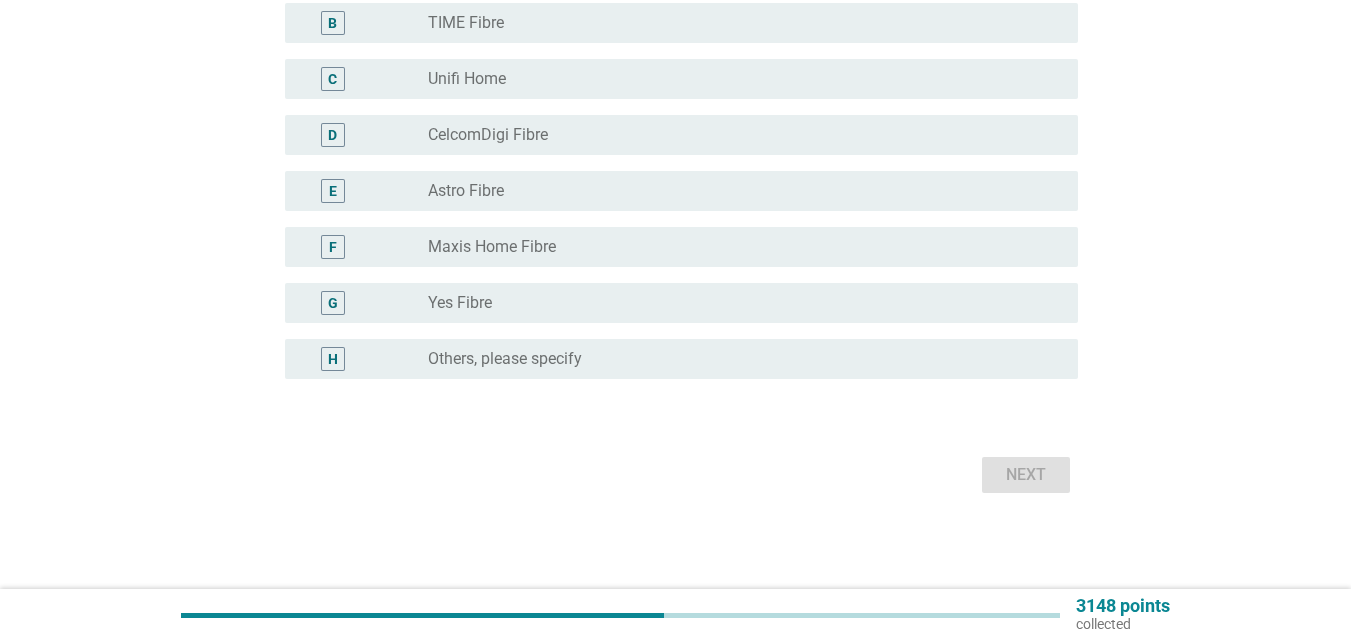 scroll, scrollTop: 0, scrollLeft: 0, axis: both 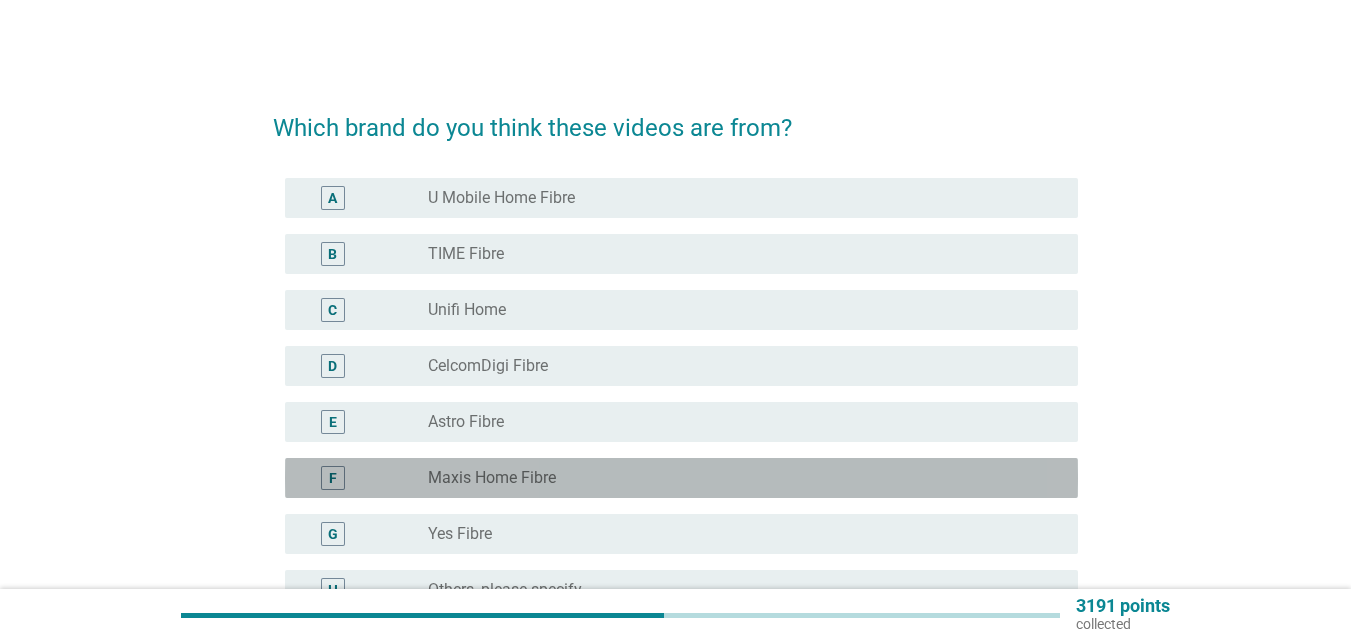 click on "Maxis Home Fibre" at bounding box center (492, 478) 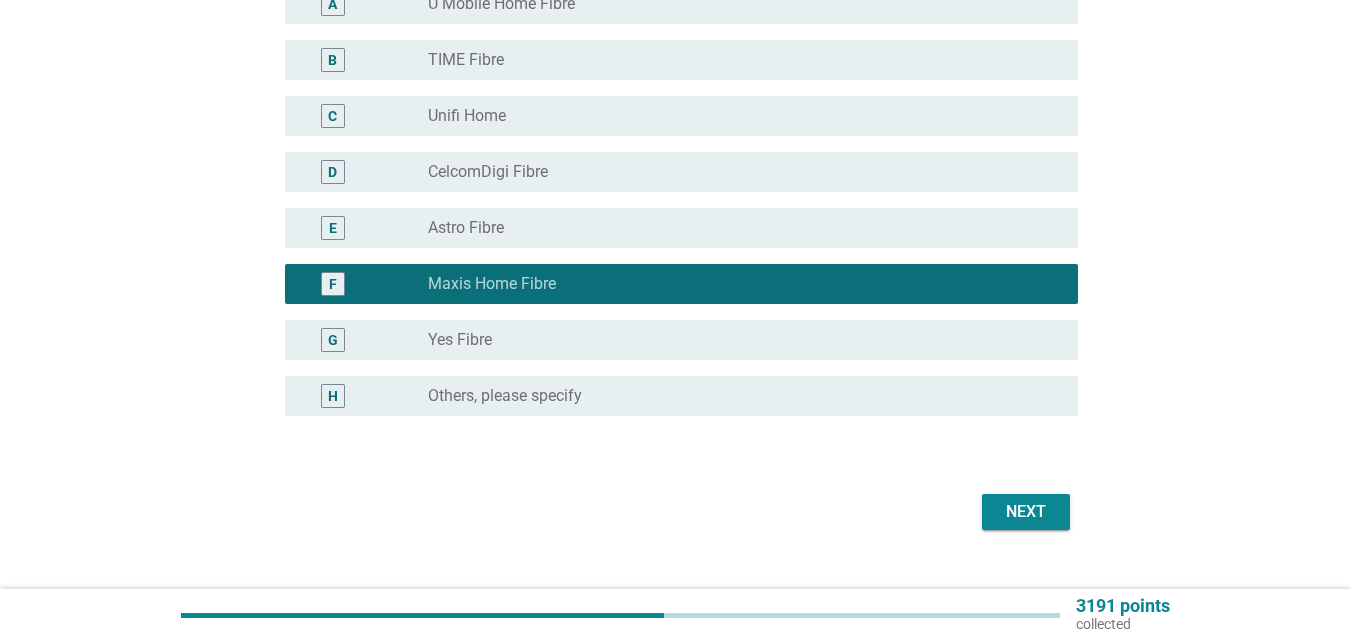 scroll, scrollTop: 231, scrollLeft: 0, axis: vertical 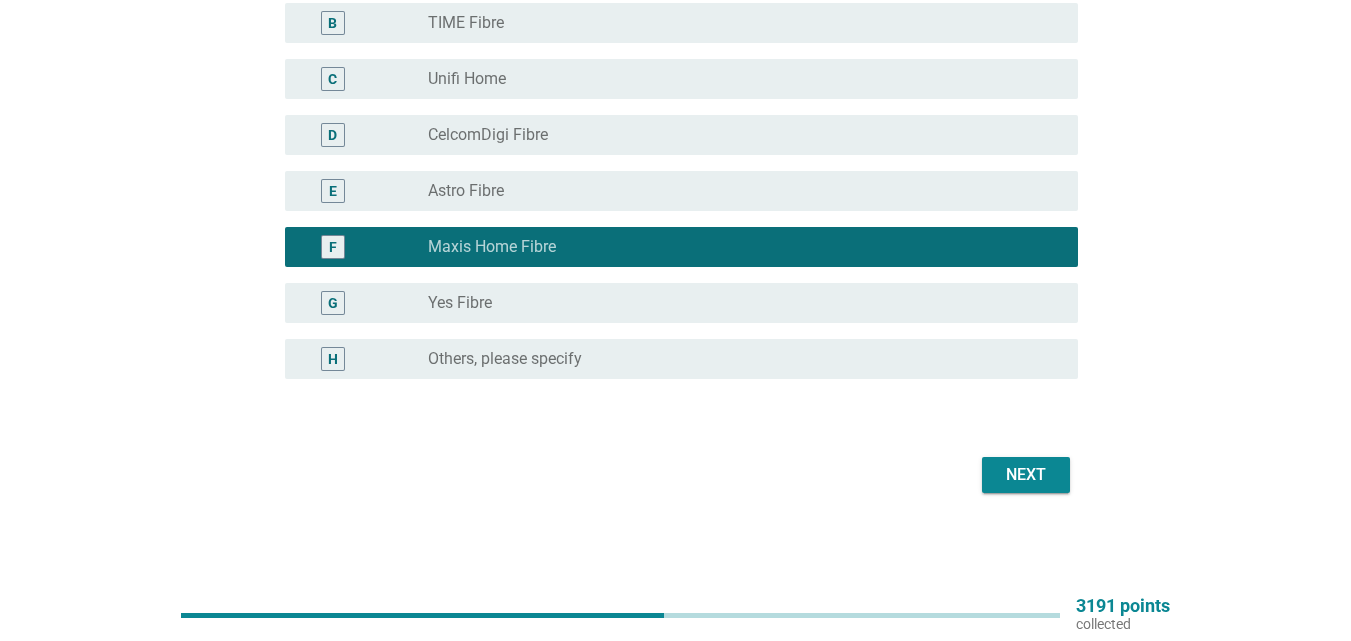 click on "Next" at bounding box center [1026, 475] 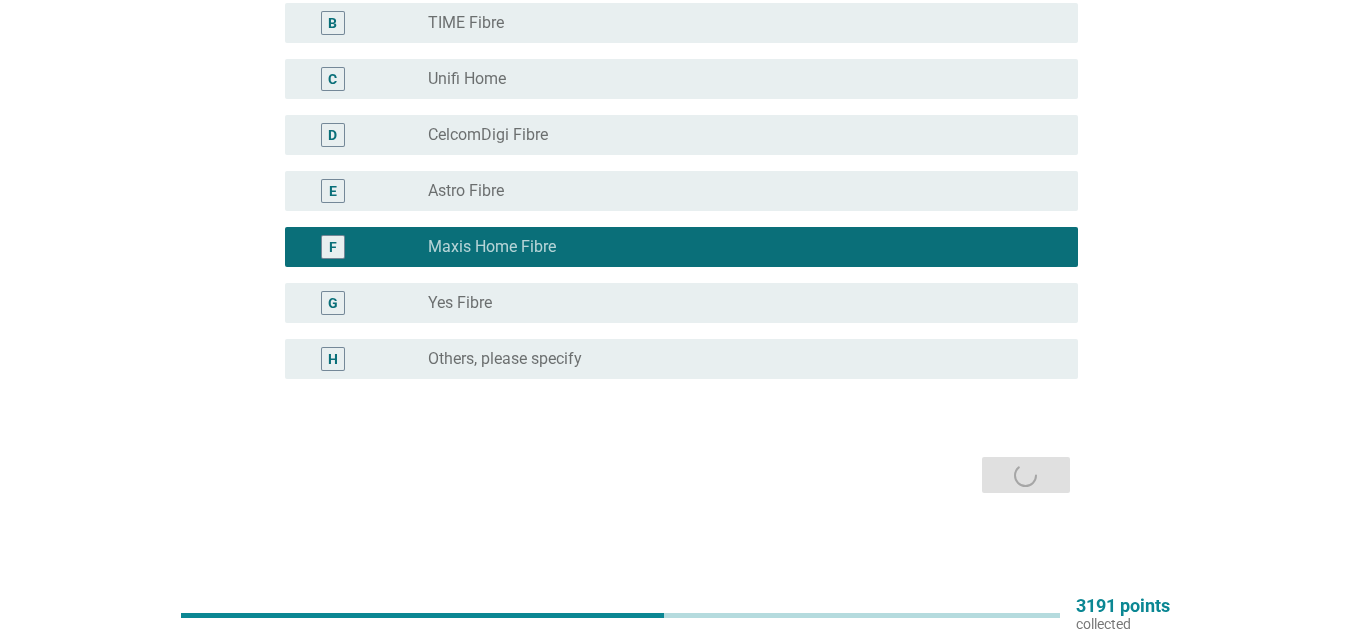 scroll, scrollTop: 0, scrollLeft: 0, axis: both 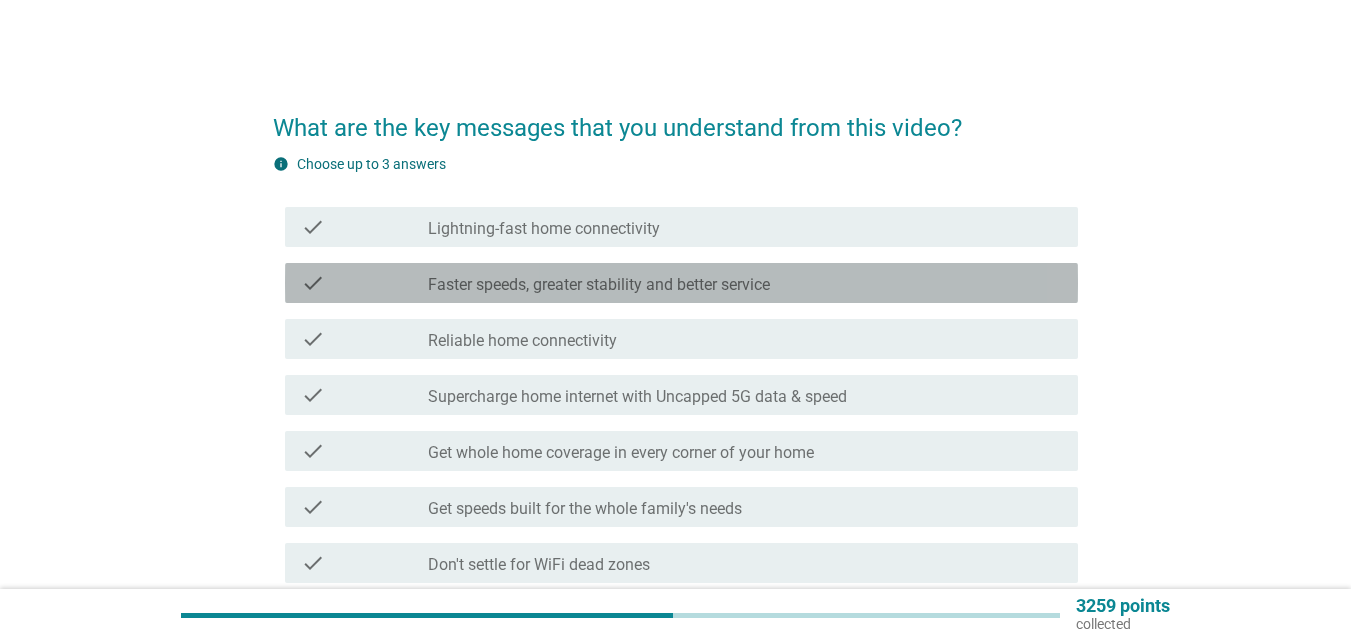 click on "Faster speeds, greater stability and better service" at bounding box center (599, 285) 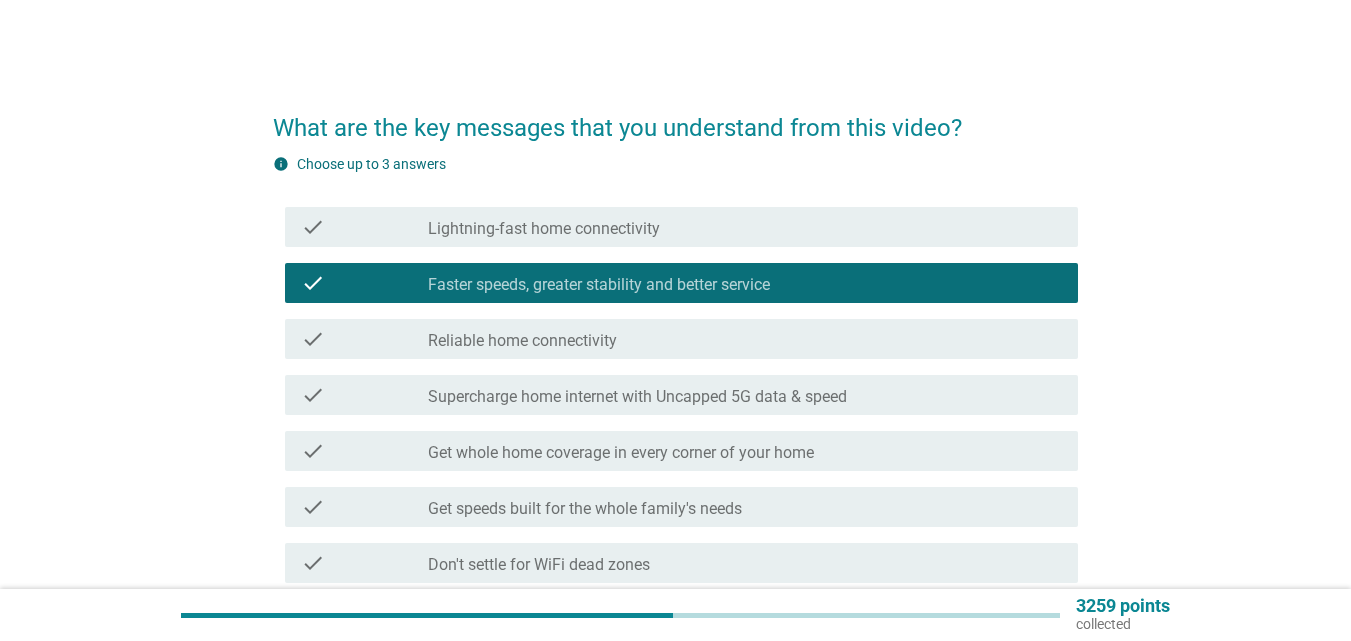 click on "check_box_outline_blank Reliable home connectivity" at bounding box center (745, 339) 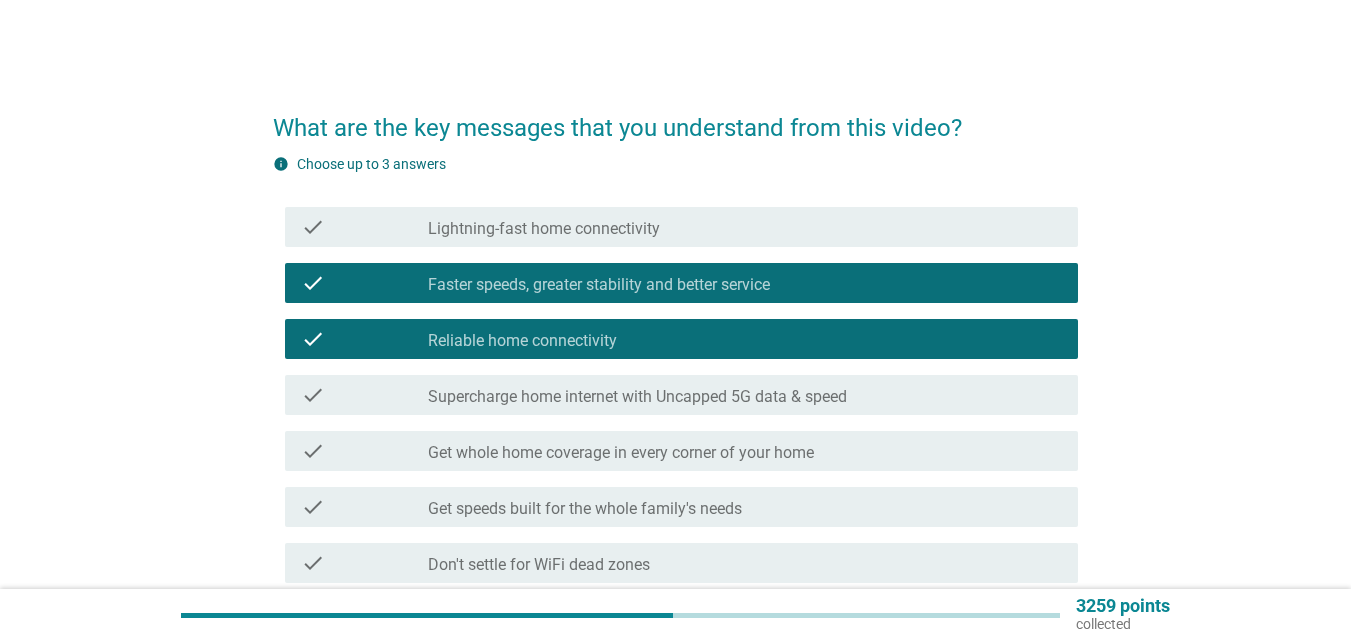 scroll, scrollTop: 100, scrollLeft: 0, axis: vertical 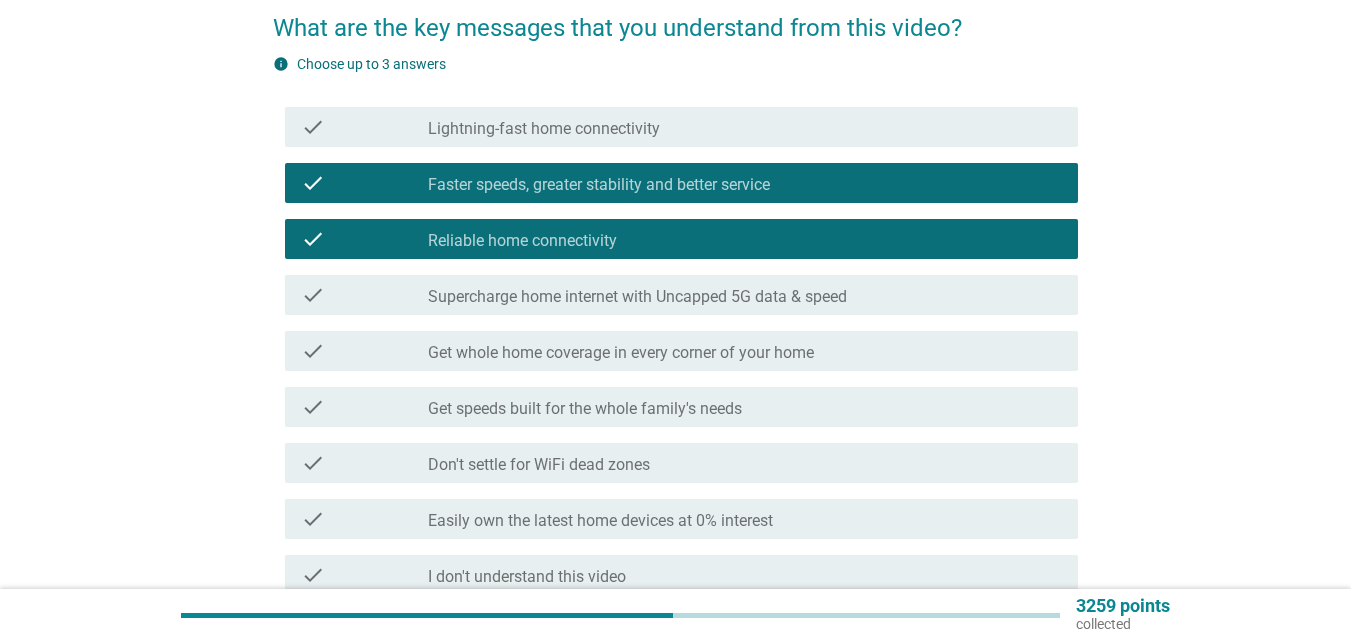click on "Get whole home coverage in every corner of your home" at bounding box center [621, 353] 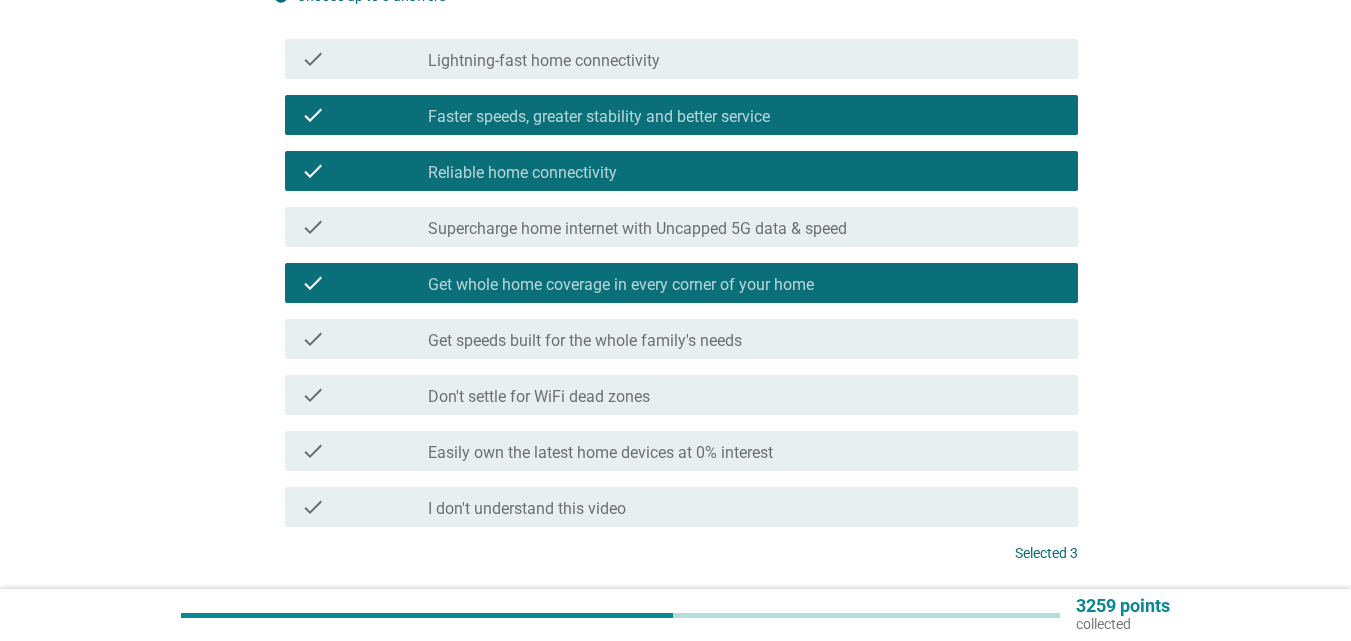 scroll, scrollTop: 200, scrollLeft: 0, axis: vertical 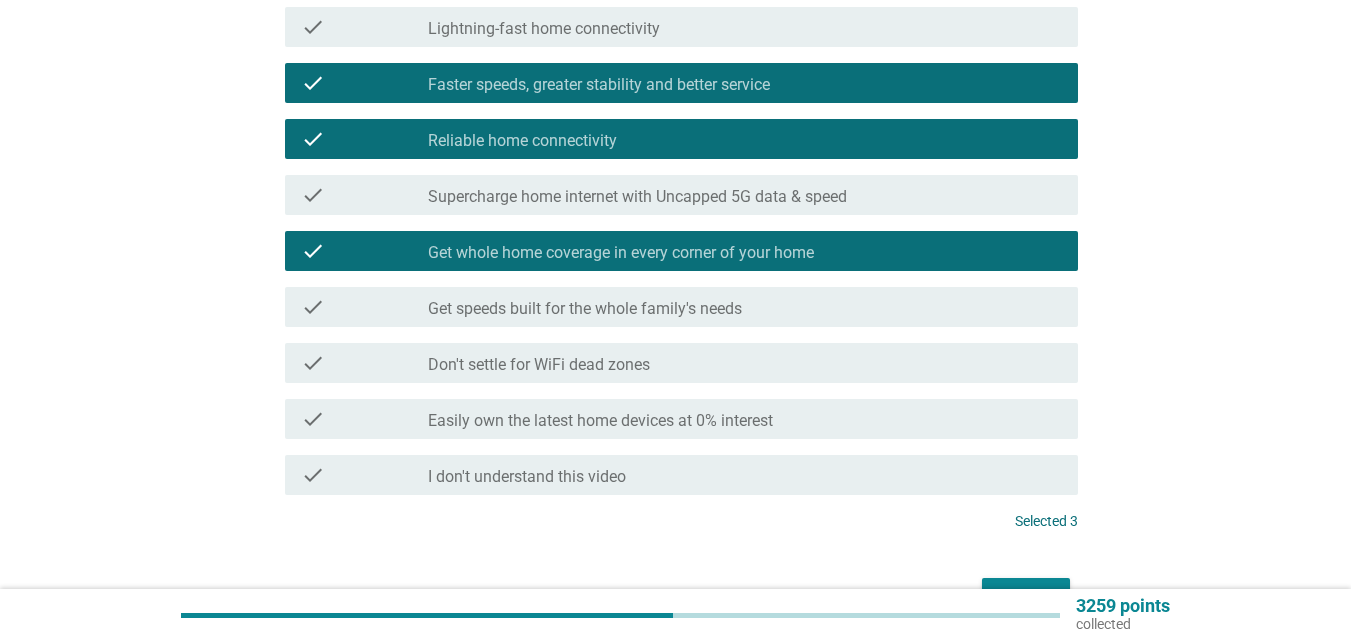 click on "Get speeds built for the whole family's needs" at bounding box center [585, 309] 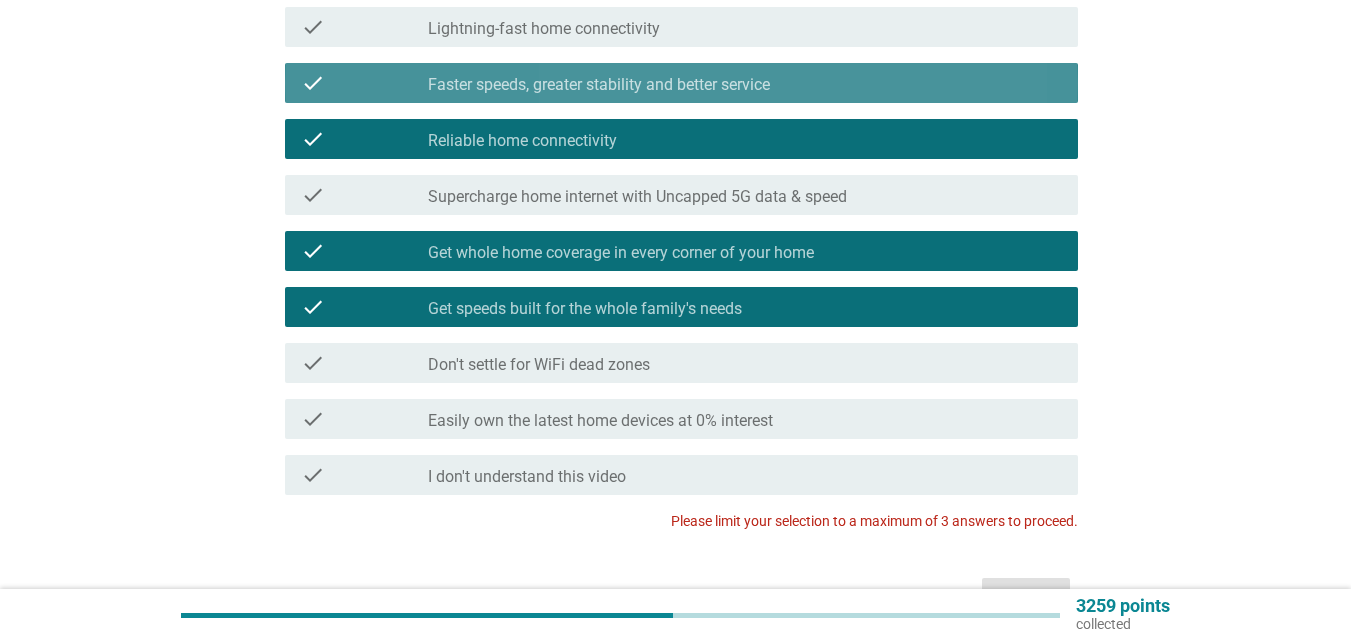click on "Faster speeds, greater stability and better service" at bounding box center [599, 85] 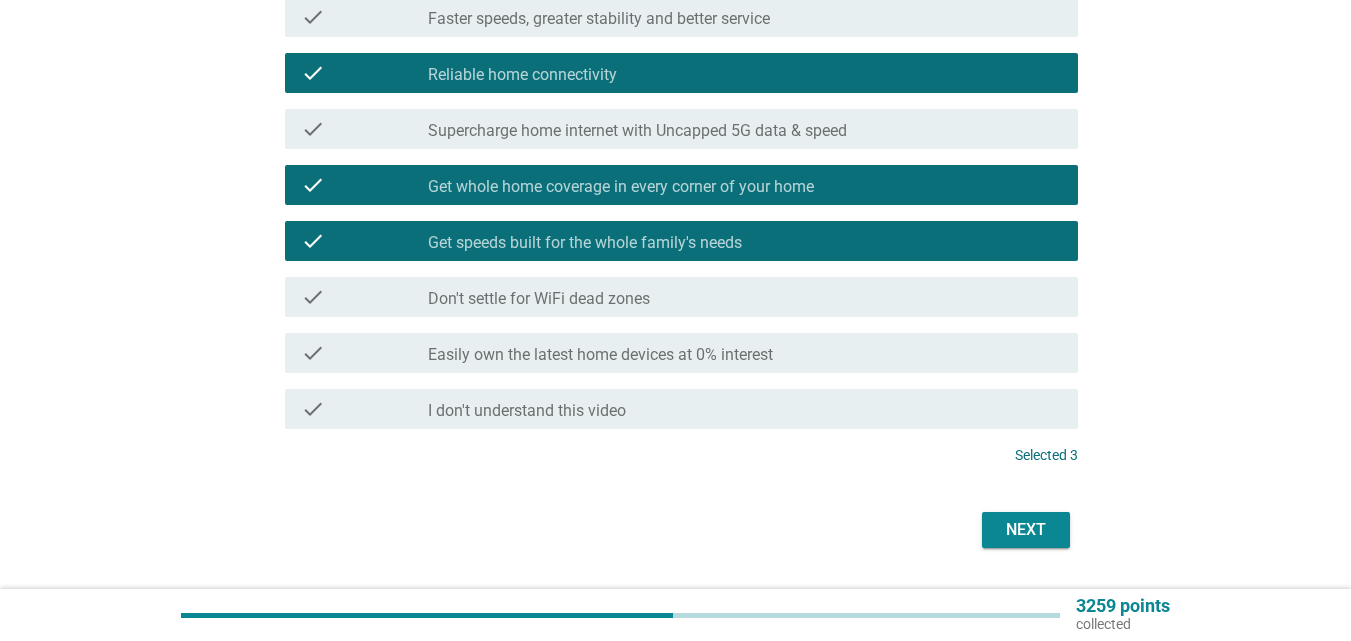 scroll, scrollTop: 300, scrollLeft: 0, axis: vertical 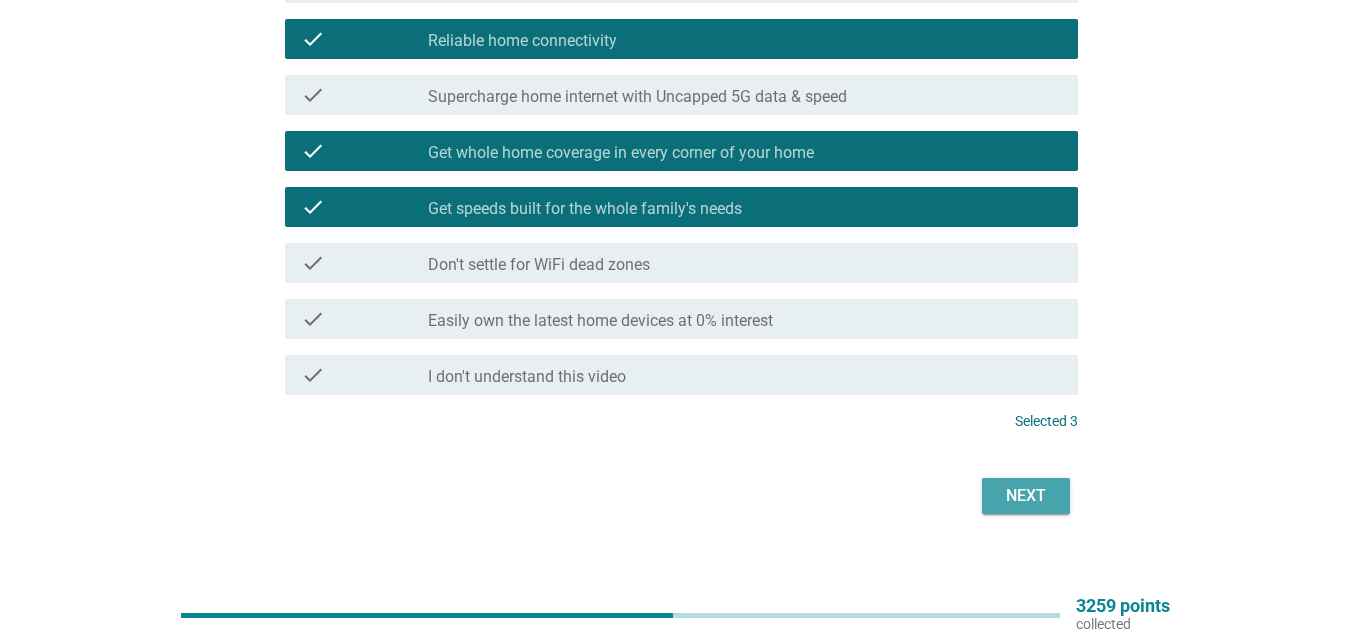 click on "Next" at bounding box center [1026, 496] 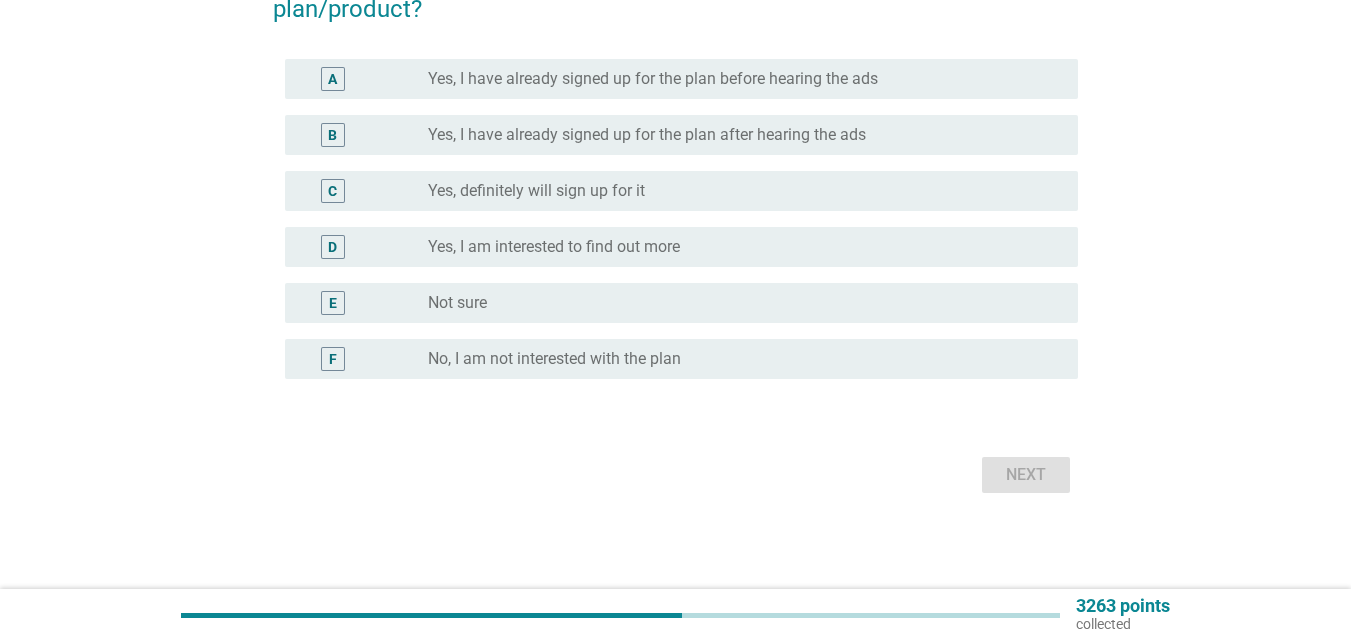 scroll, scrollTop: 0, scrollLeft: 0, axis: both 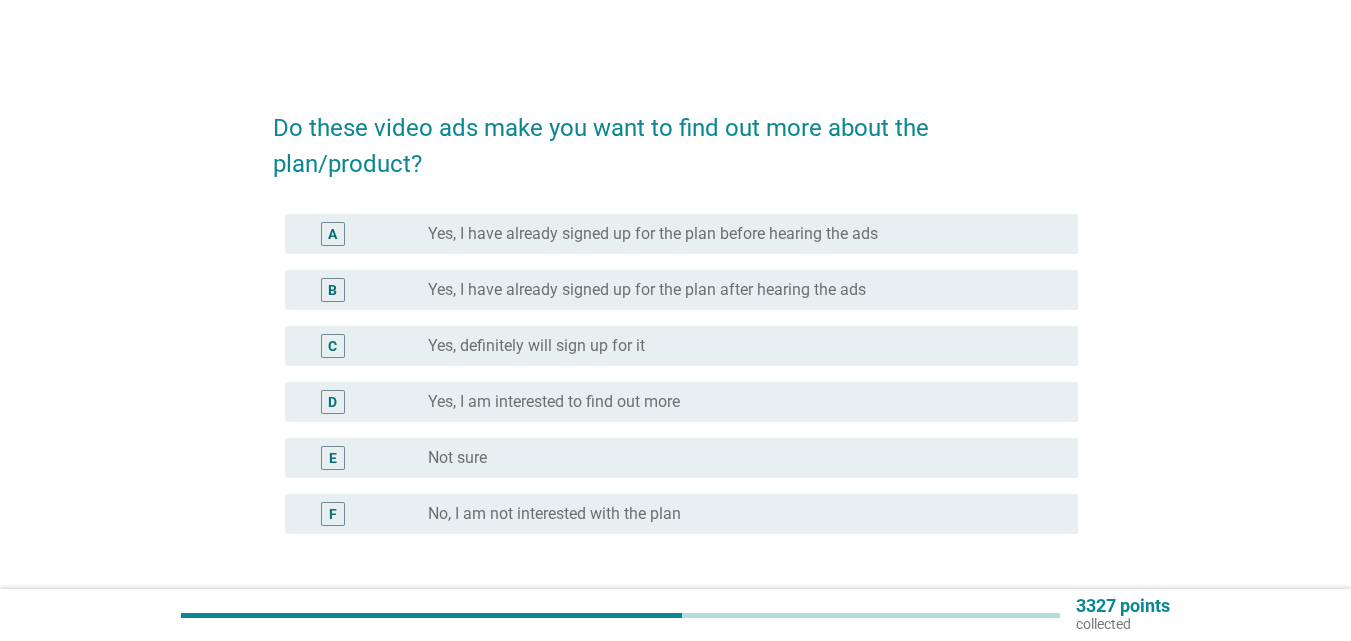 click on "Yes, I am interested to find out more" at bounding box center [554, 402] 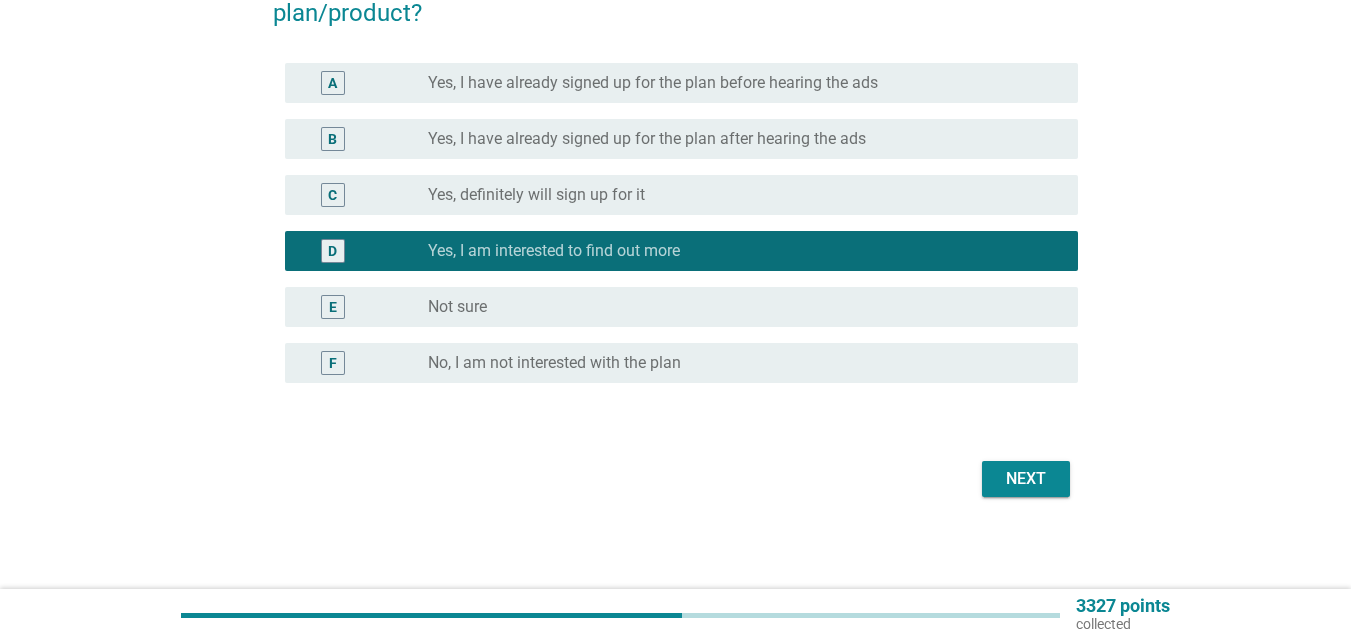 scroll, scrollTop: 155, scrollLeft: 0, axis: vertical 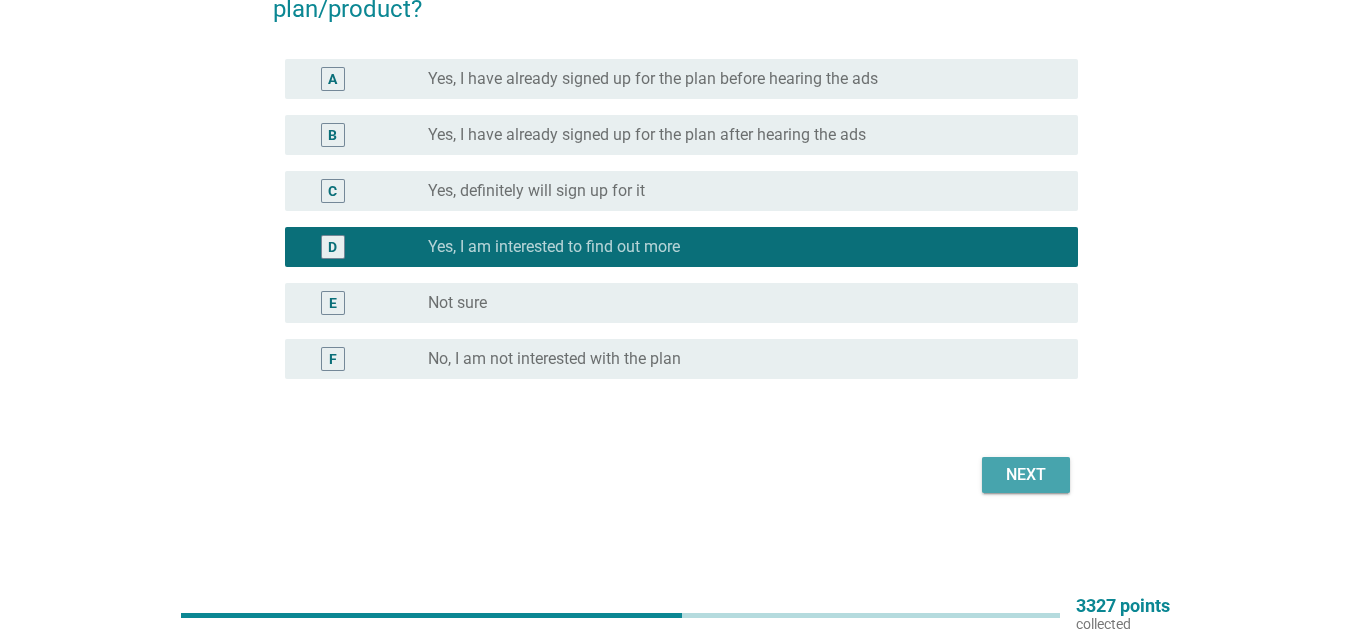 click on "Next" at bounding box center (1026, 475) 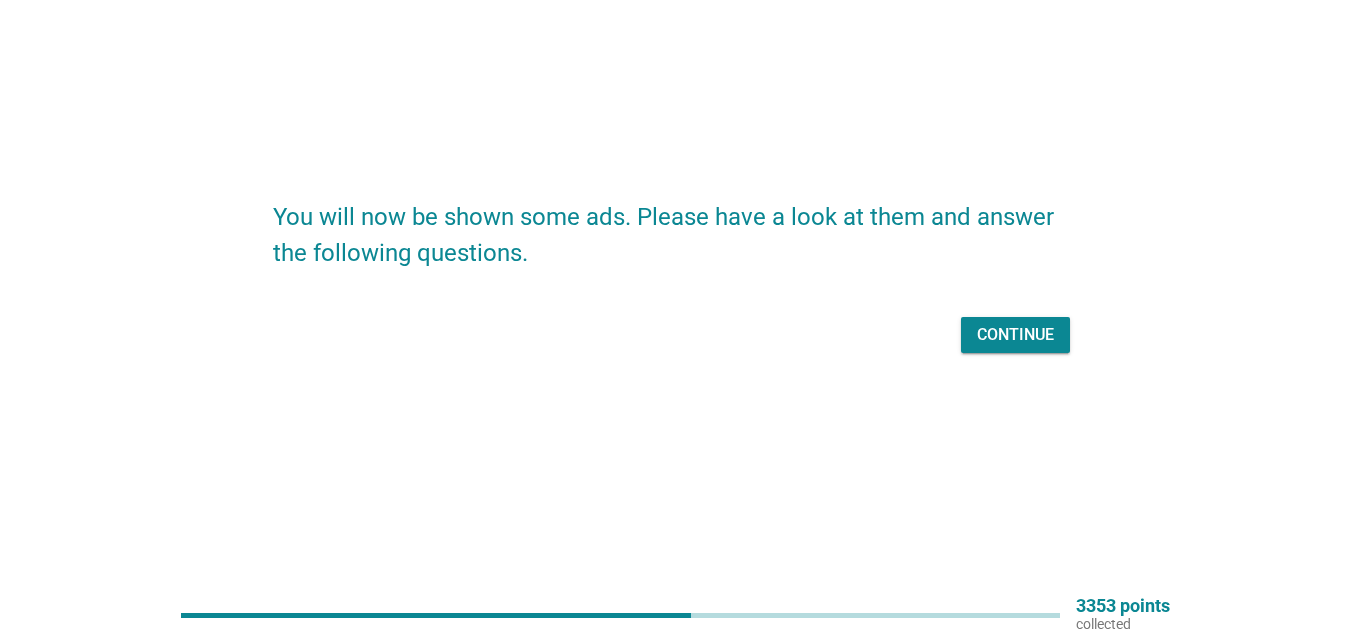 scroll, scrollTop: 0, scrollLeft: 0, axis: both 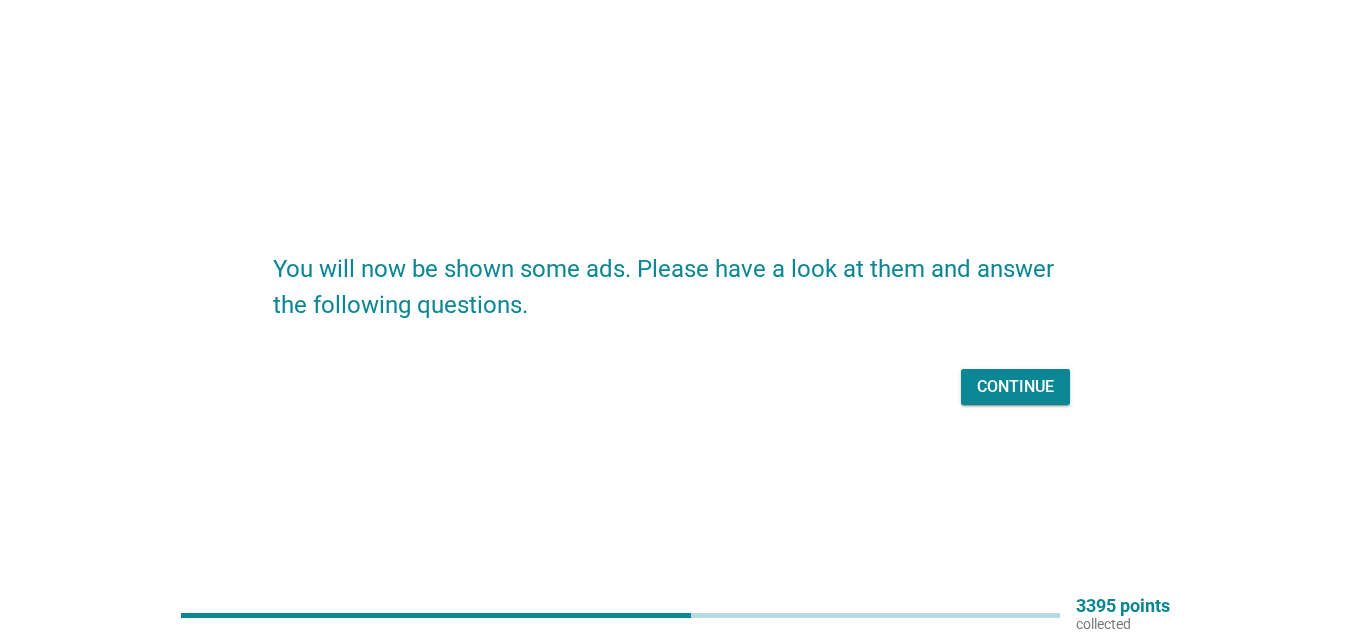 click on "Continue" at bounding box center [1015, 387] 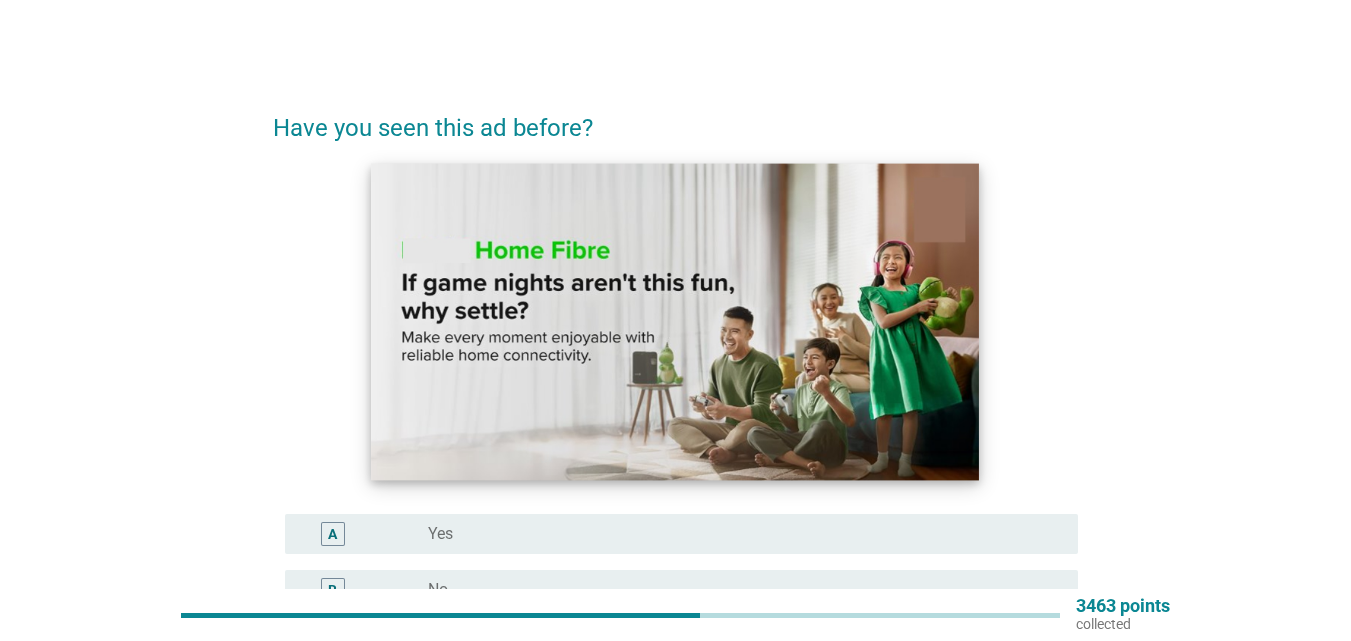 scroll, scrollTop: 100, scrollLeft: 0, axis: vertical 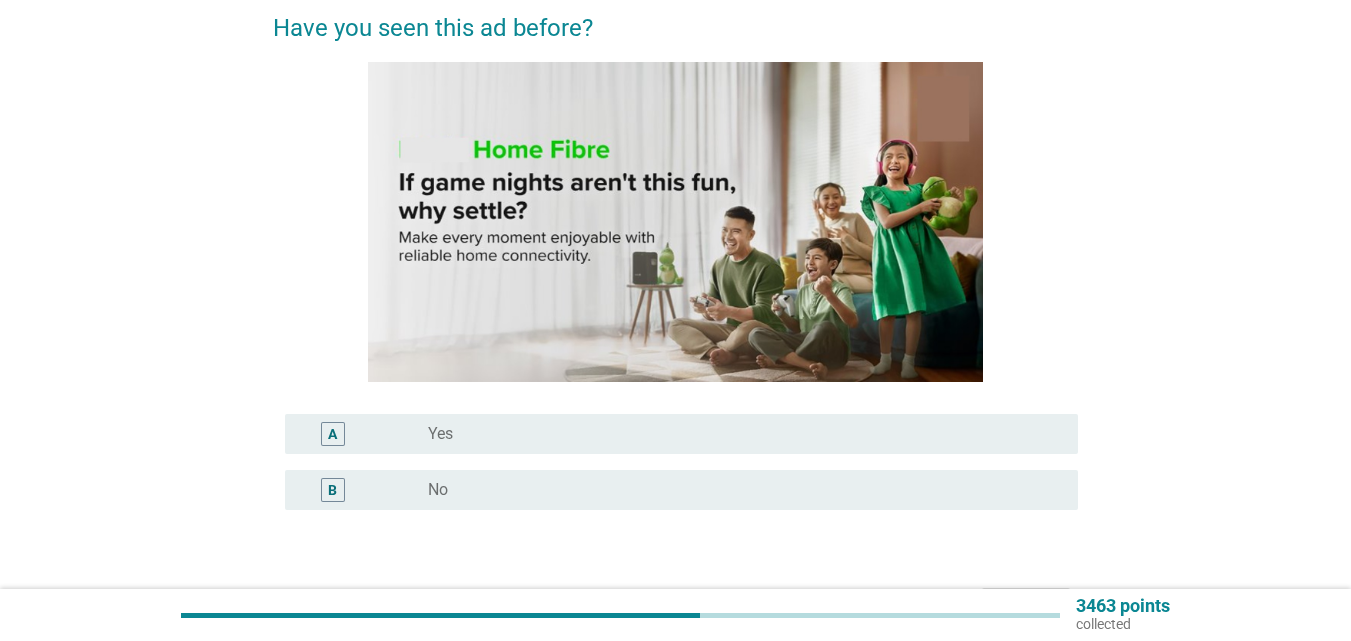 click on "Yes" at bounding box center [440, 434] 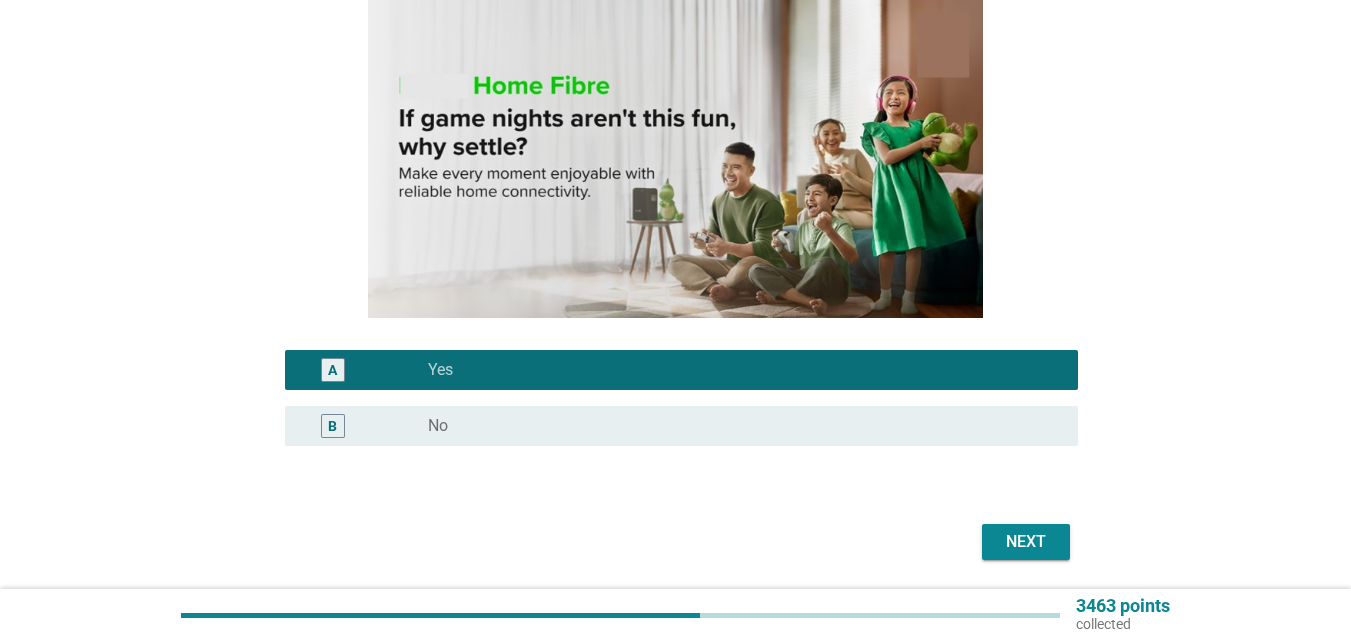 scroll, scrollTop: 200, scrollLeft: 0, axis: vertical 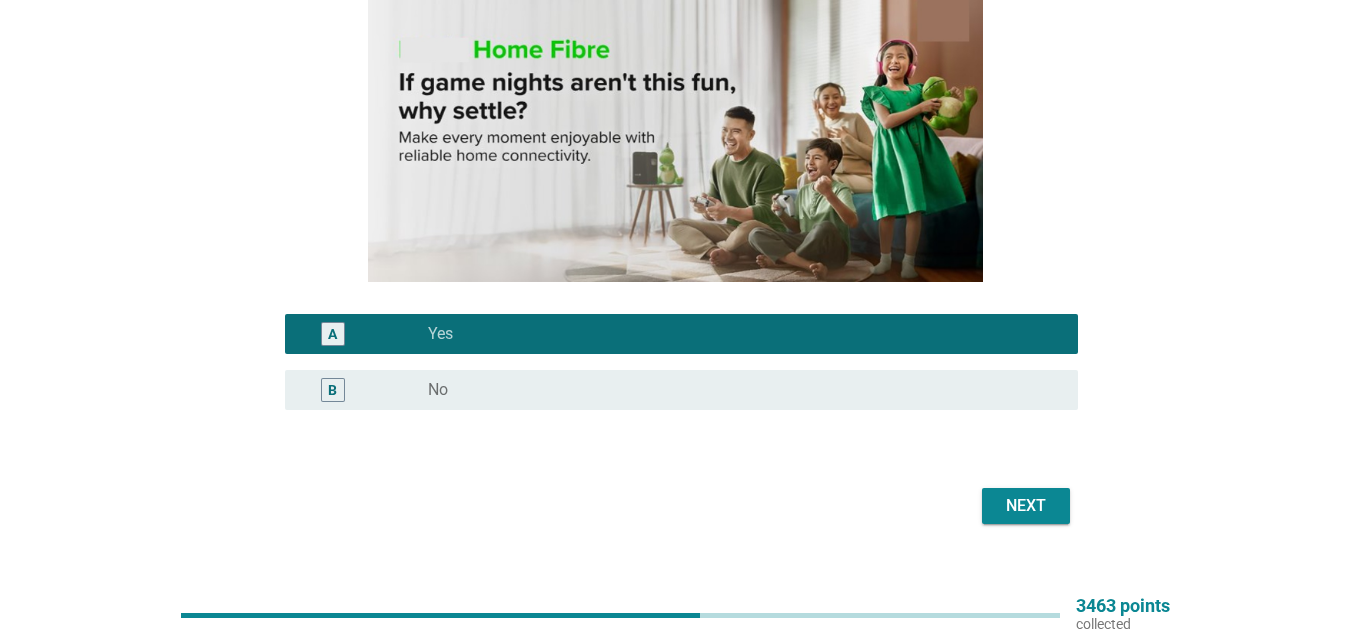 click on "Next" at bounding box center (1026, 506) 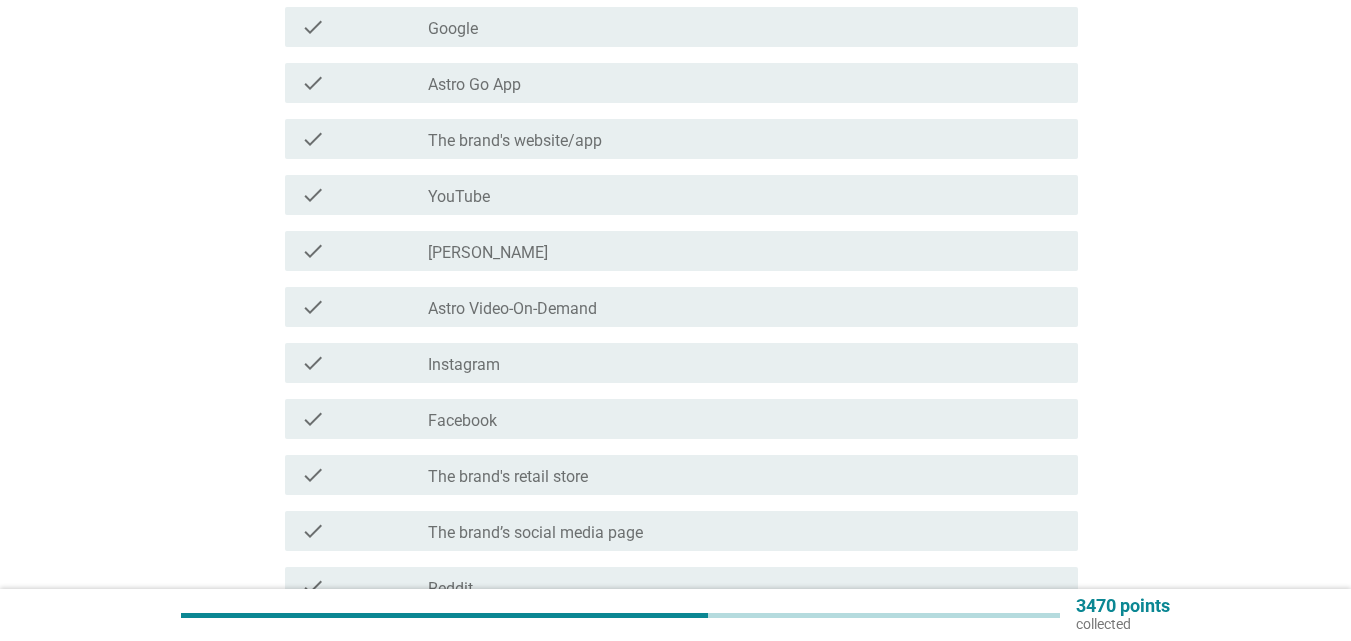 scroll, scrollTop: 0, scrollLeft: 0, axis: both 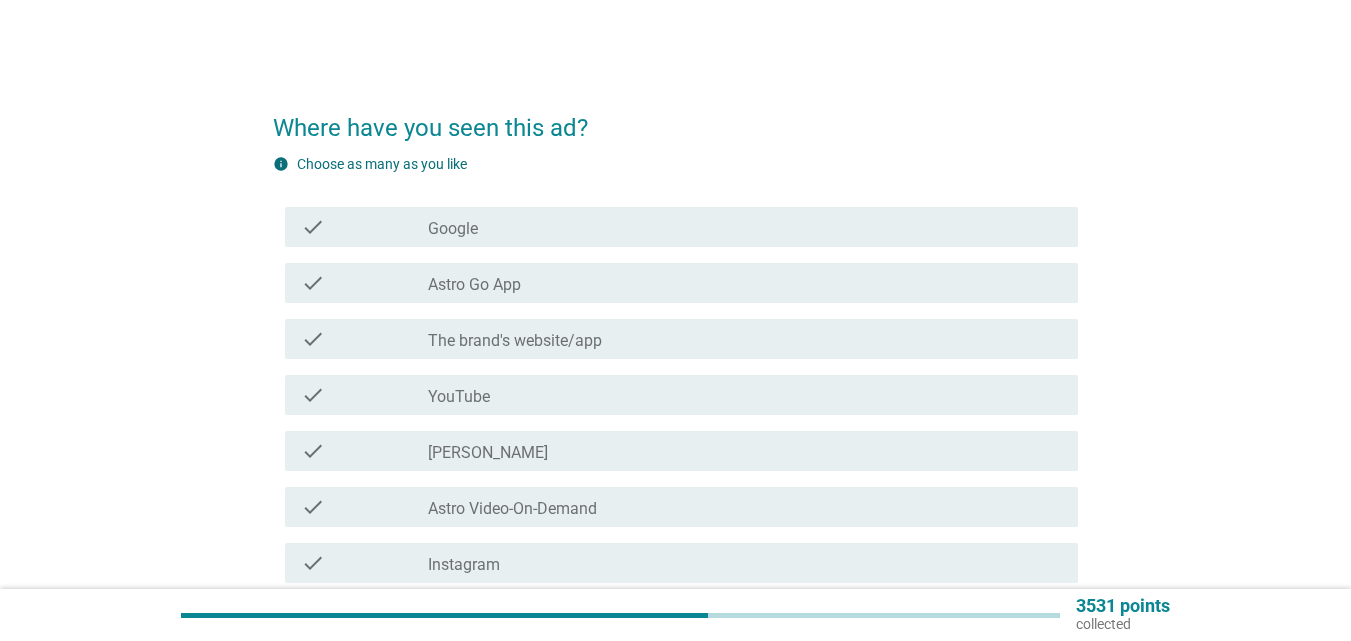 click on "check_box_outline_blank Google" at bounding box center [745, 227] 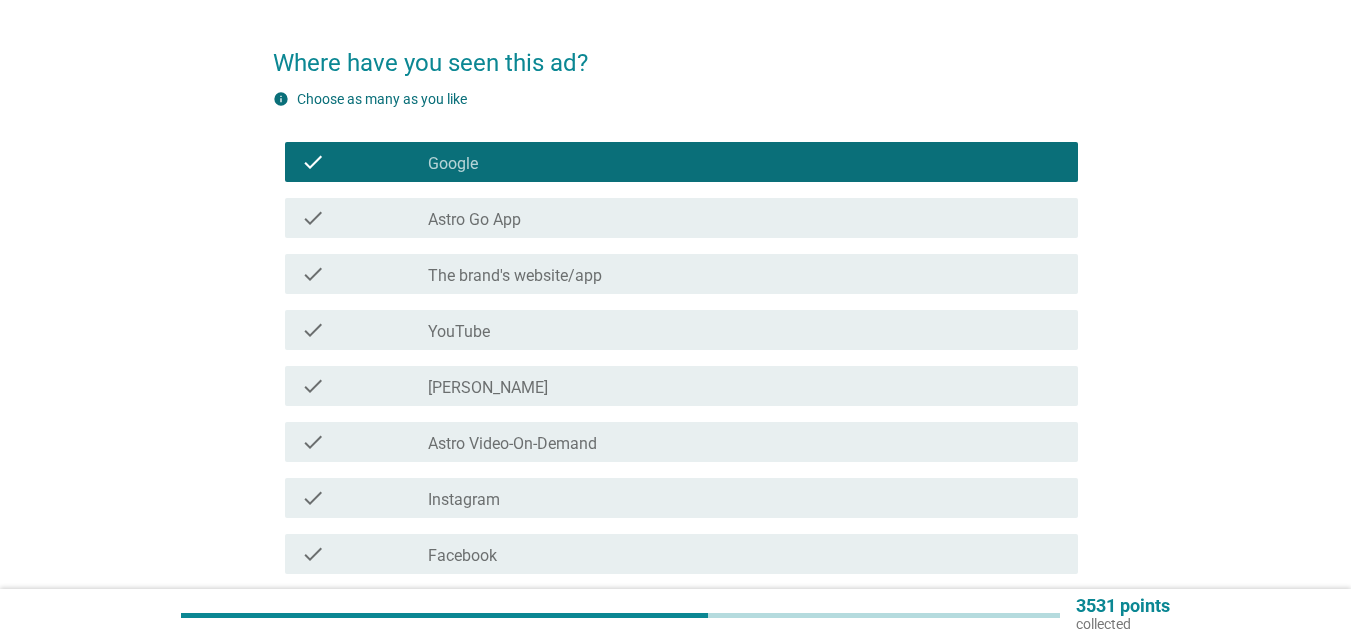 scroll, scrollTop: 100, scrollLeft: 0, axis: vertical 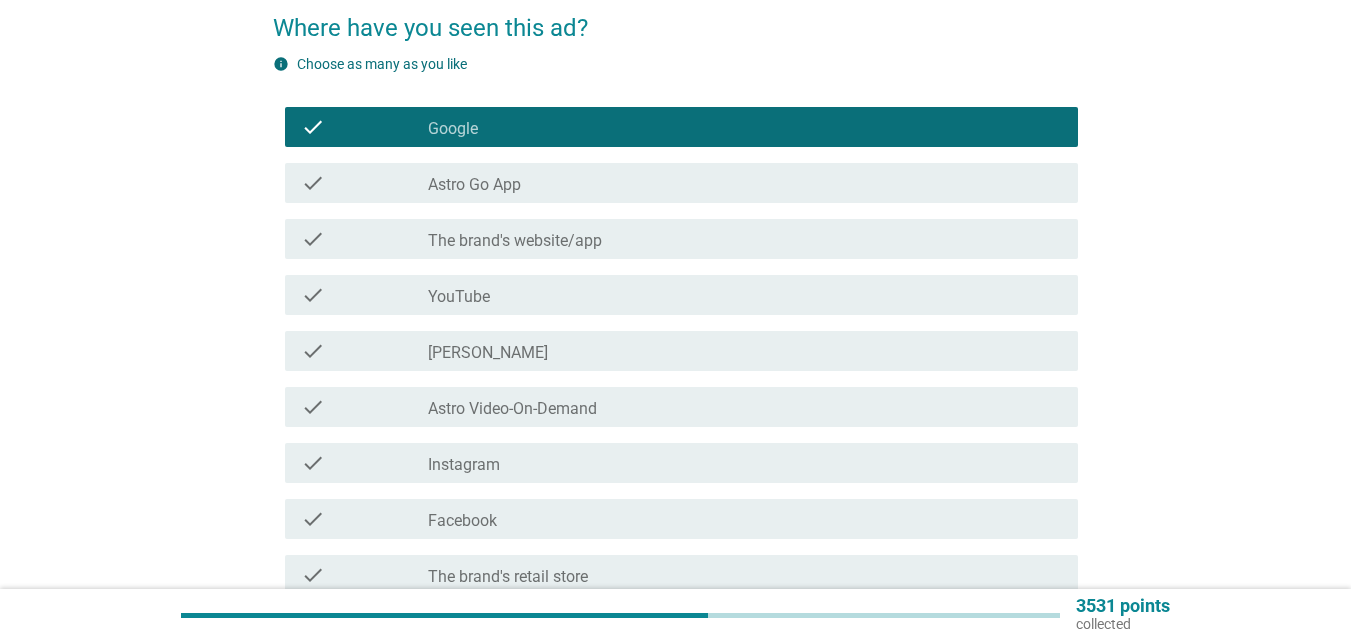 click on "check_box_outline_blank YouTube" at bounding box center (745, 295) 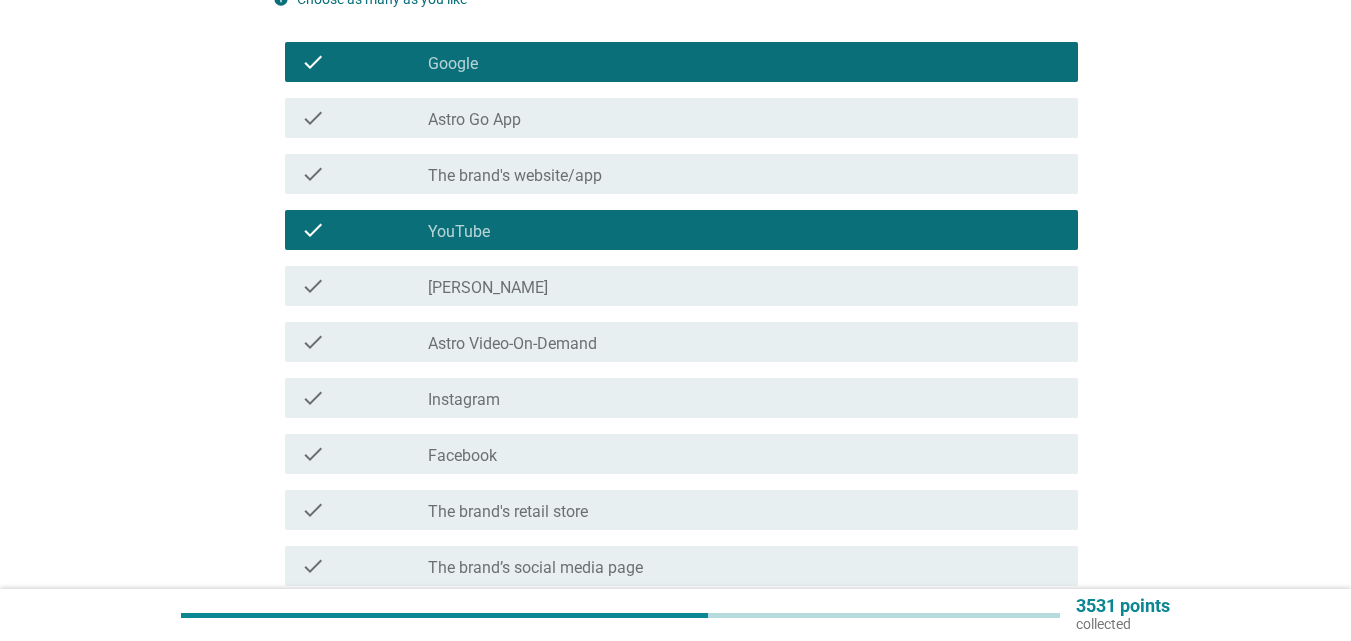 scroll, scrollTop: 200, scrollLeft: 0, axis: vertical 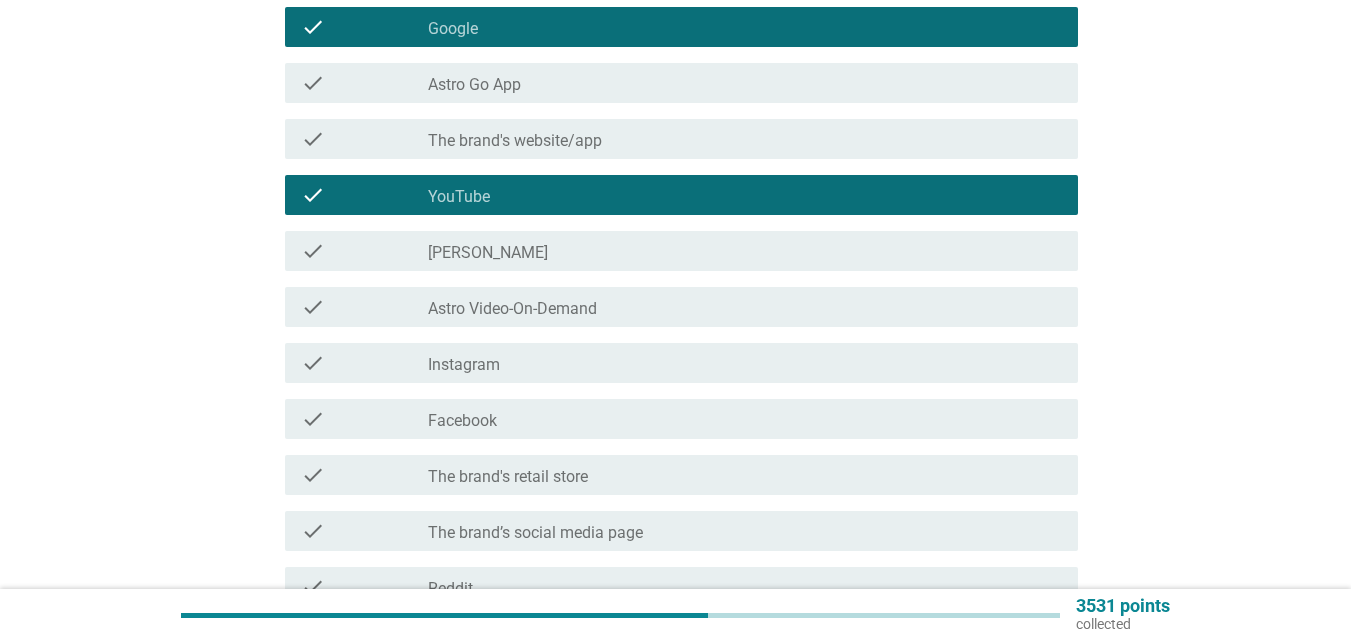 click on "check     check_box_outline_blank Instagram" at bounding box center [681, 363] 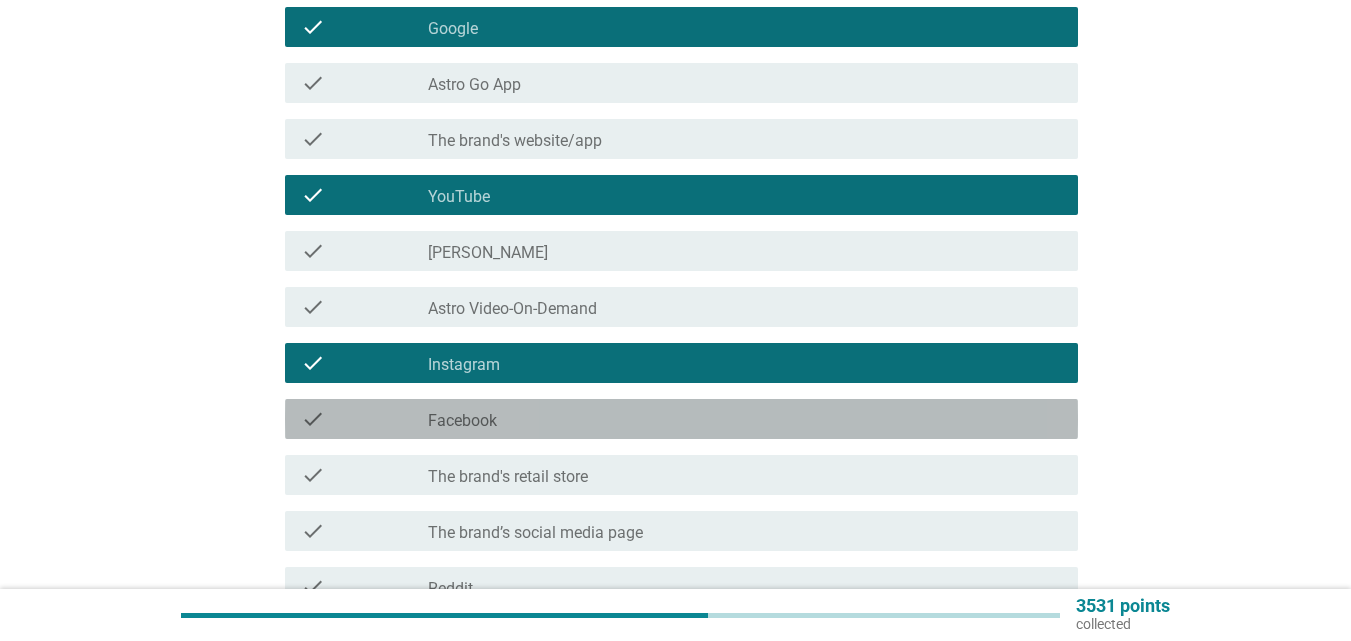 click on "check_box_outline_blank Facebook" at bounding box center [745, 419] 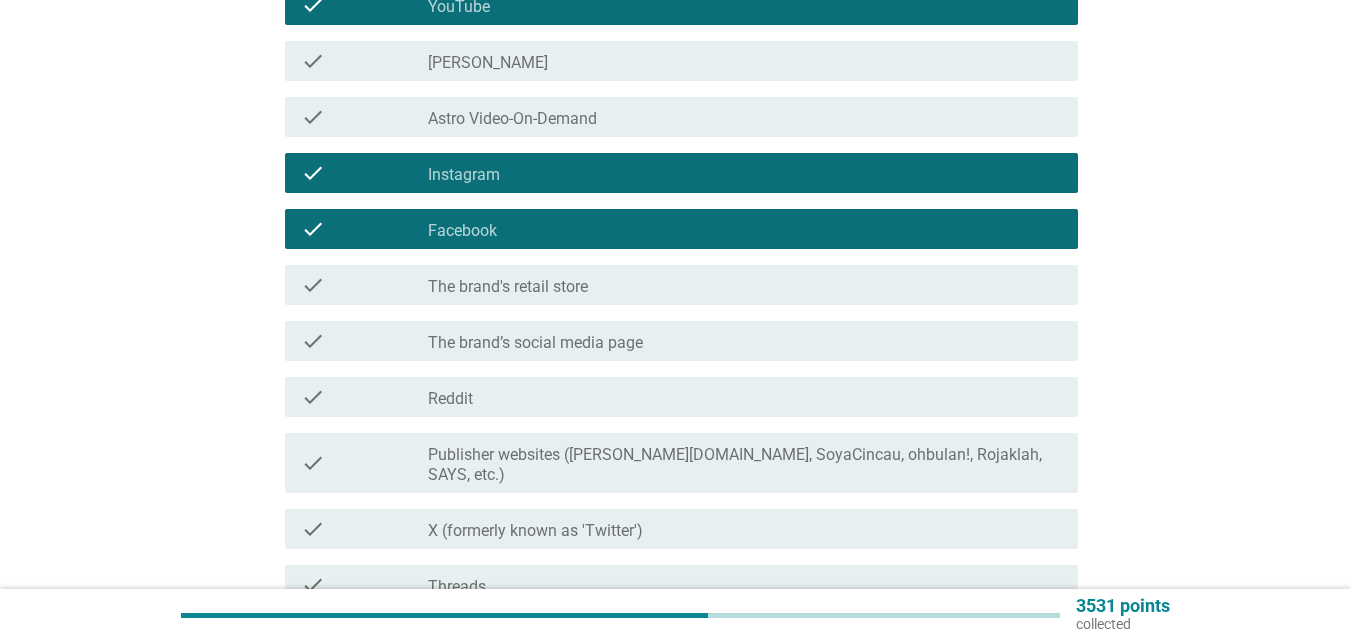 scroll, scrollTop: 600, scrollLeft: 0, axis: vertical 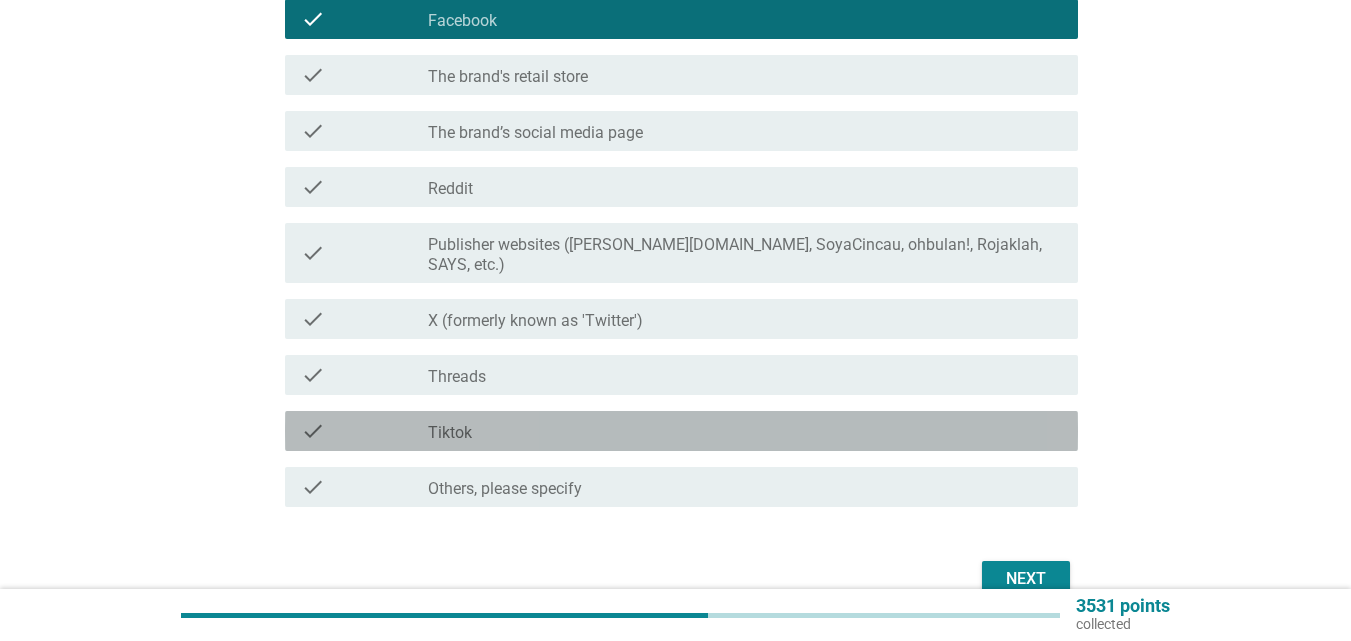 click on "check     check_box_outline_blank Tiktok" at bounding box center [681, 431] 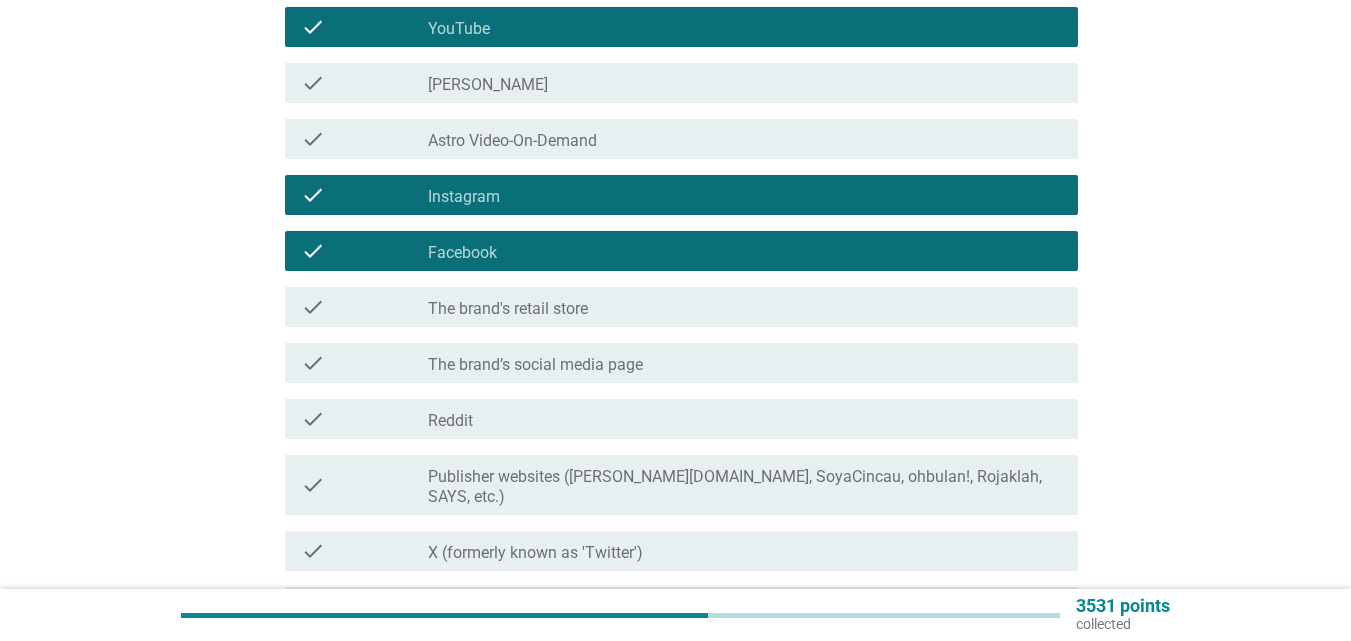 scroll, scrollTop: 600, scrollLeft: 0, axis: vertical 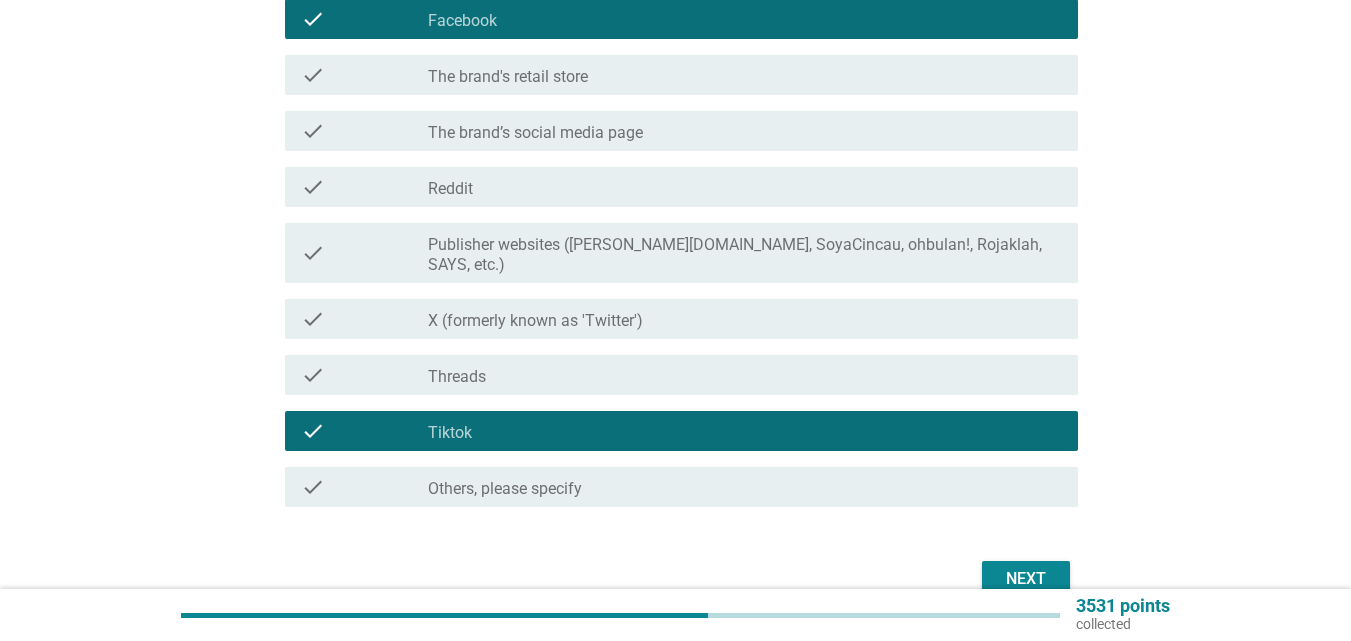 click on "check     check_box_outline_blank Tiktok" at bounding box center [681, 431] 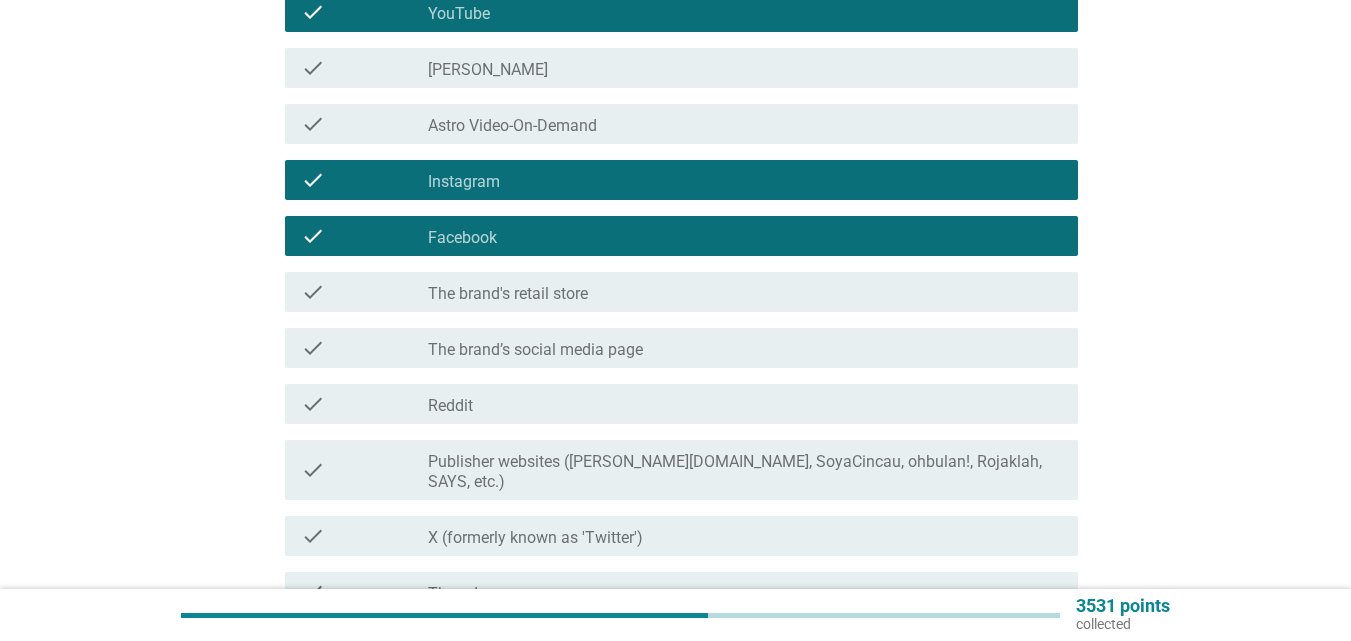 scroll, scrollTop: 684, scrollLeft: 0, axis: vertical 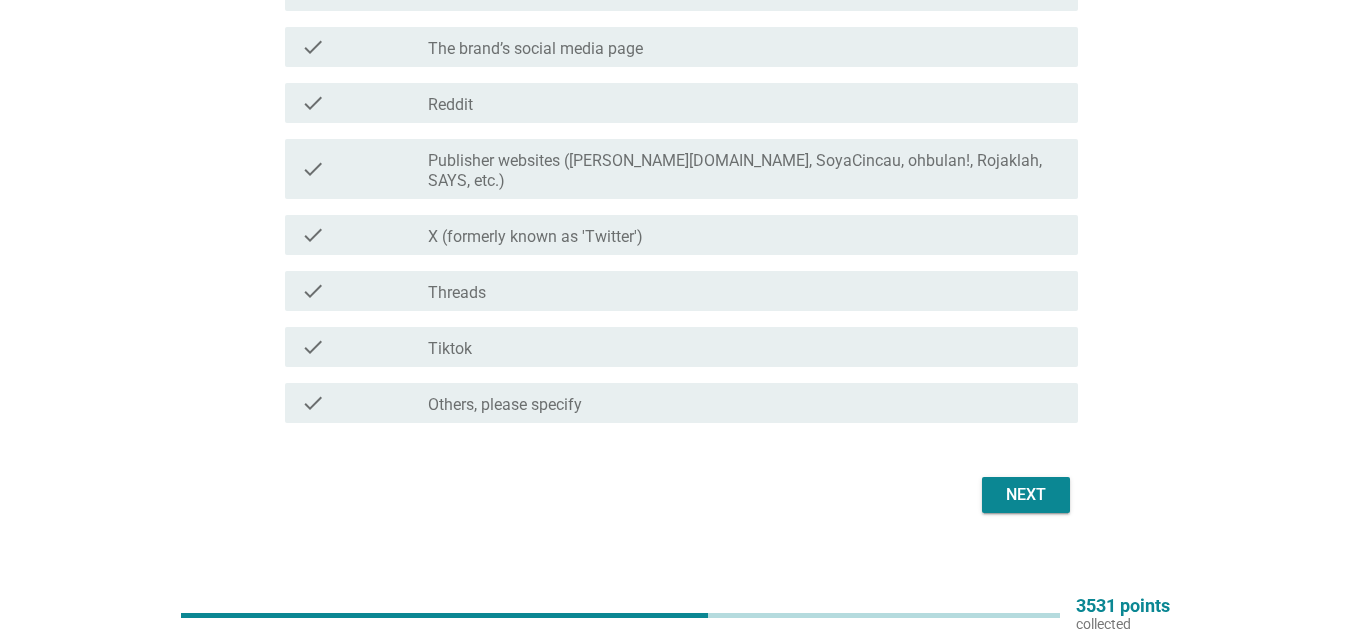 click on "Next" at bounding box center (1026, 495) 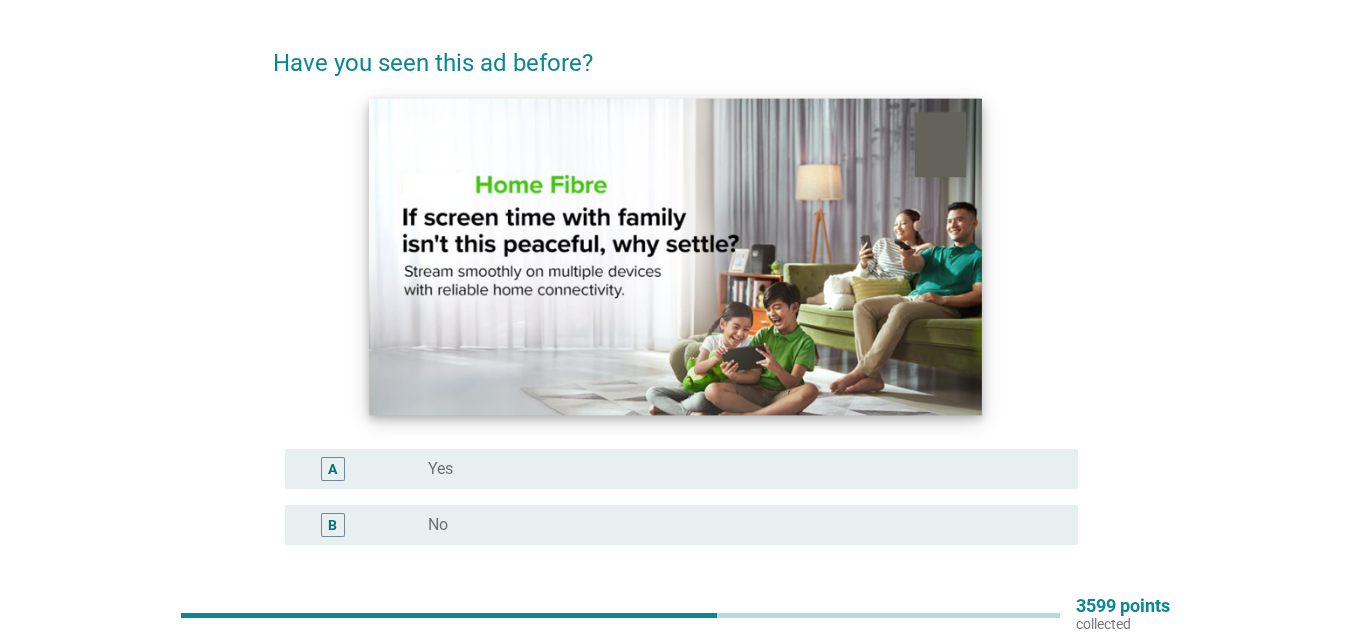 scroll, scrollTop: 100, scrollLeft: 0, axis: vertical 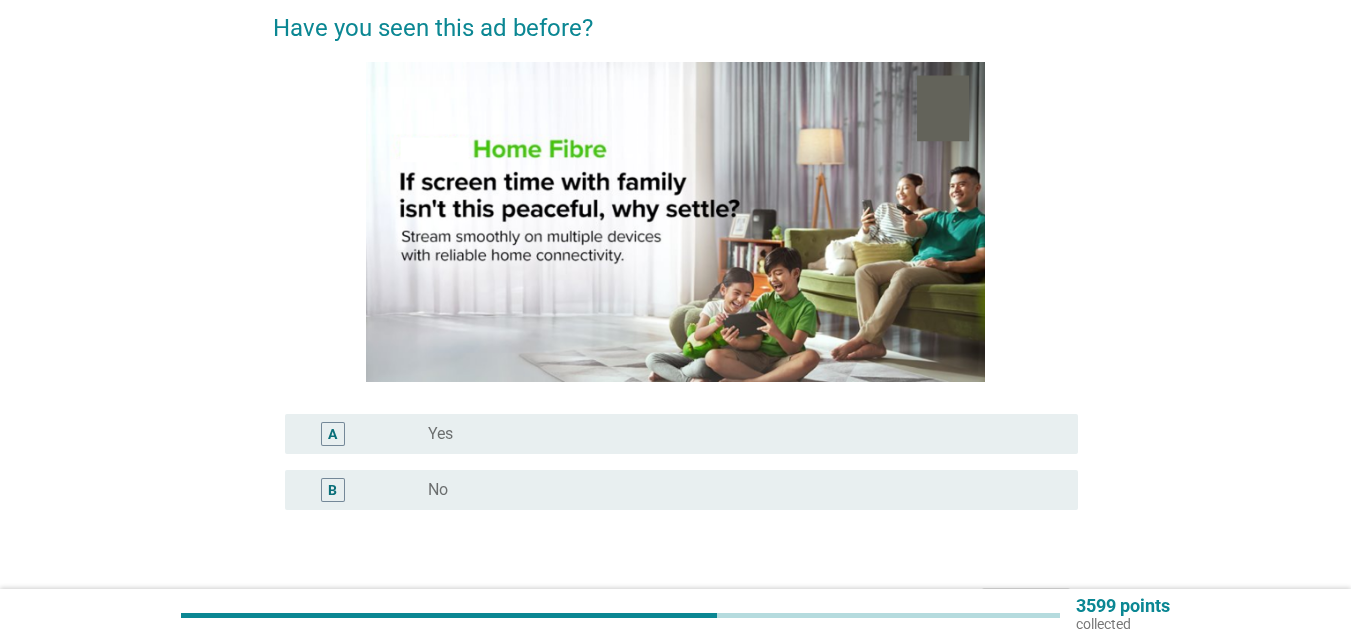click on "A" at bounding box center [364, 434] 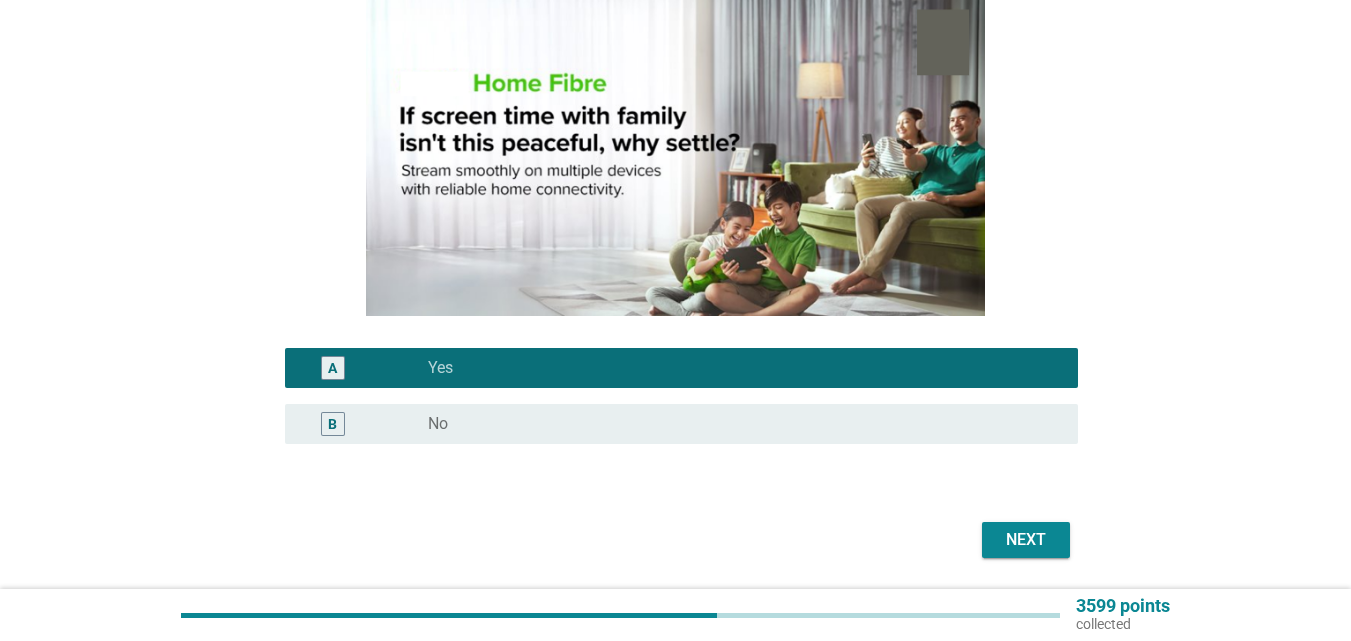 scroll, scrollTop: 200, scrollLeft: 0, axis: vertical 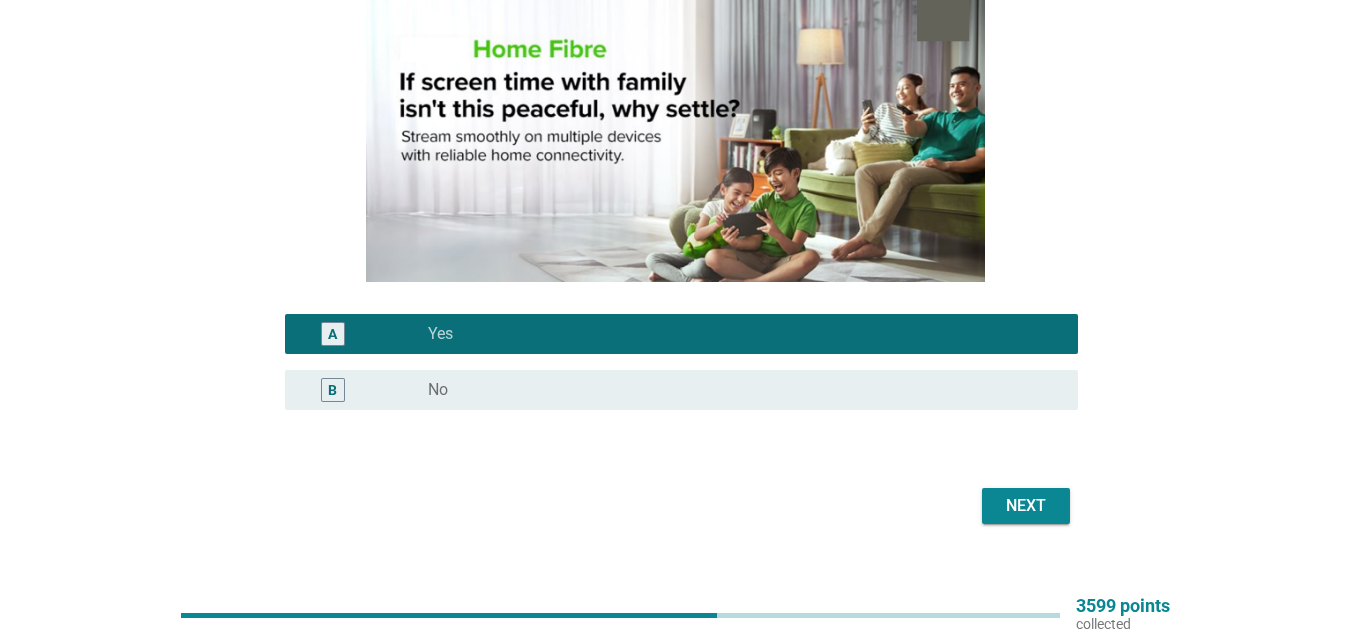 click on "Next" at bounding box center (1026, 506) 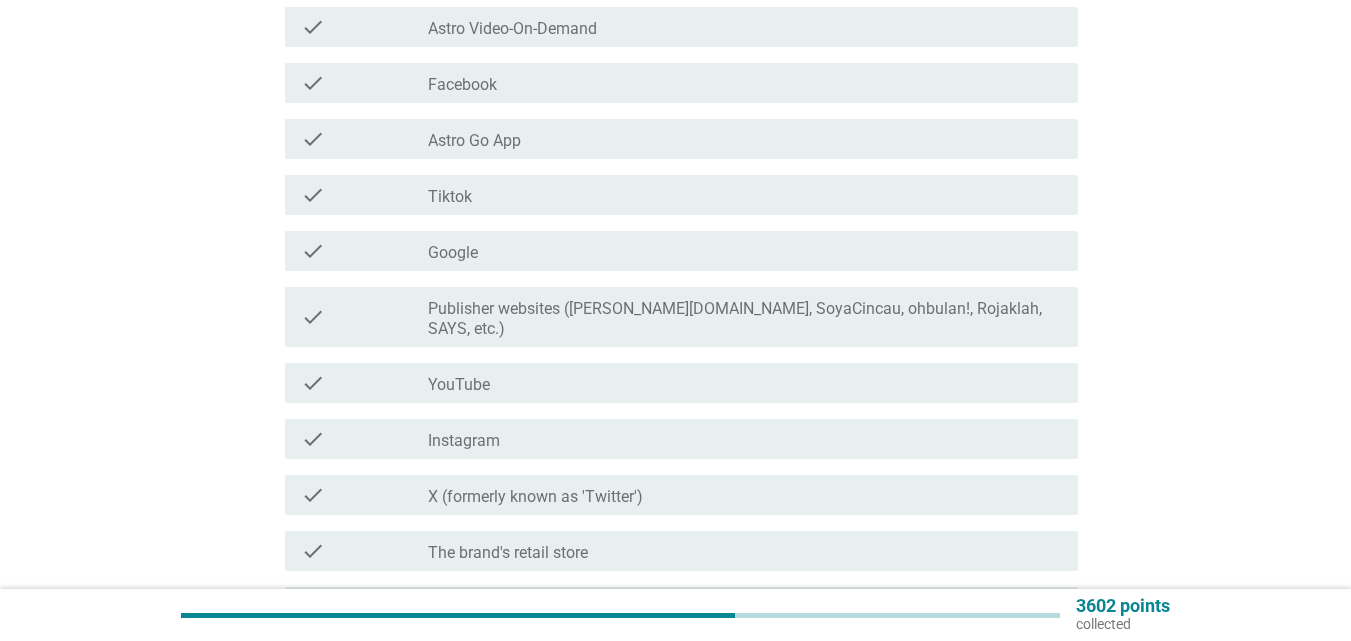 scroll, scrollTop: 0, scrollLeft: 0, axis: both 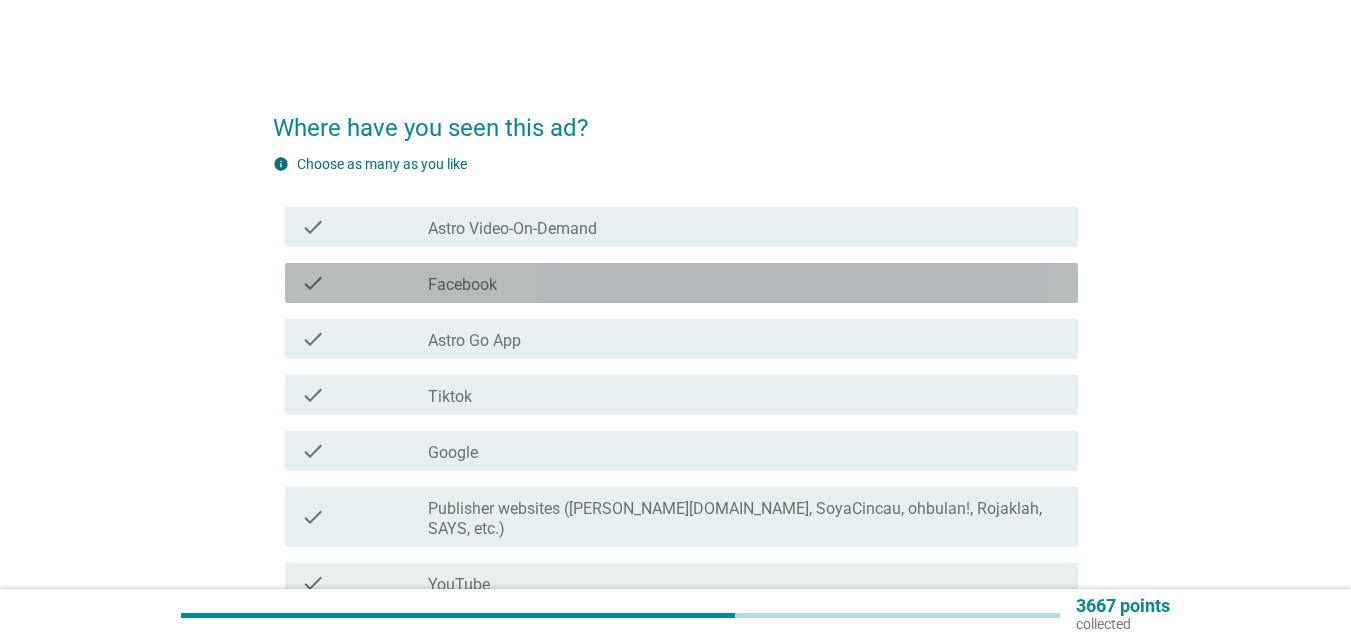 click on "check_box_outline_blank Facebook" at bounding box center [745, 283] 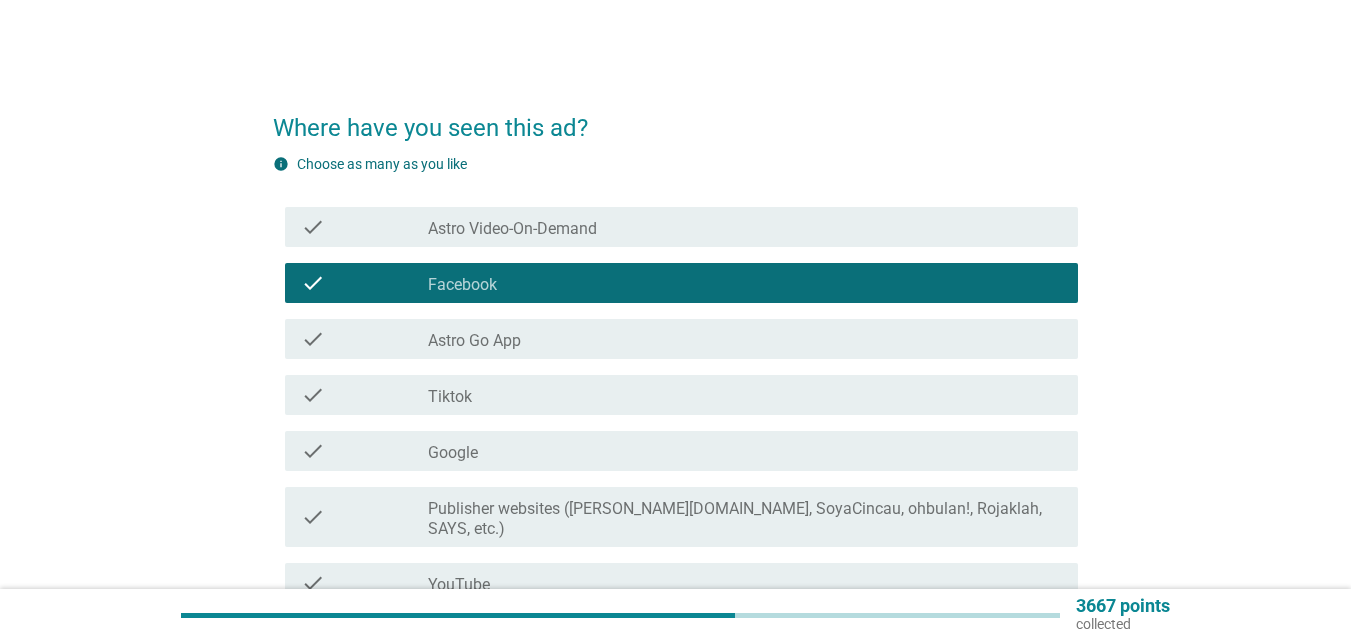 click on "check_box_outline_blank Google" at bounding box center [745, 451] 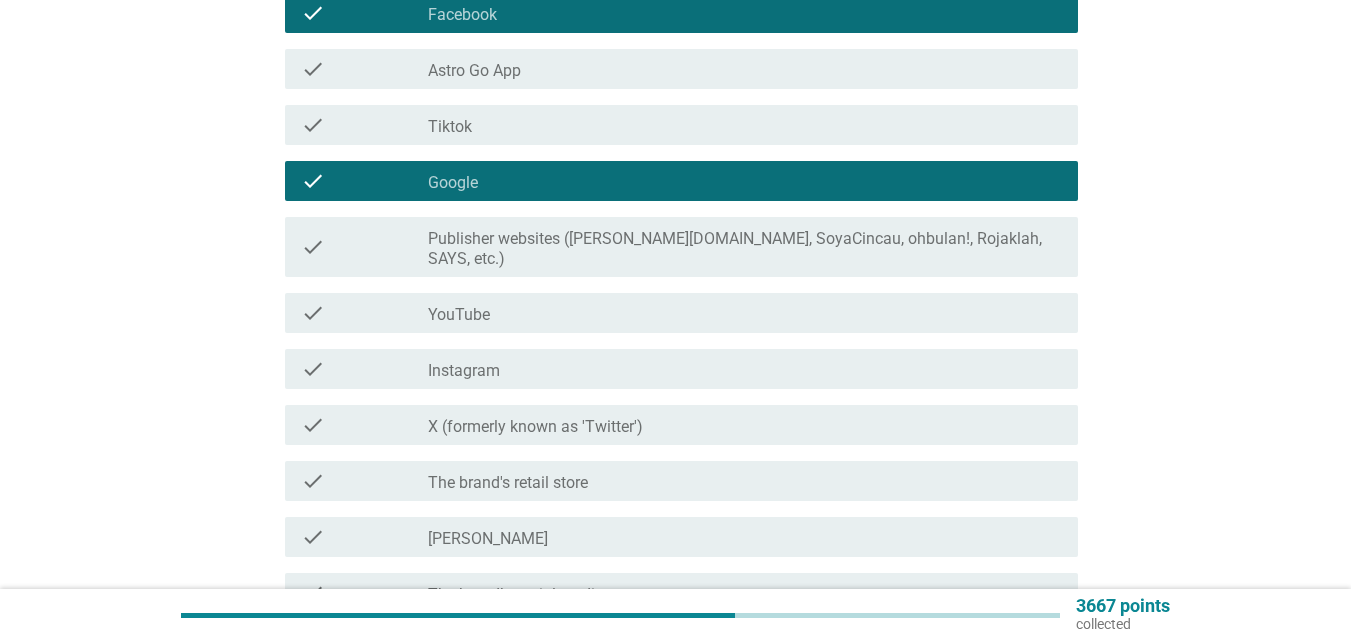 scroll, scrollTop: 300, scrollLeft: 0, axis: vertical 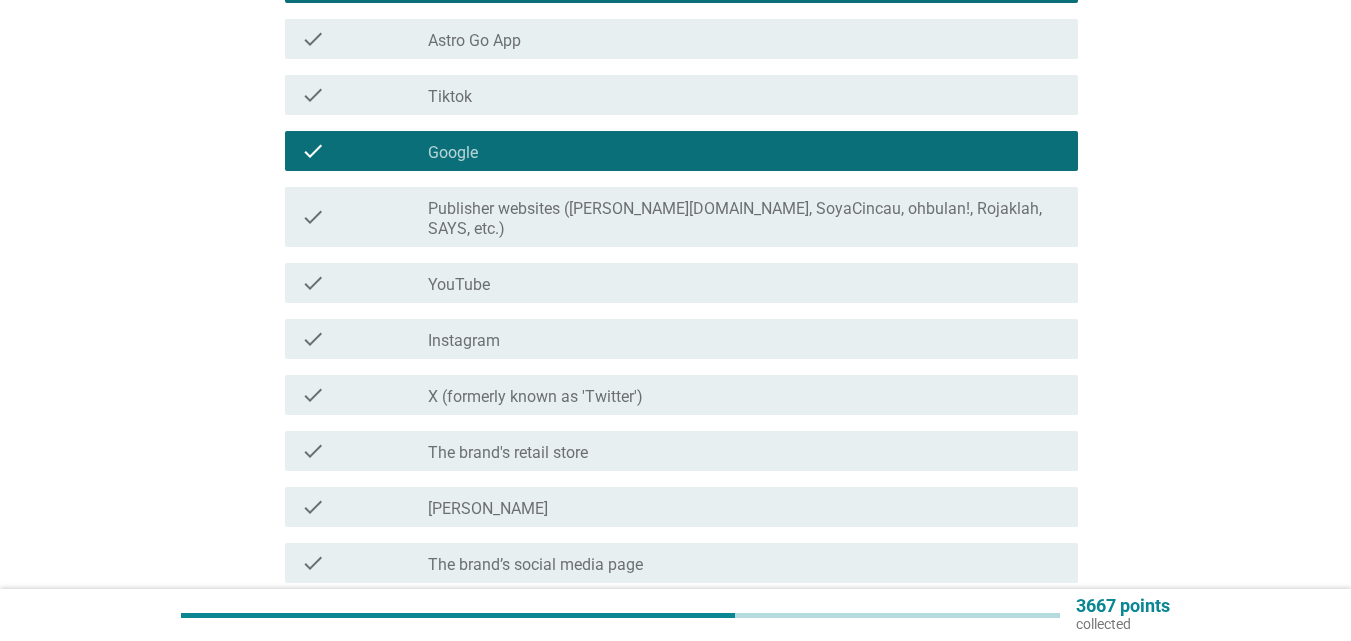 click on "check     check_box_outline_blank Instagram" at bounding box center [675, 339] 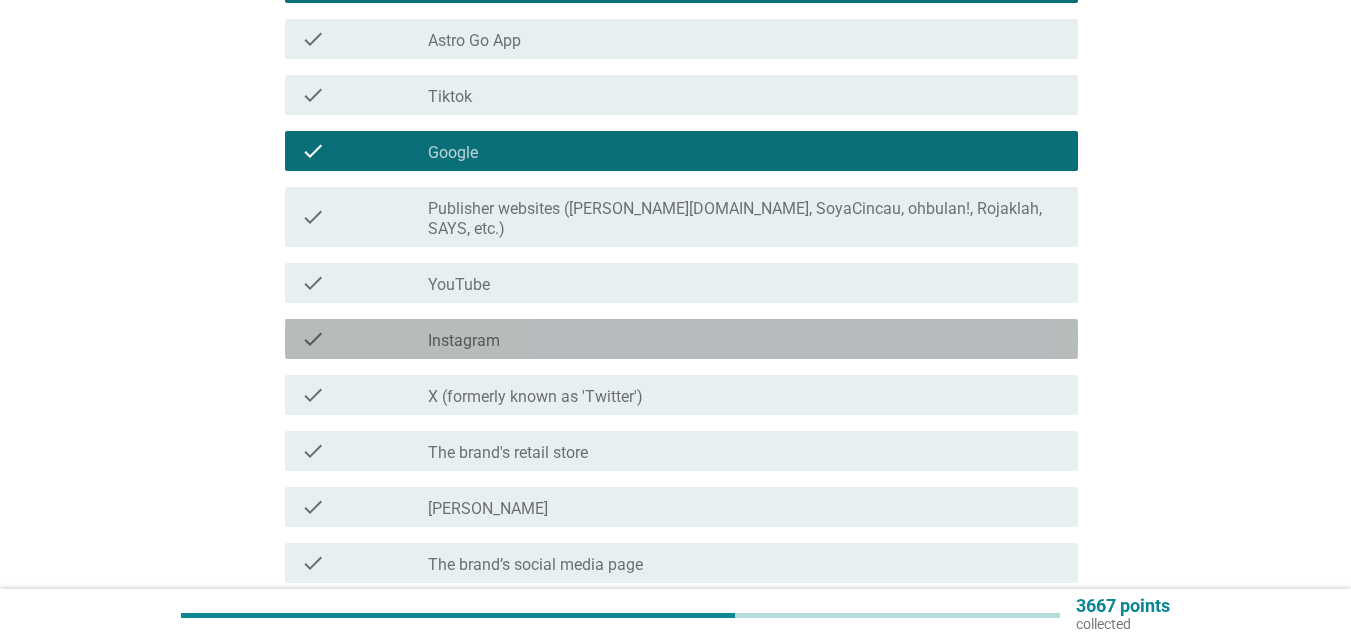 drag, startPoint x: 484, startPoint y: 303, endPoint x: 640, endPoint y: 334, distance: 159.05031 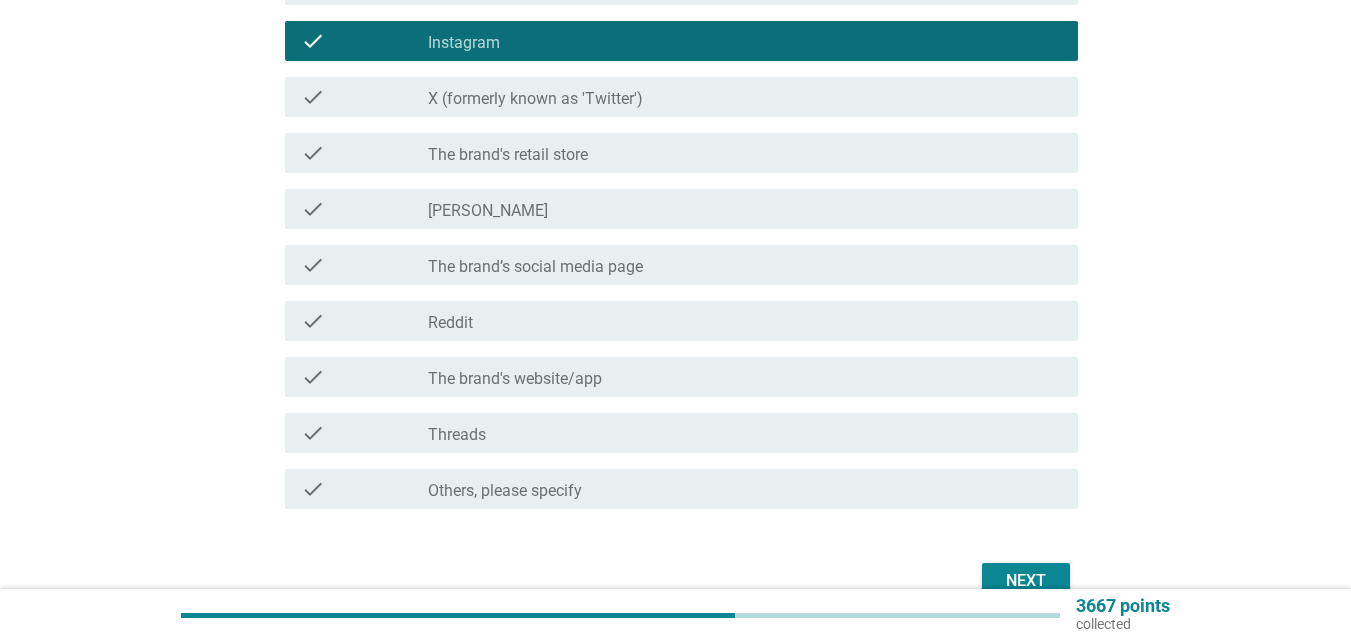 scroll, scrollTop: 684, scrollLeft: 0, axis: vertical 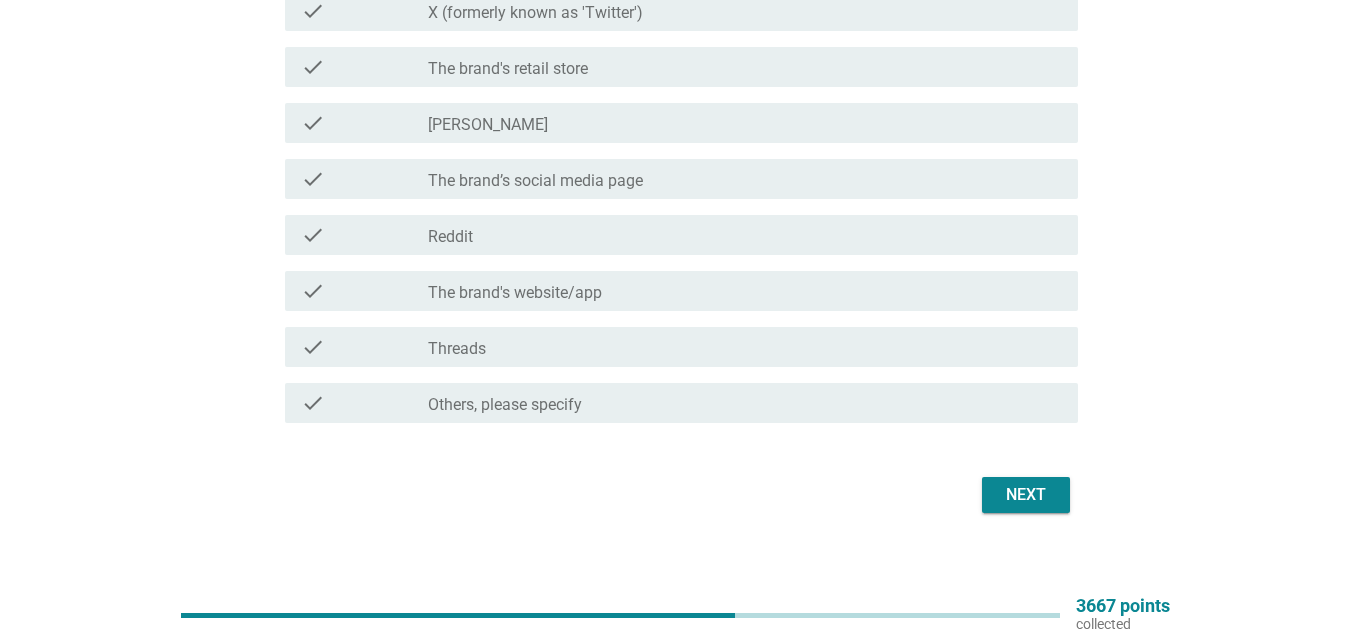 click on "Next" at bounding box center (1026, 495) 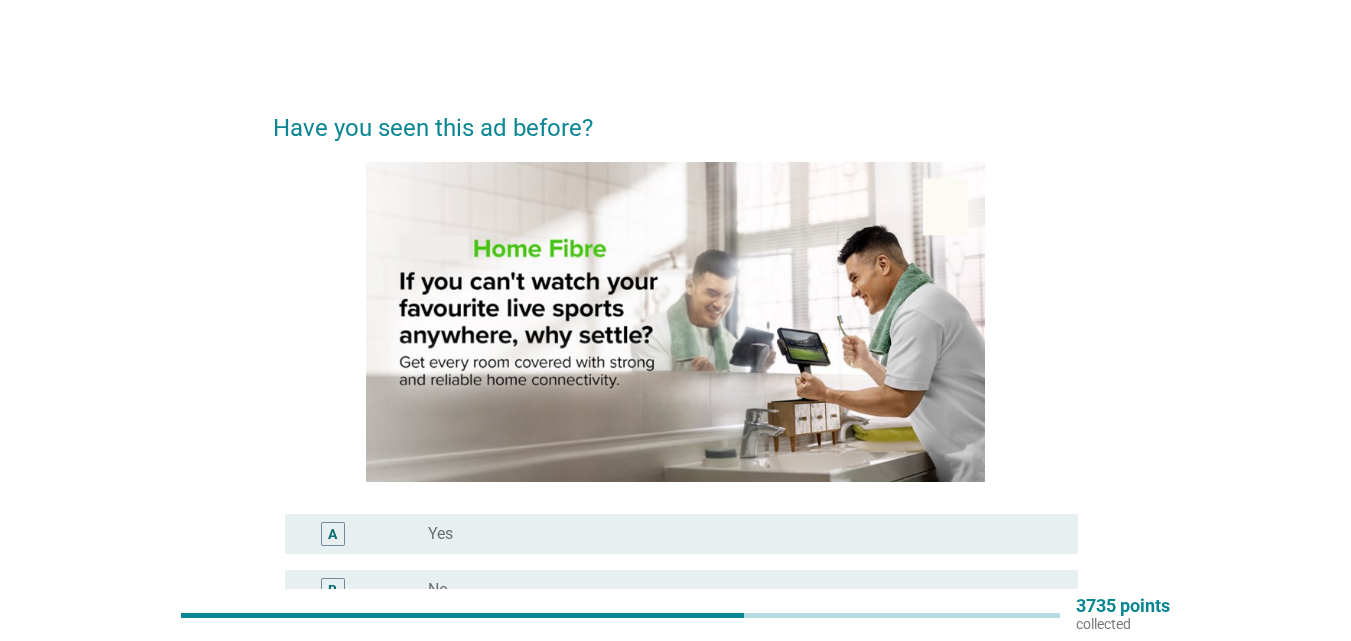 scroll, scrollTop: 100, scrollLeft: 0, axis: vertical 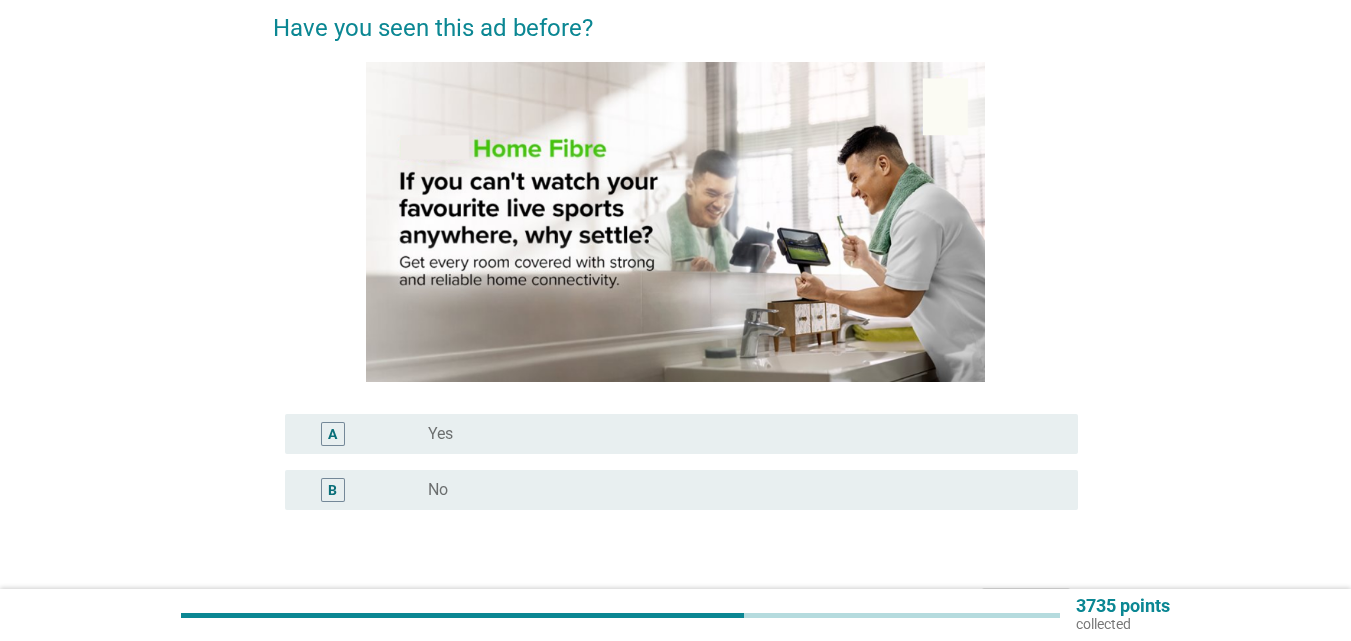 click on "radio_button_unchecked No" at bounding box center [737, 490] 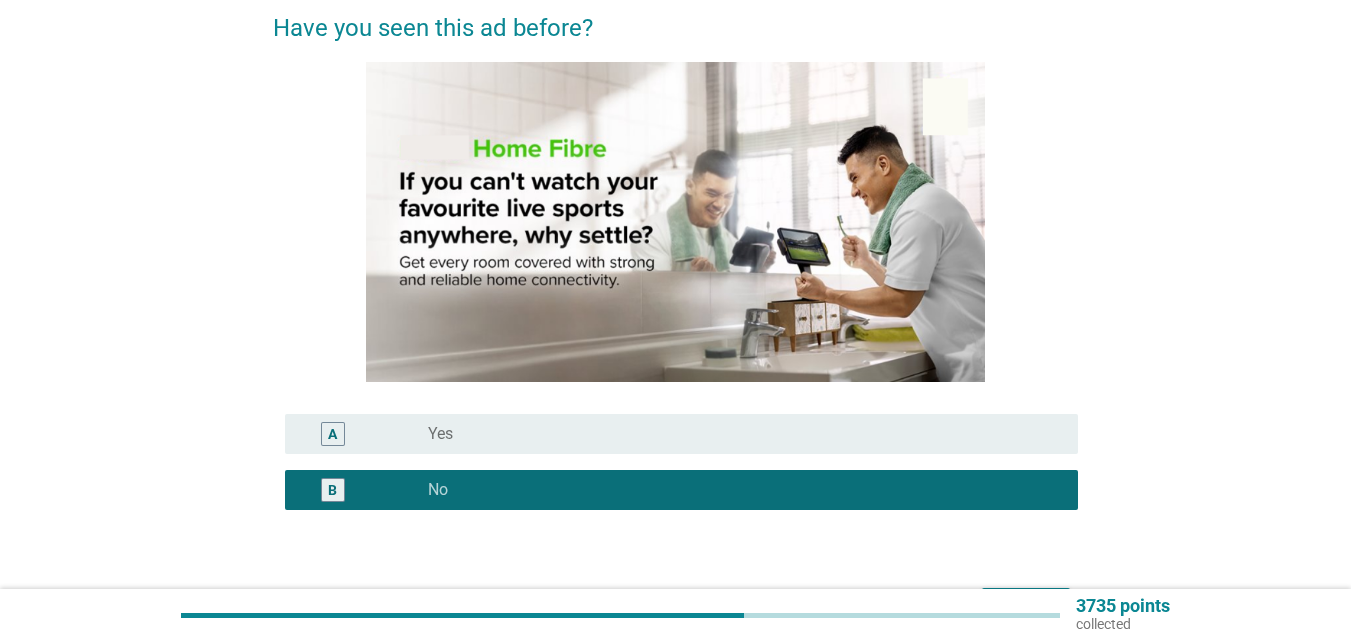 scroll, scrollTop: 200, scrollLeft: 0, axis: vertical 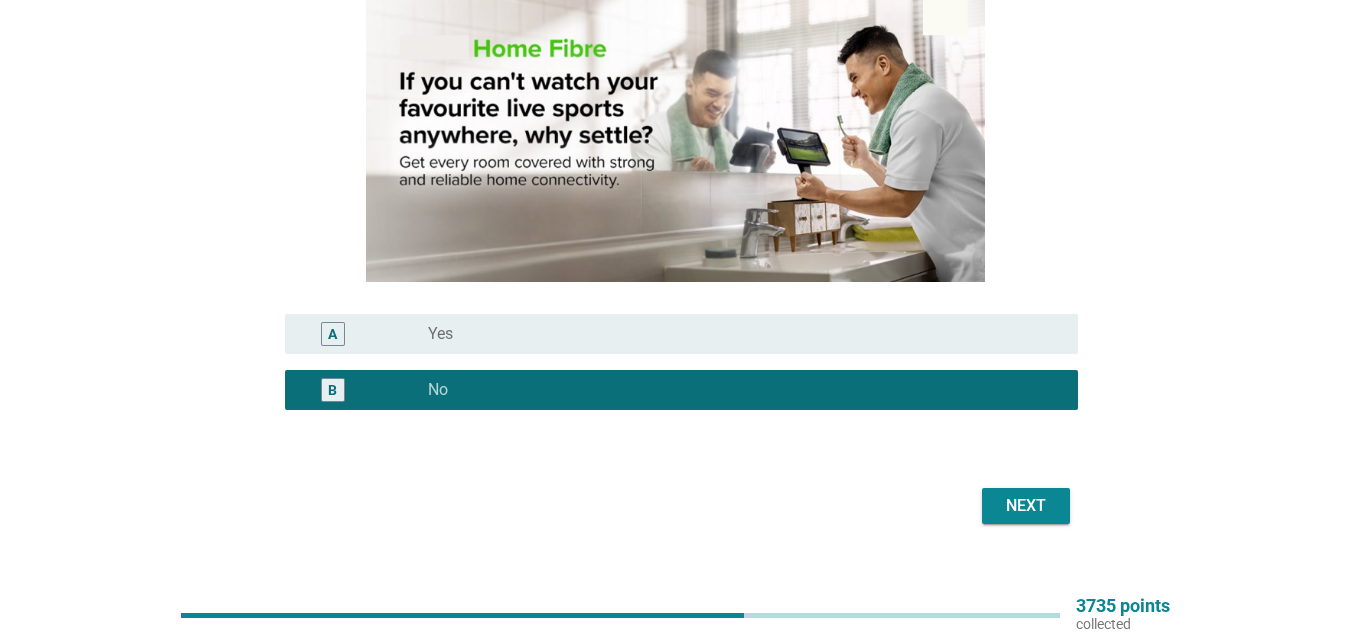 click on "Next" at bounding box center [1026, 506] 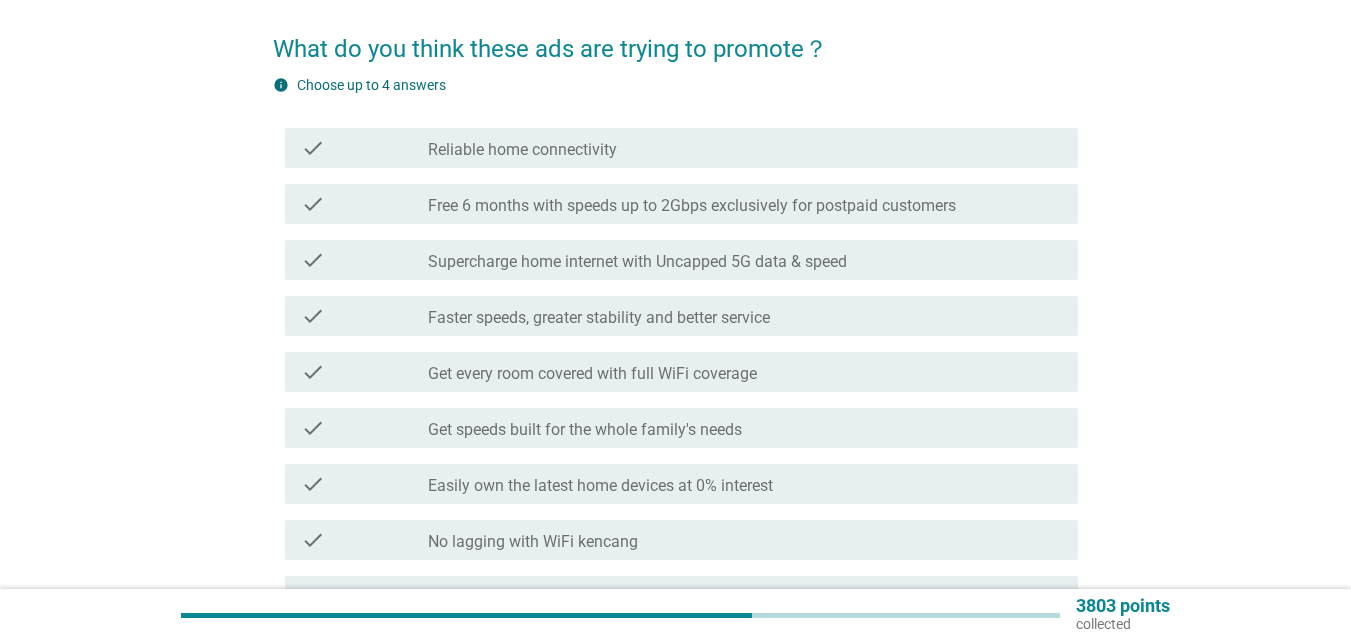 scroll, scrollTop: 100, scrollLeft: 0, axis: vertical 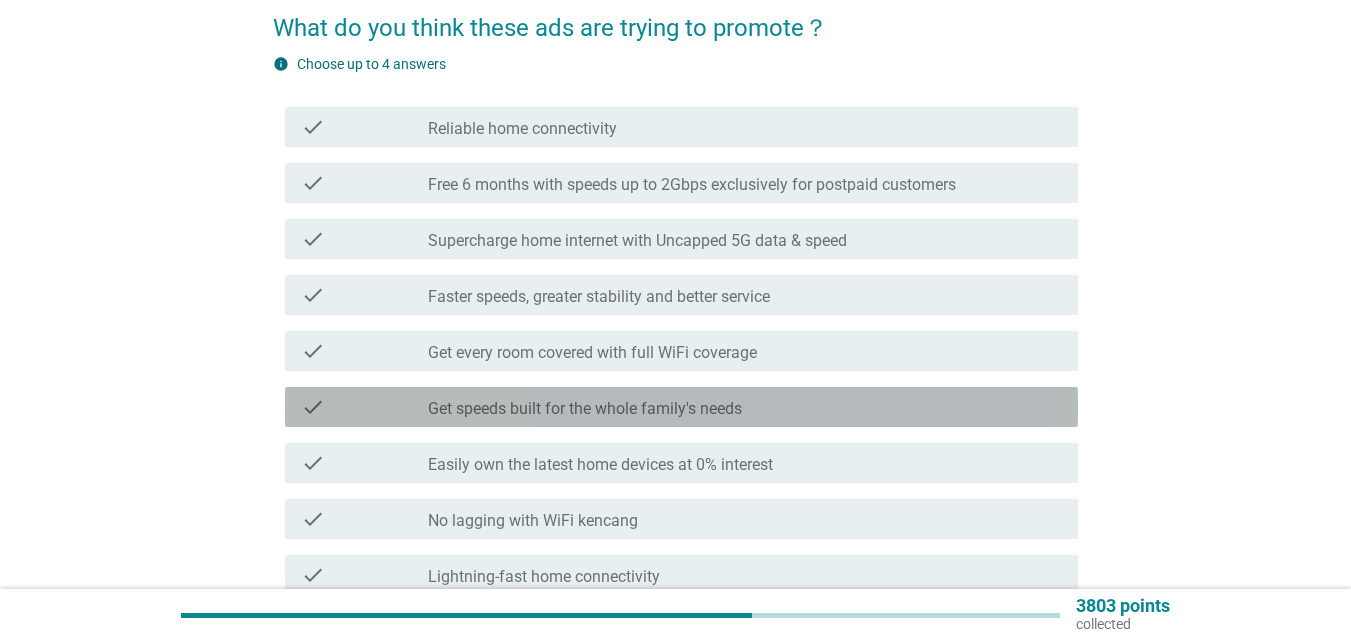 click on "Get speeds built for the whole family's needs" at bounding box center (585, 409) 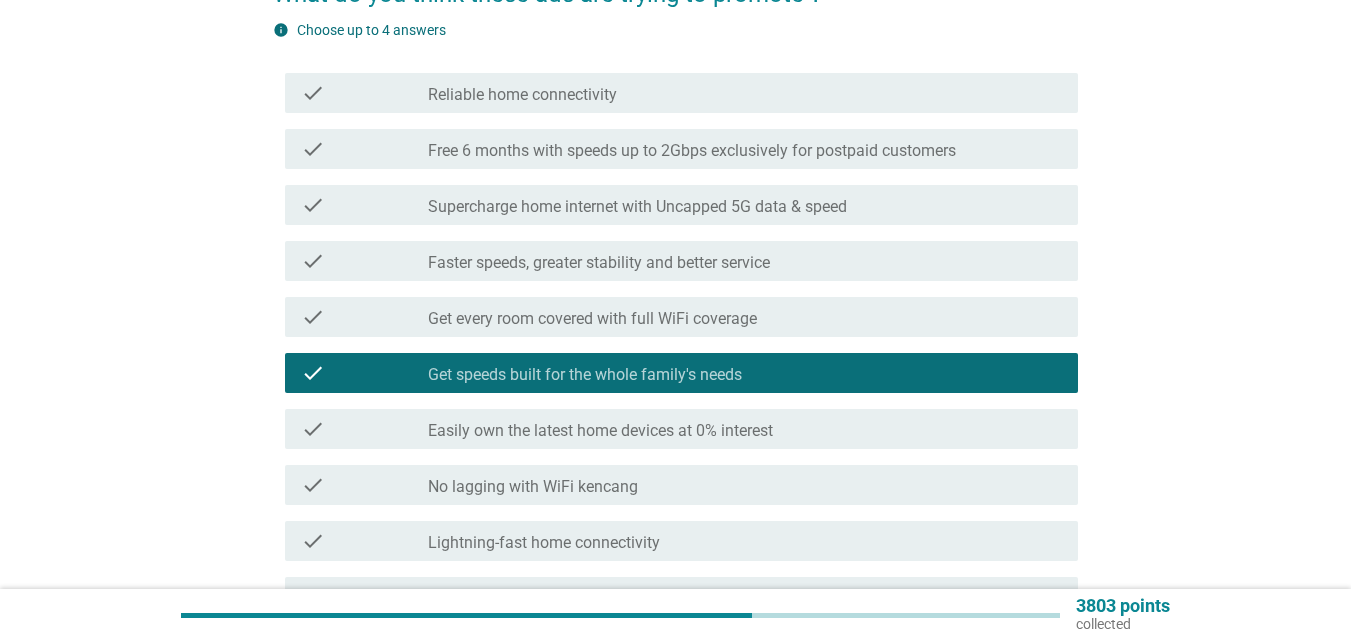scroll, scrollTop: 100, scrollLeft: 0, axis: vertical 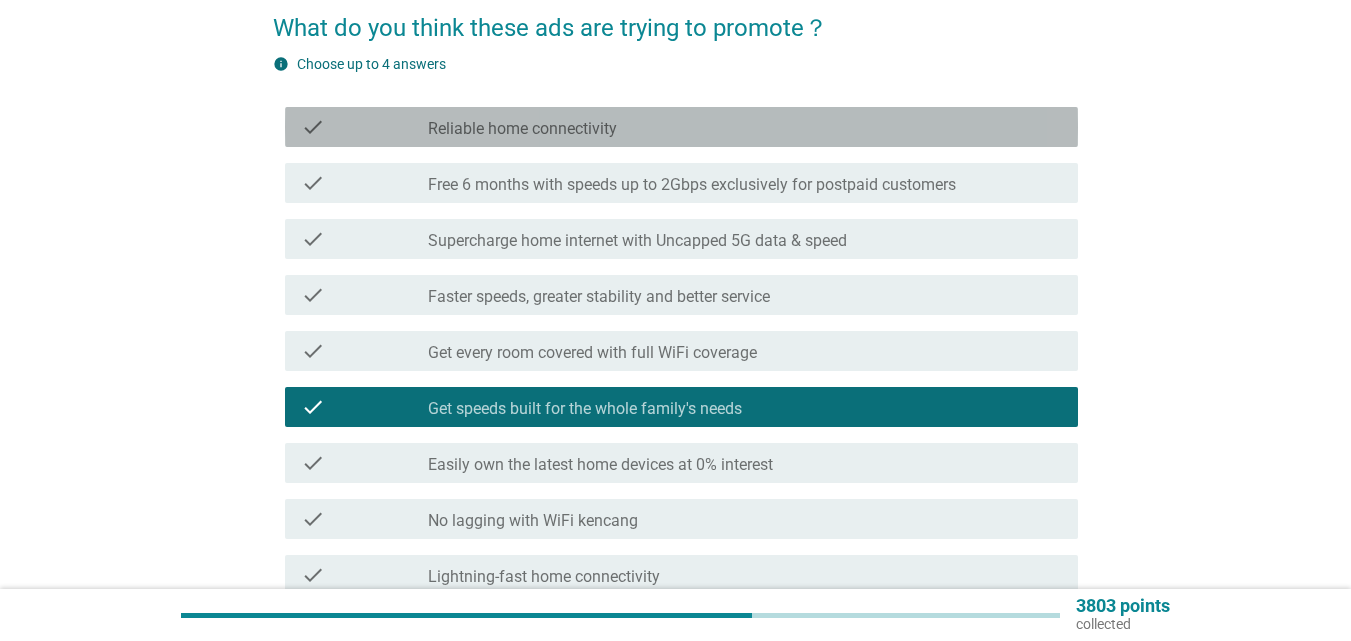 click on "check_box_outline_blank Reliable home connectivity" at bounding box center [745, 127] 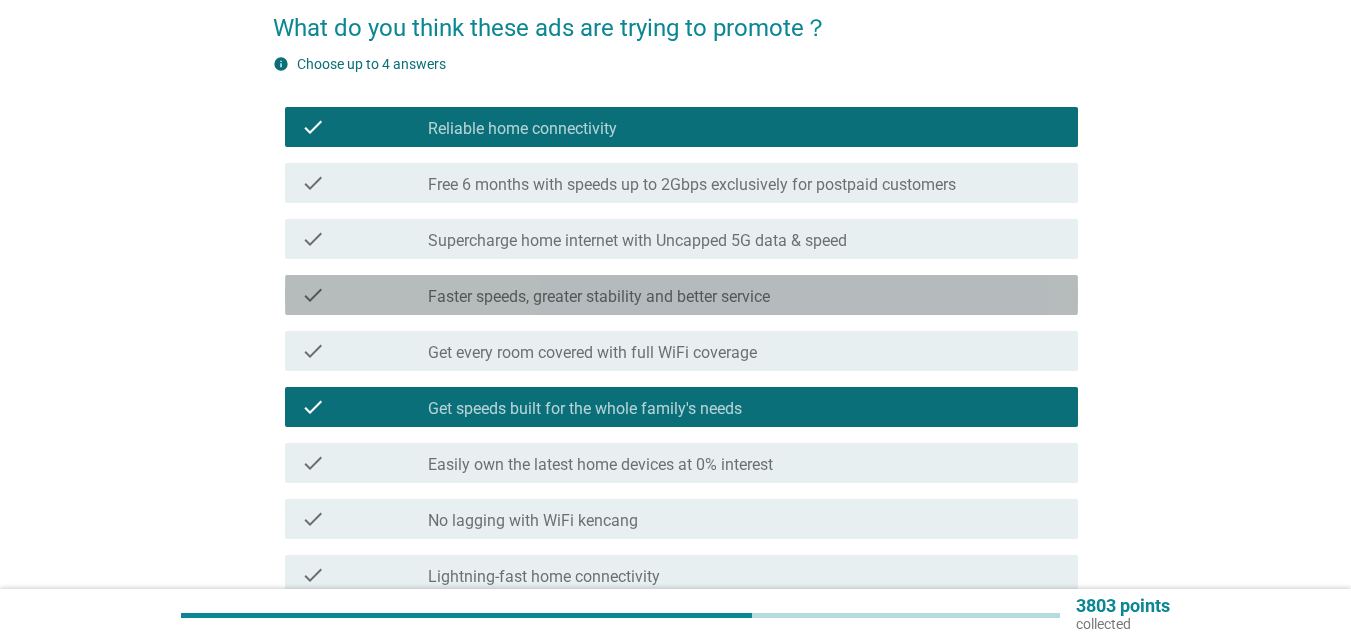 click on "Faster speeds, greater stability and better service" at bounding box center [599, 297] 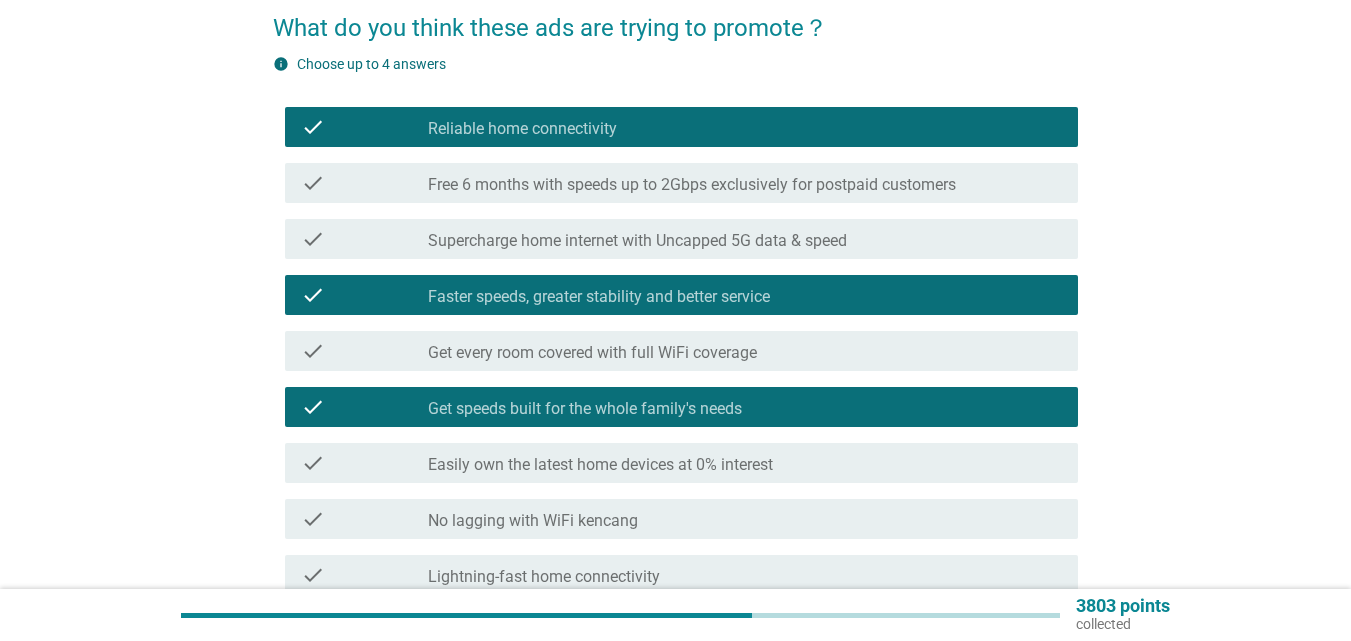 click on "Get every room covered with full WiFi coverage" at bounding box center (592, 353) 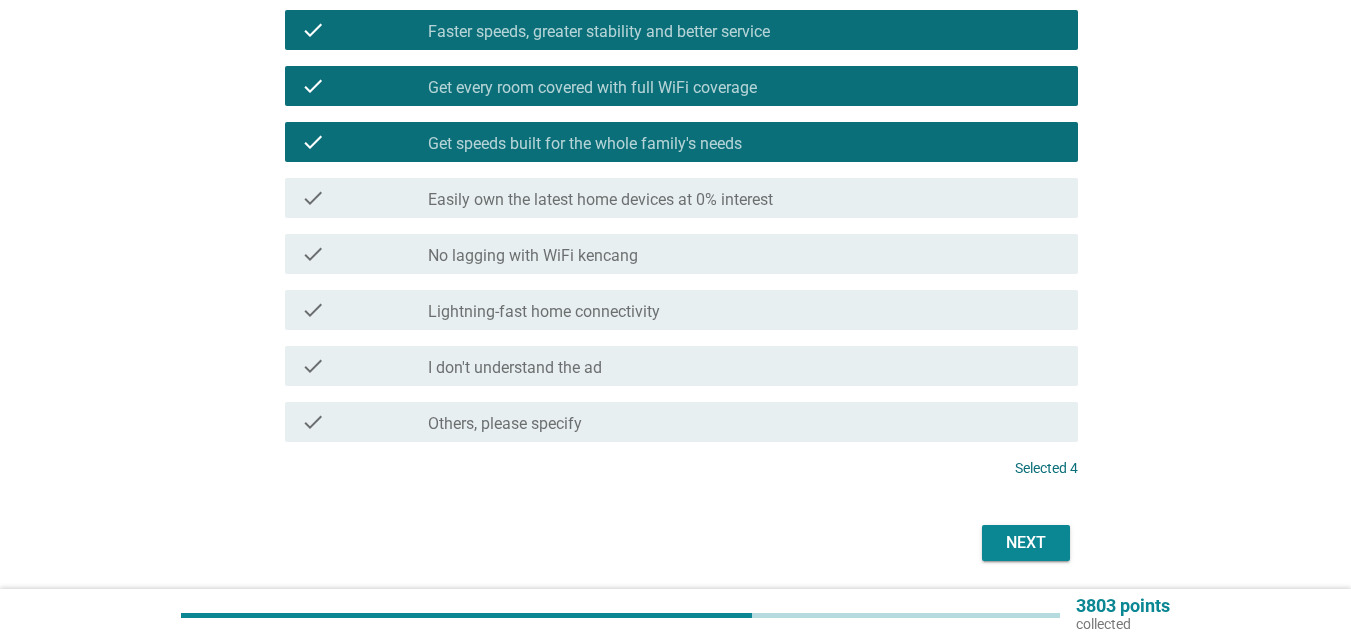 scroll, scrollTop: 400, scrollLeft: 0, axis: vertical 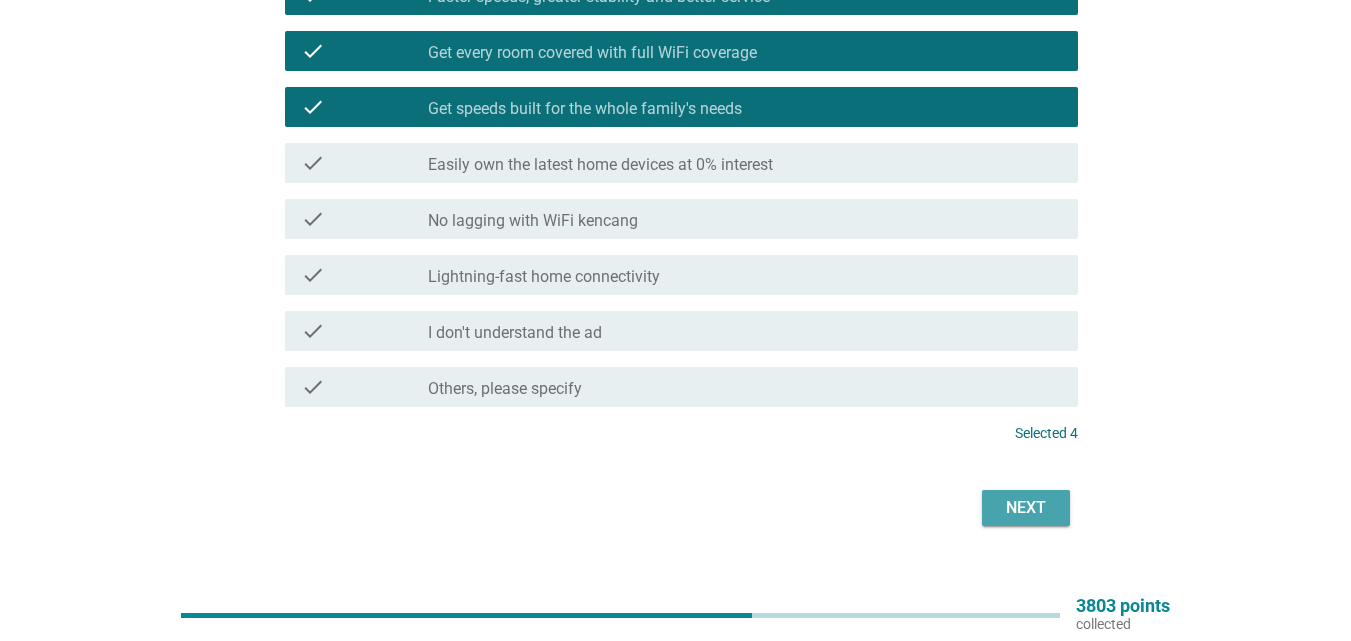click on "Next" at bounding box center (1026, 508) 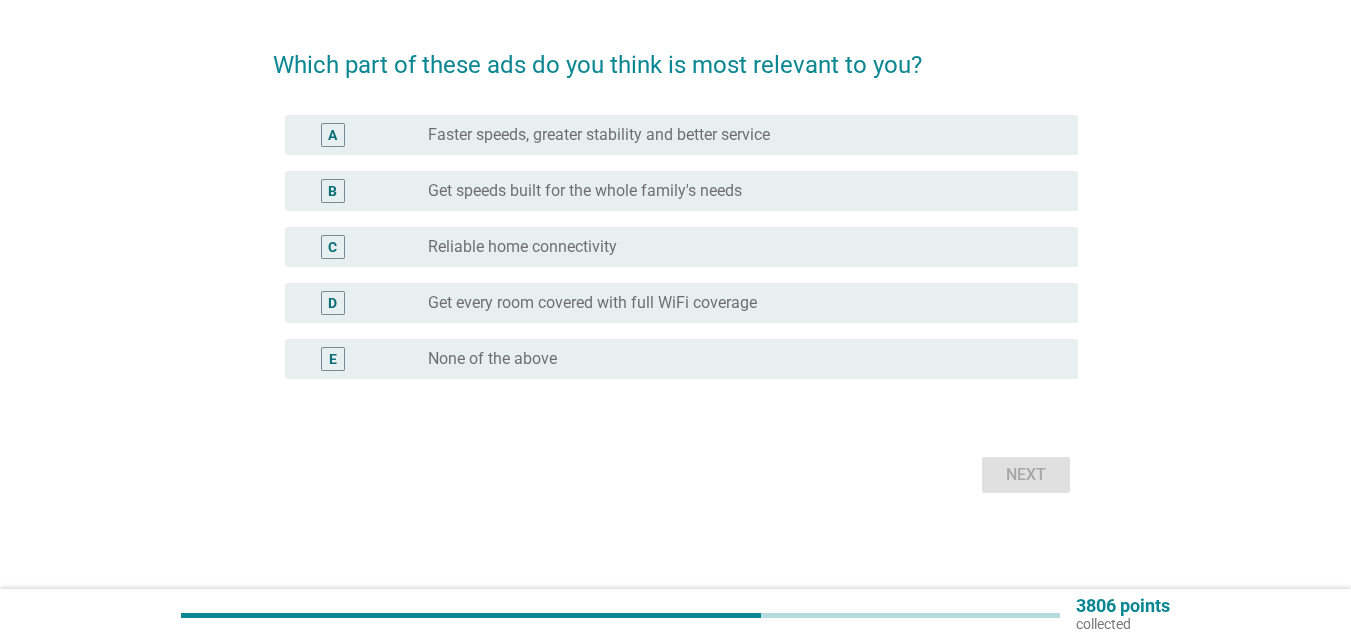 scroll, scrollTop: 0, scrollLeft: 0, axis: both 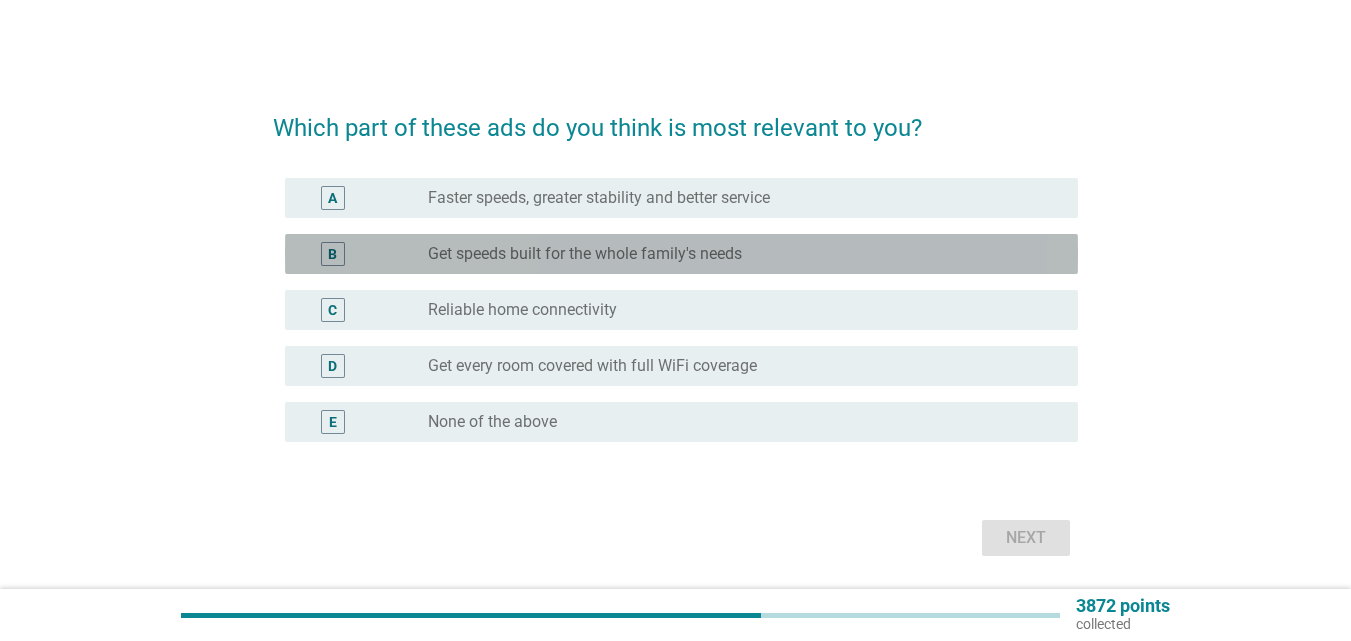 click on "Get speeds built for the whole family's needs" at bounding box center [585, 254] 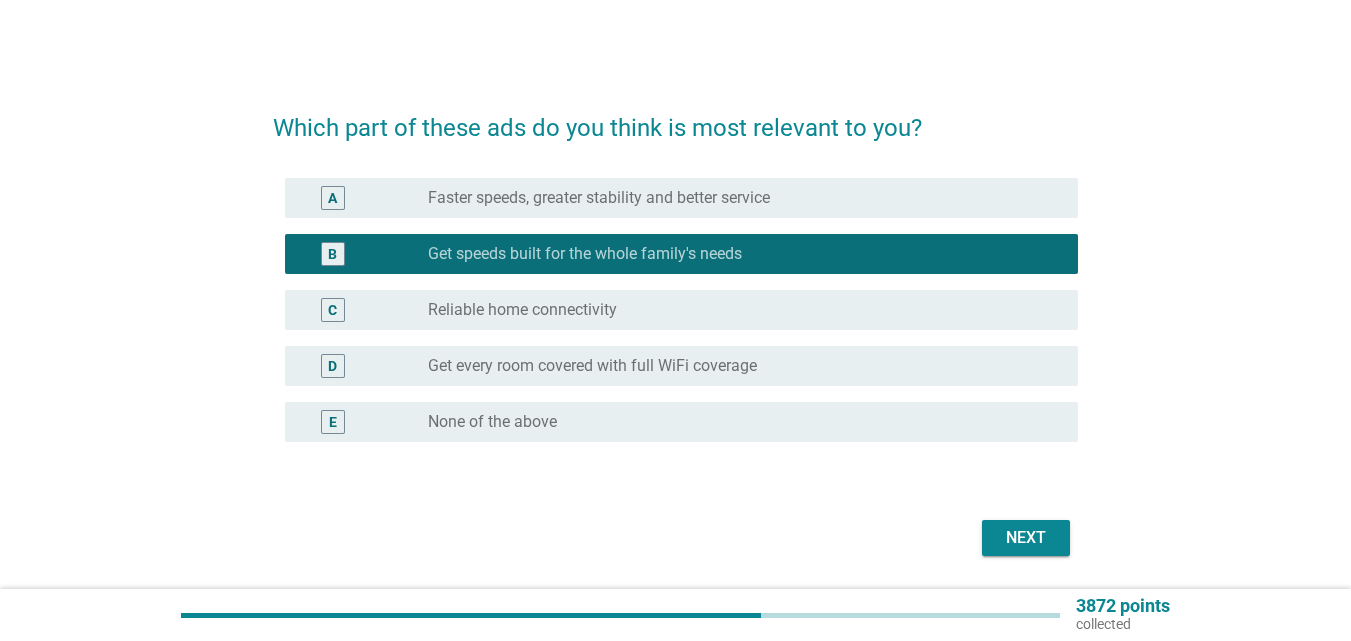 click on "Next" at bounding box center (1026, 538) 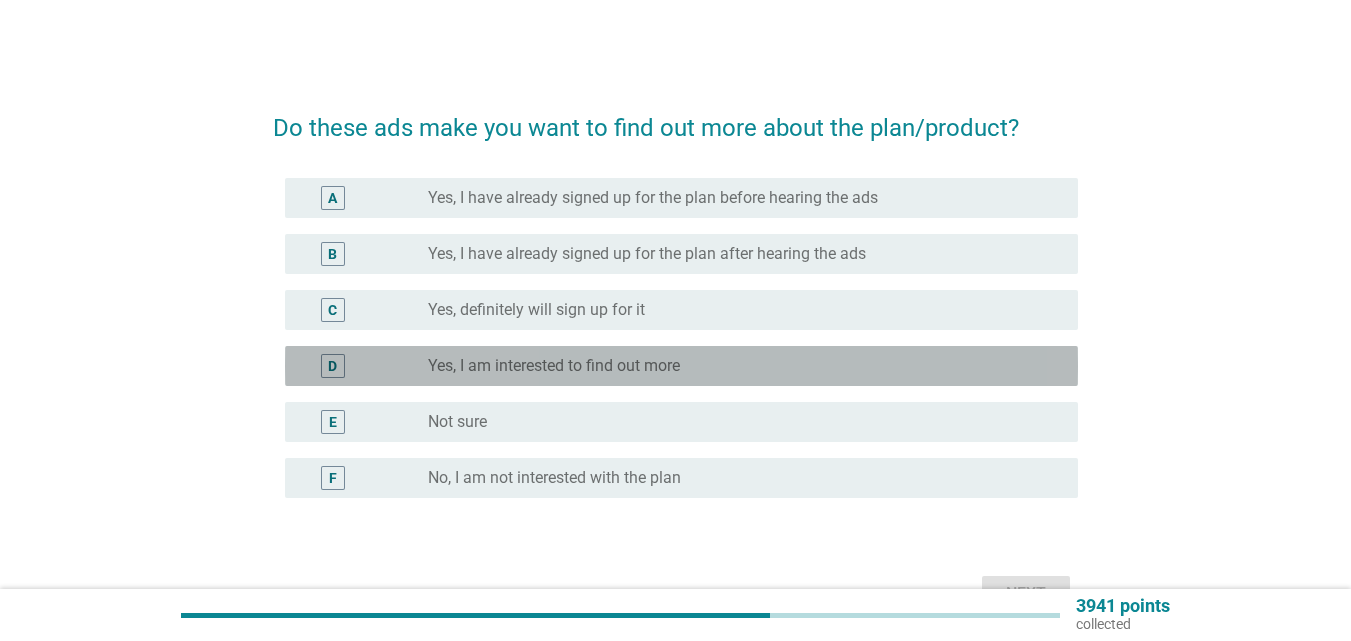 click on "Yes, I am interested to find out more" at bounding box center (554, 366) 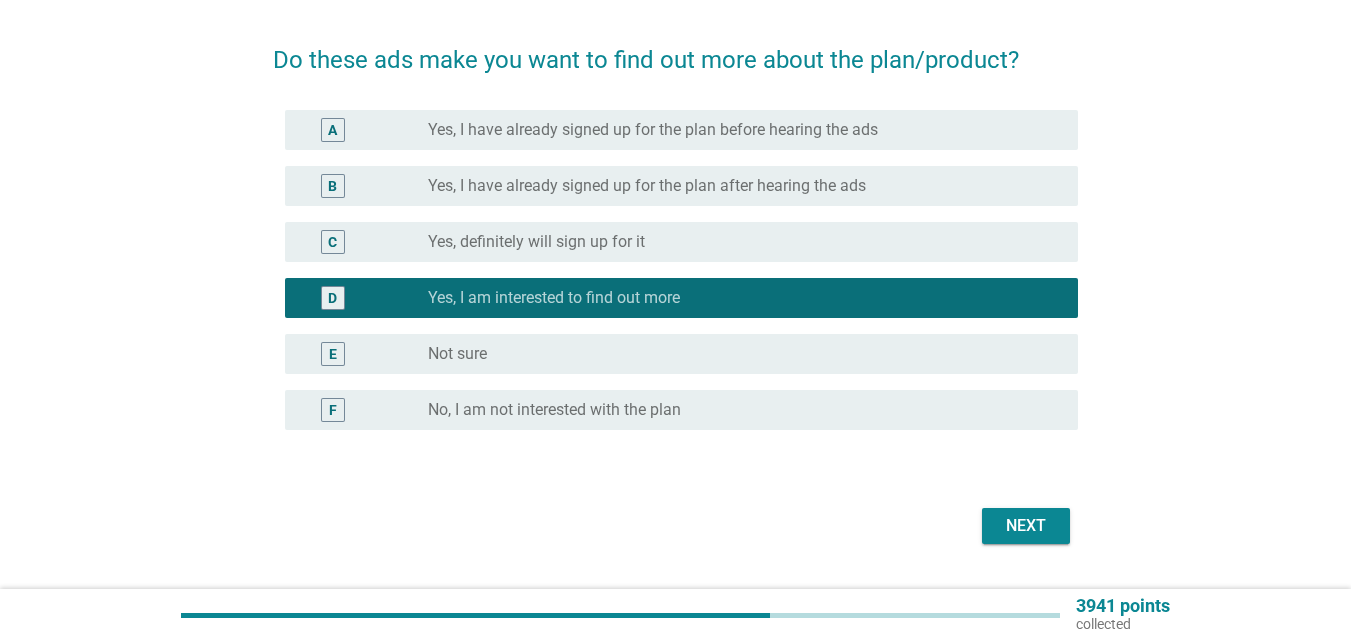 scroll, scrollTop: 100, scrollLeft: 0, axis: vertical 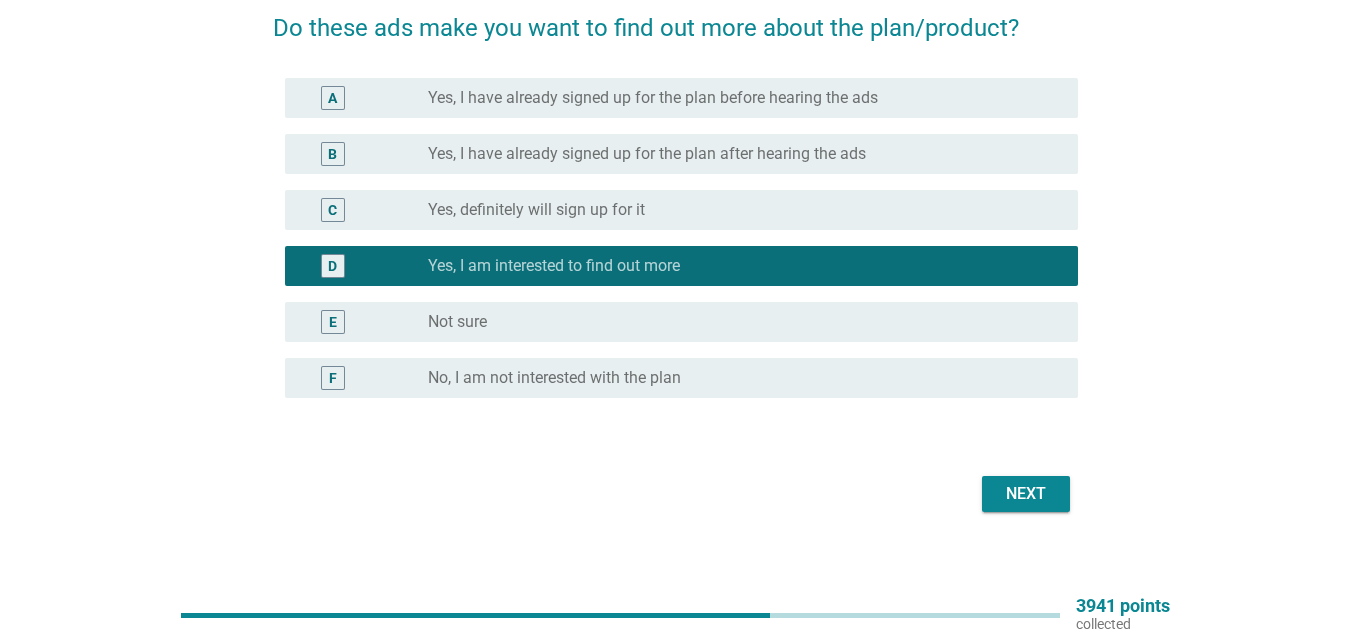 click on "Next" at bounding box center (1026, 494) 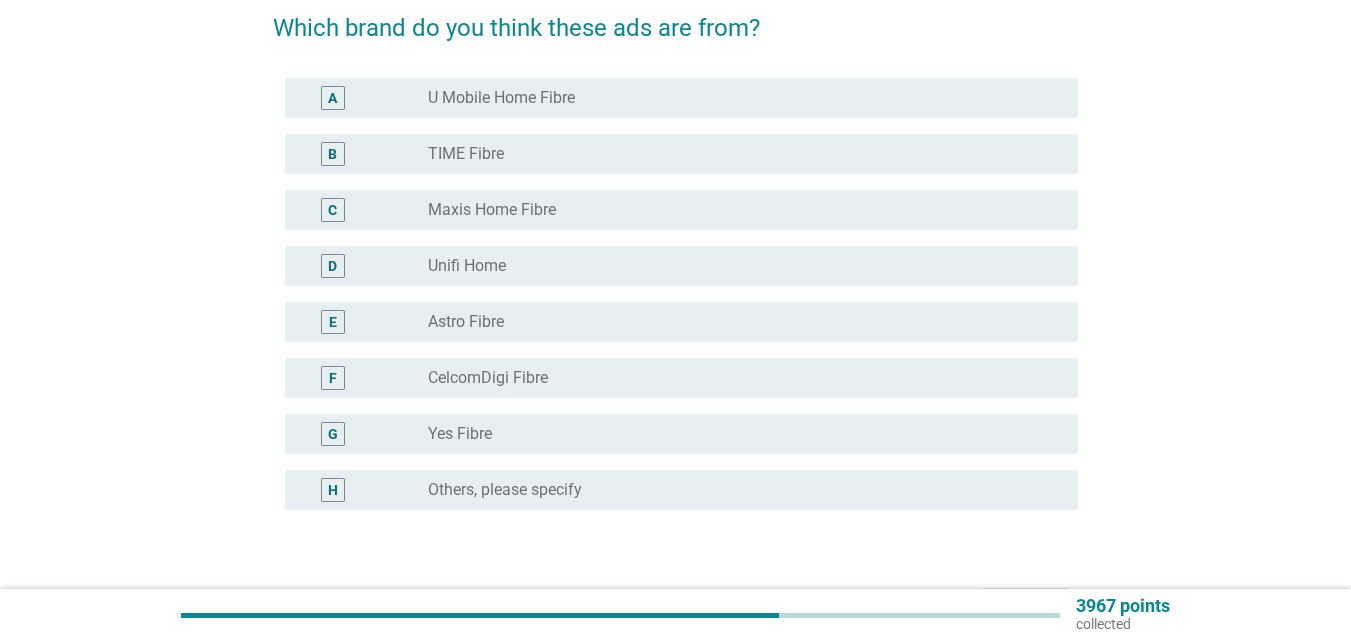 scroll, scrollTop: 0, scrollLeft: 0, axis: both 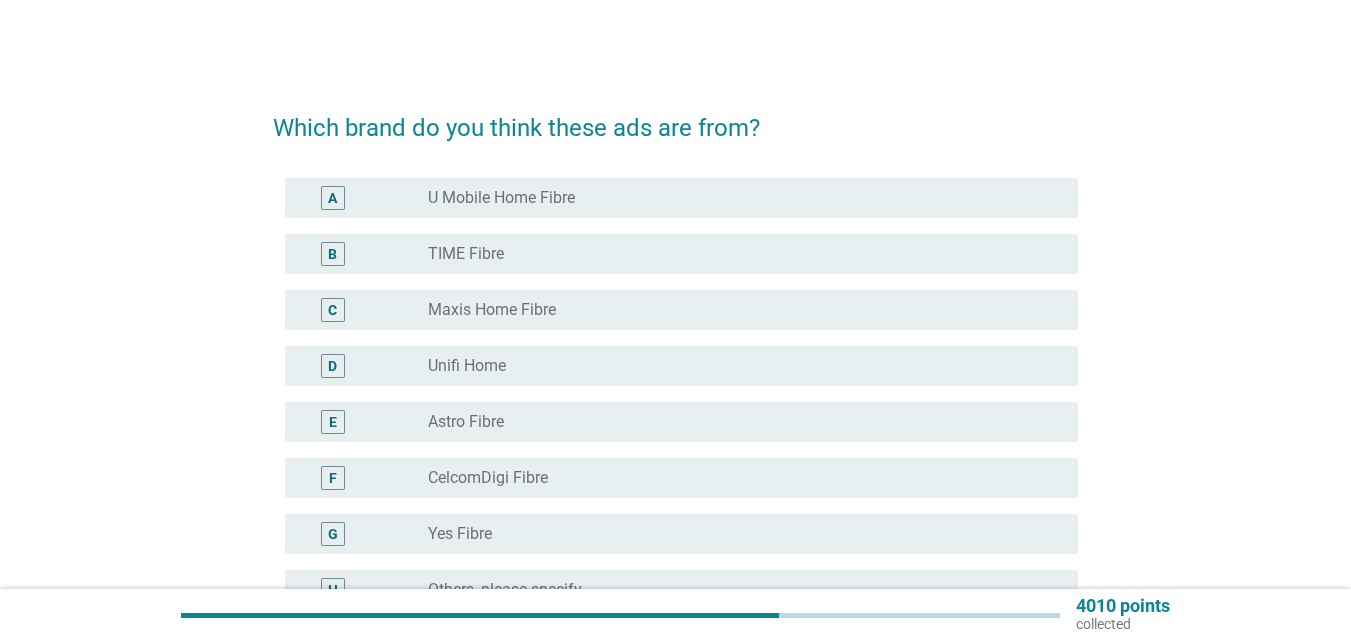 click on "Maxis Home Fibre" at bounding box center (492, 310) 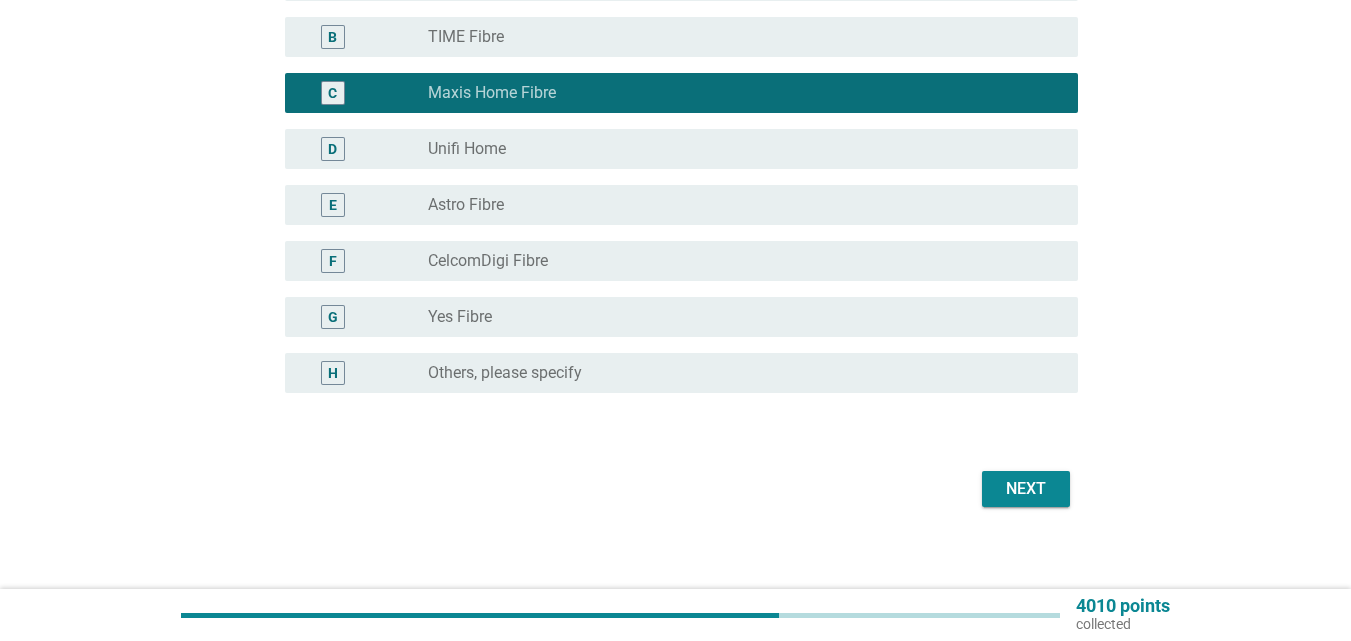 scroll, scrollTop: 231, scrollLeft: 0, axis: vertical 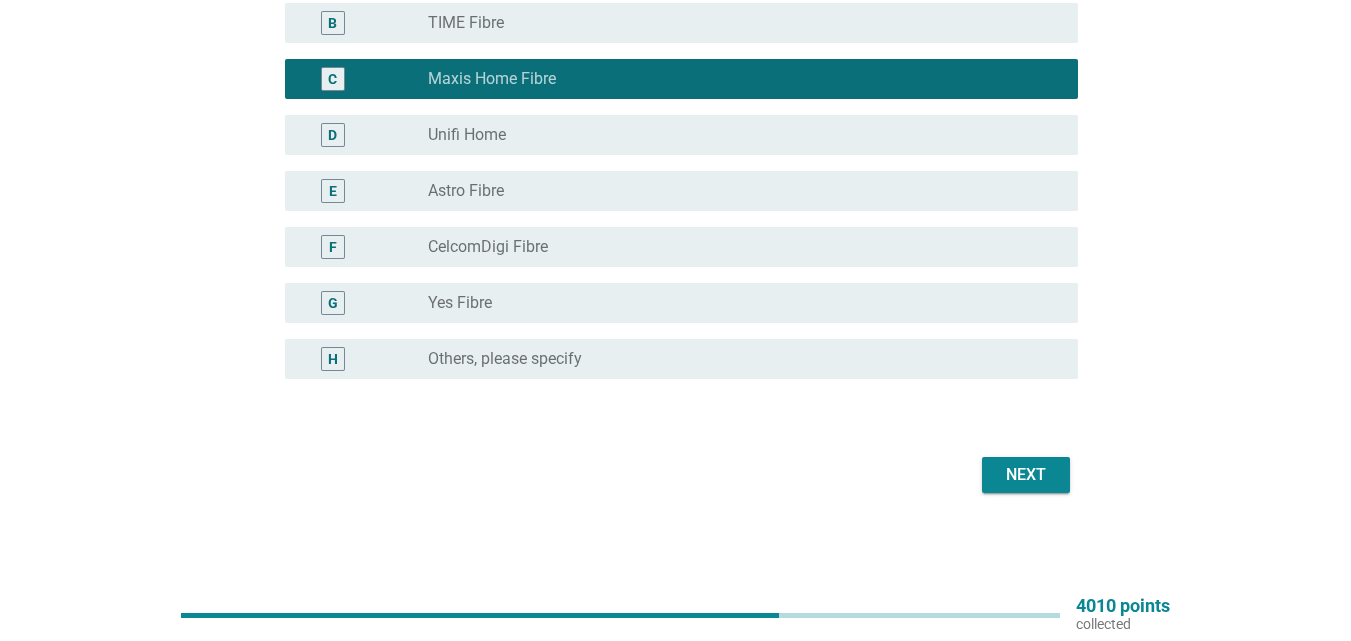 click on "Next" at bounding box center [1026, 475] 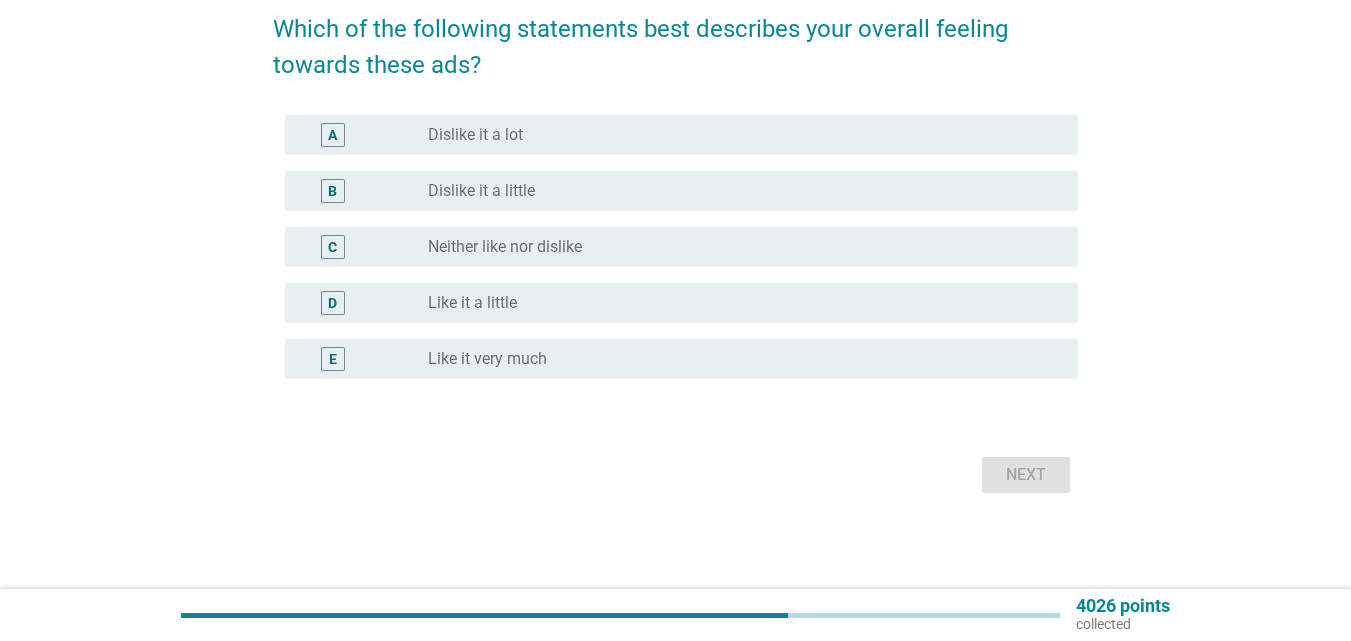 scroll, scrollTop: 0, scrollLeft: 0, axis: both 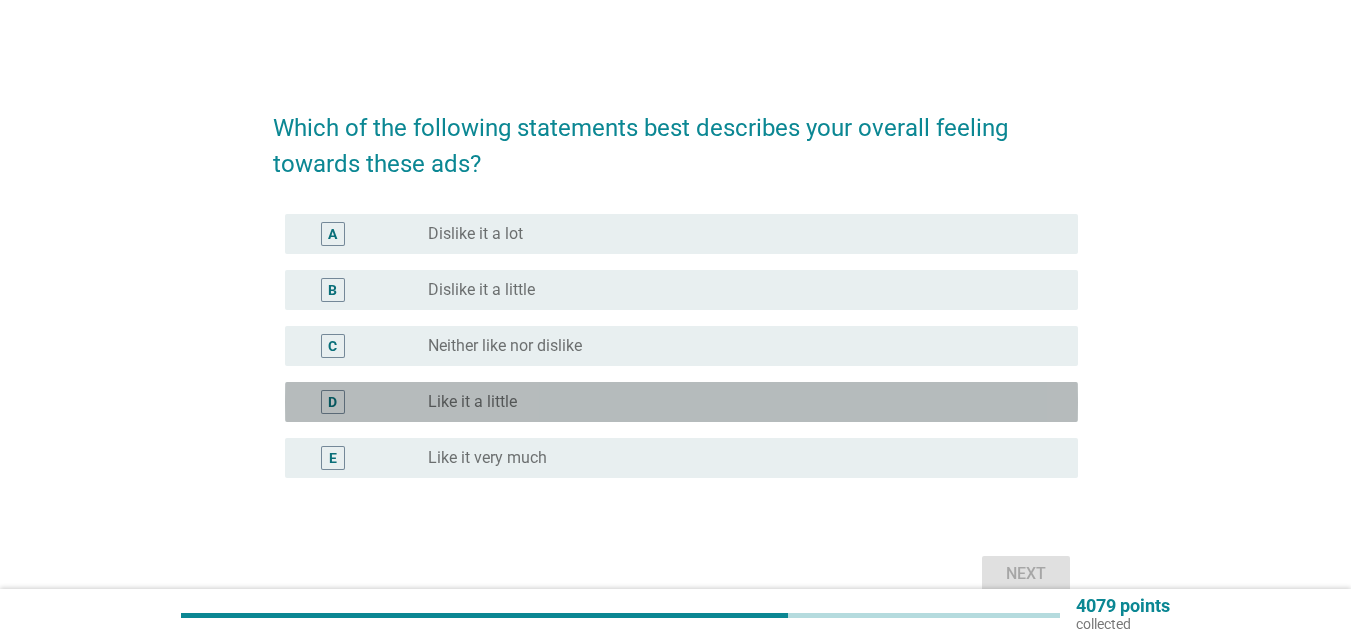 click on "Like it a little" at bounding box center (472, 402) 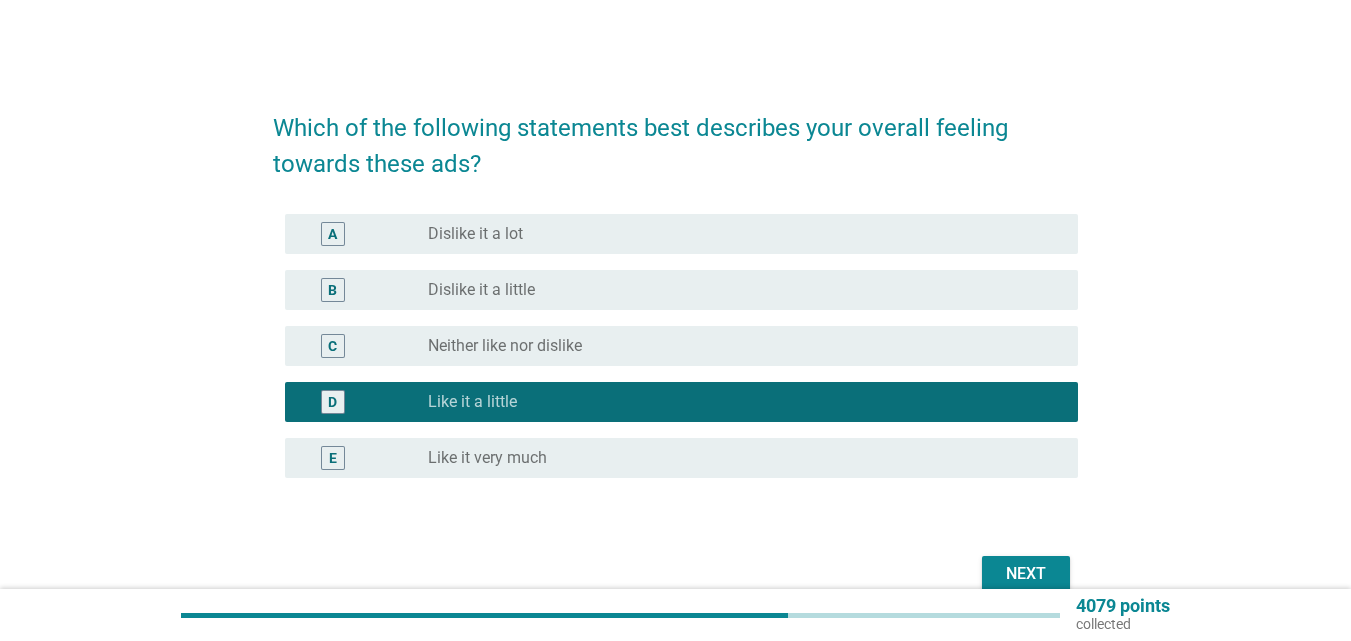 click on "Next" at bounding box center [1026, 574] 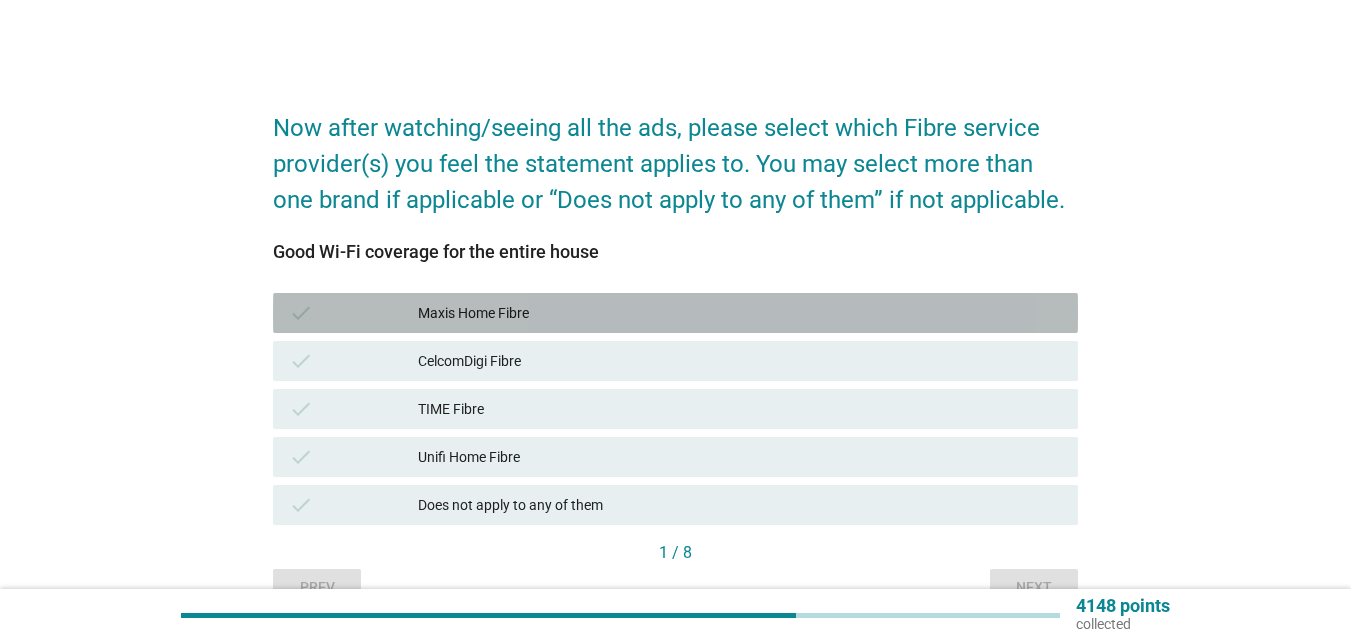 click on "Maxis Home Fibre" at bounding box center (740, 313) 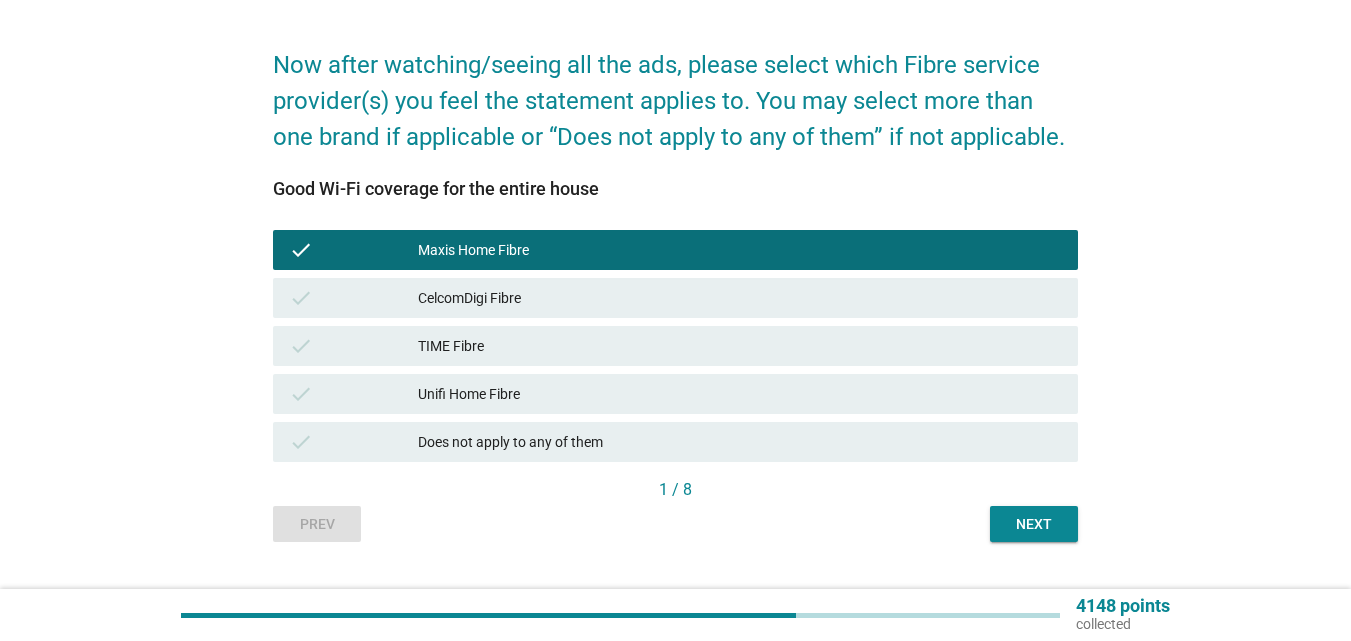 scroll, scrollTop: 106, scrollLeft: 0, axis: vertical 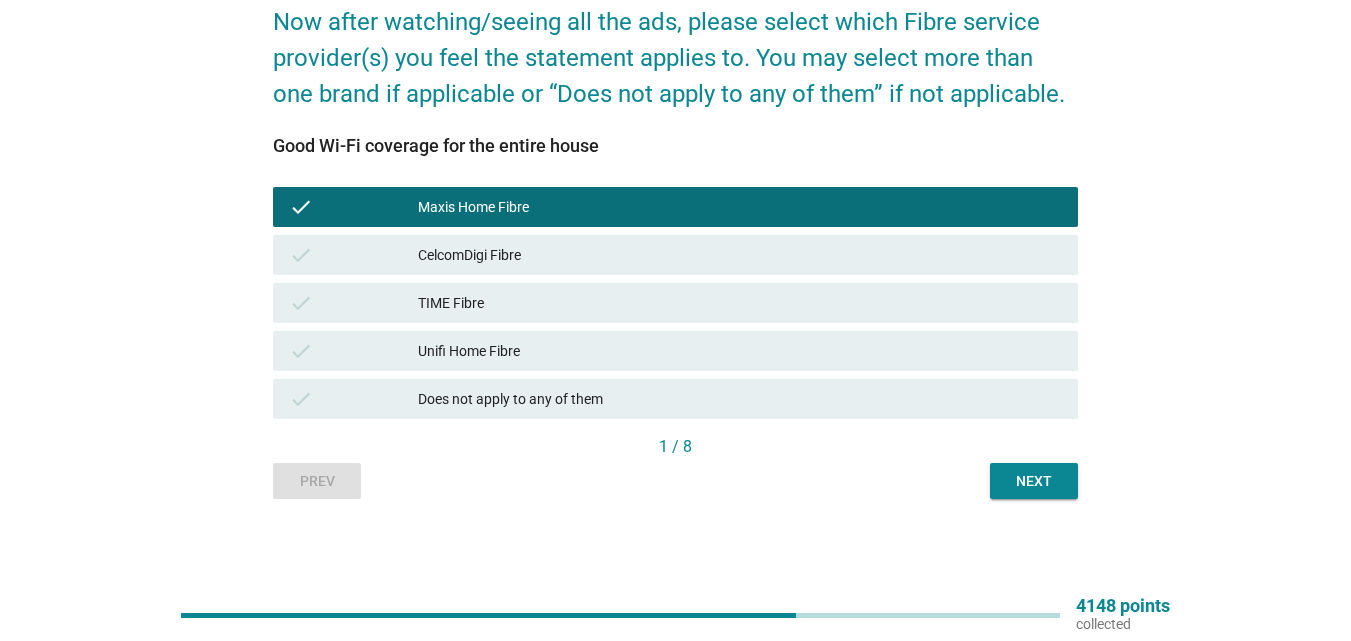 click on "Next" at bounding box center (1034, 481) 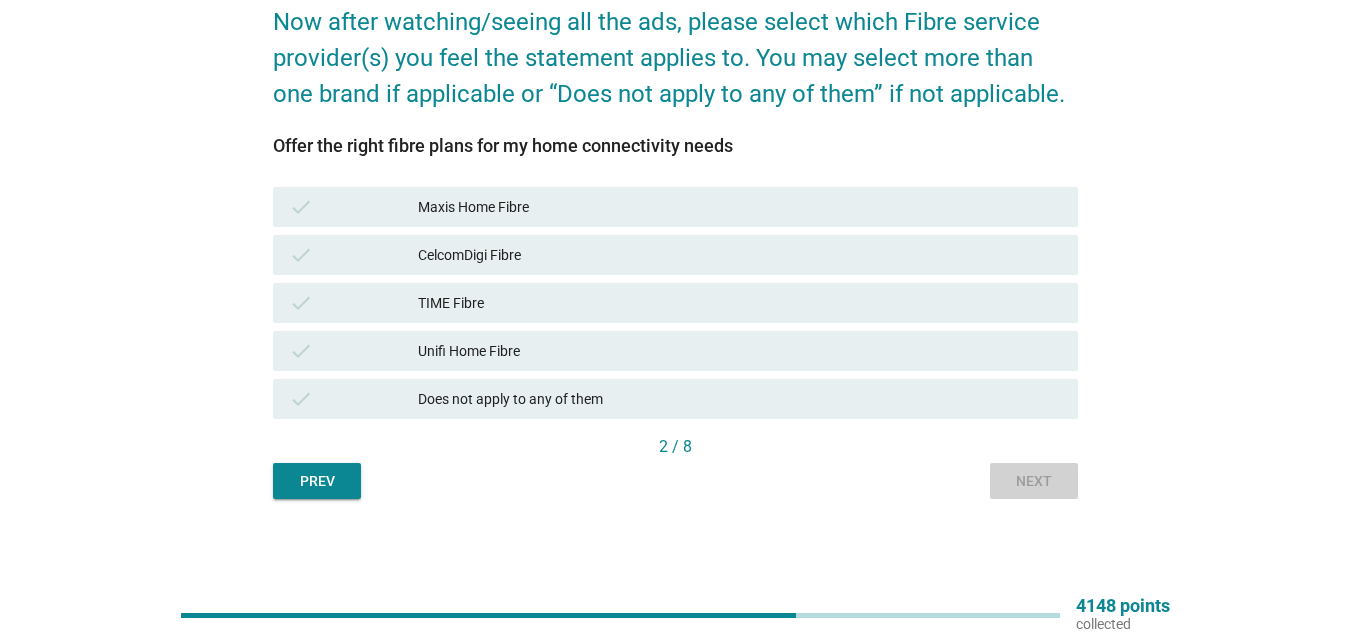 scroll, scrollTop: 0, scrollLeft: 0, axis: both 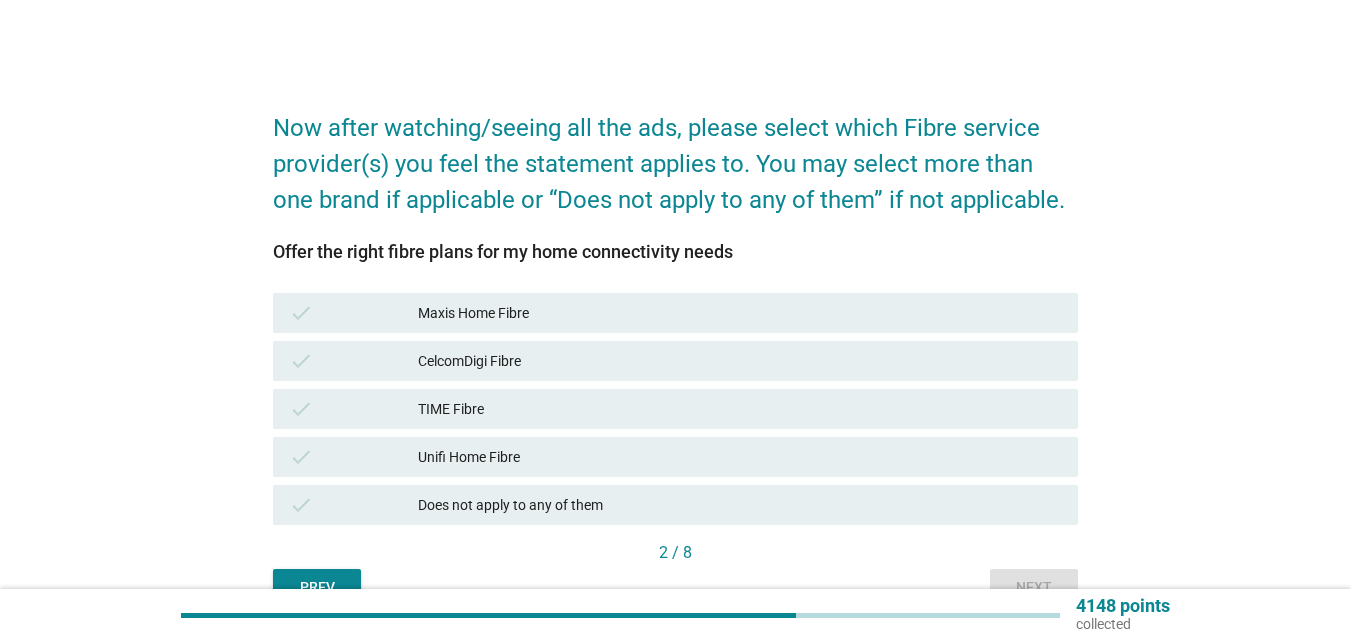 drag, startPoint x: 738, startPoint y: 247, endPoint x: 261, endPoint y: 247, distance: 477 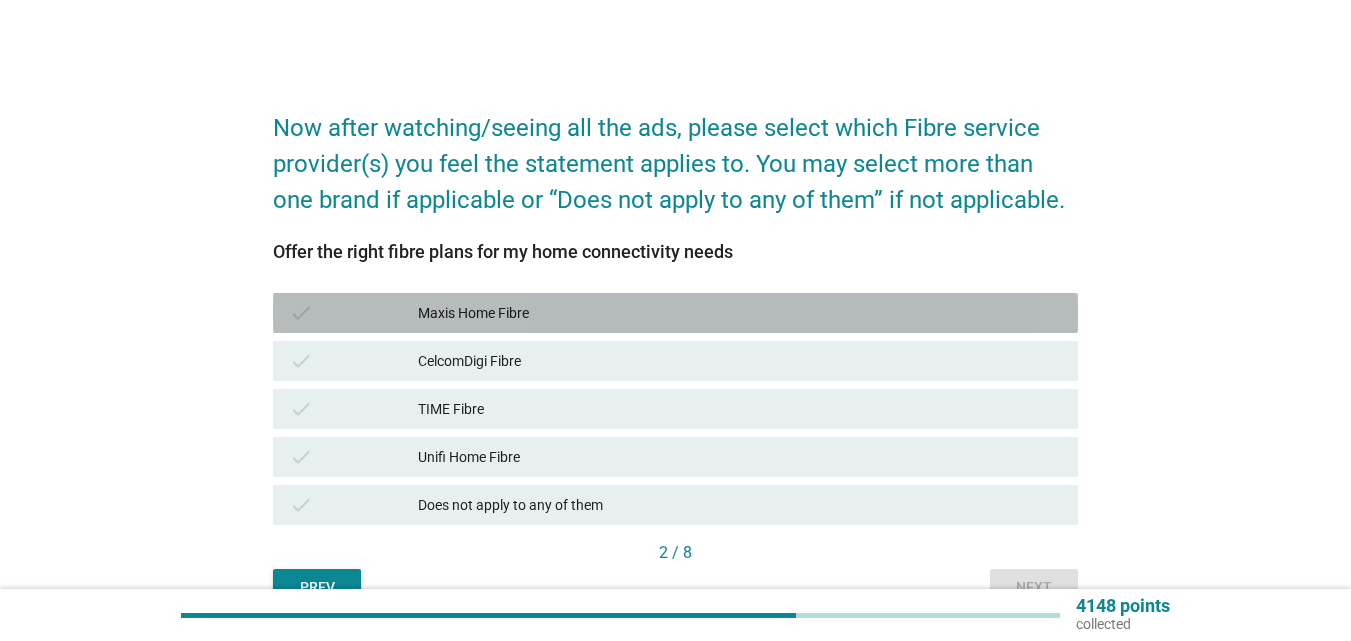 click on "Maxis Home Fibre" at bounding box center (740, 313) 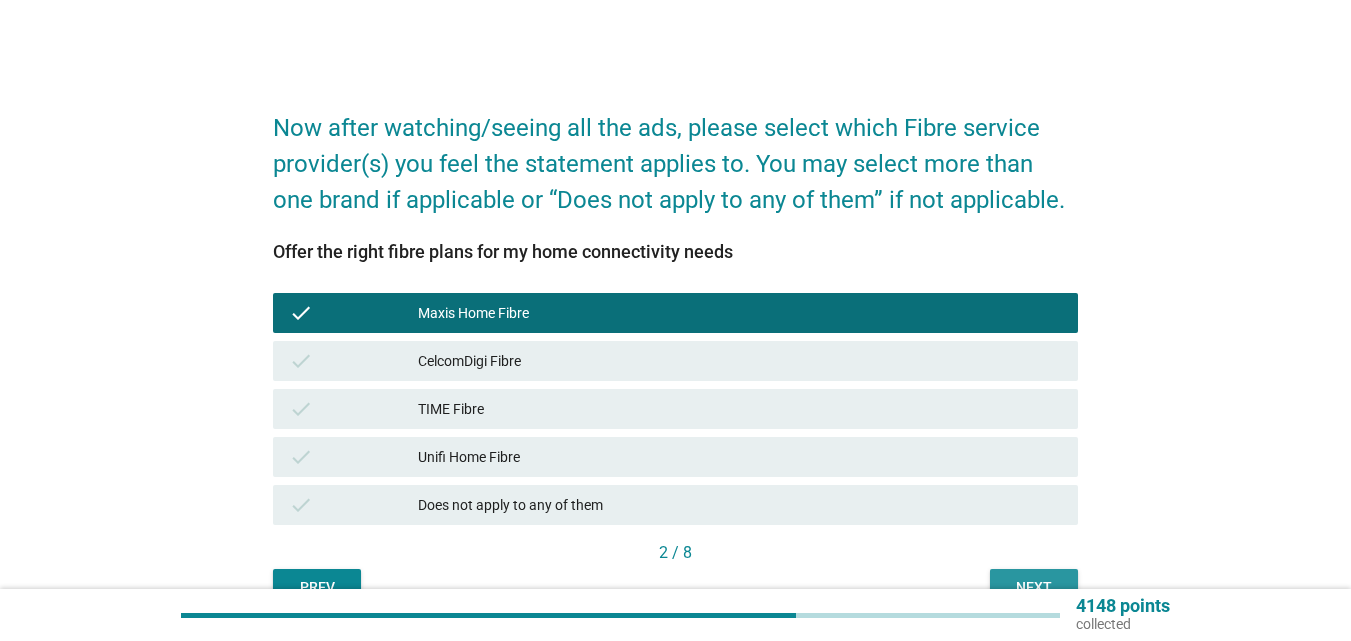 click on "Next" at bounding box center [1034, 587] 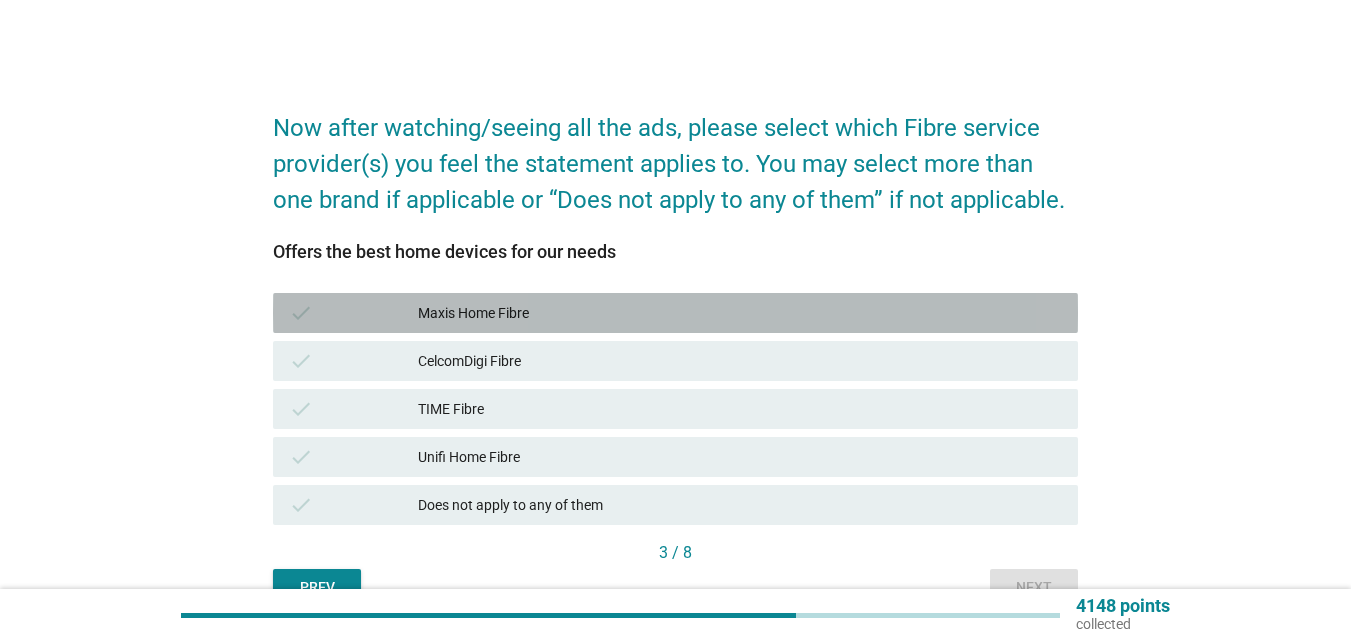 click on "Maxis Home Fibre" at bounding box center (740, 313) 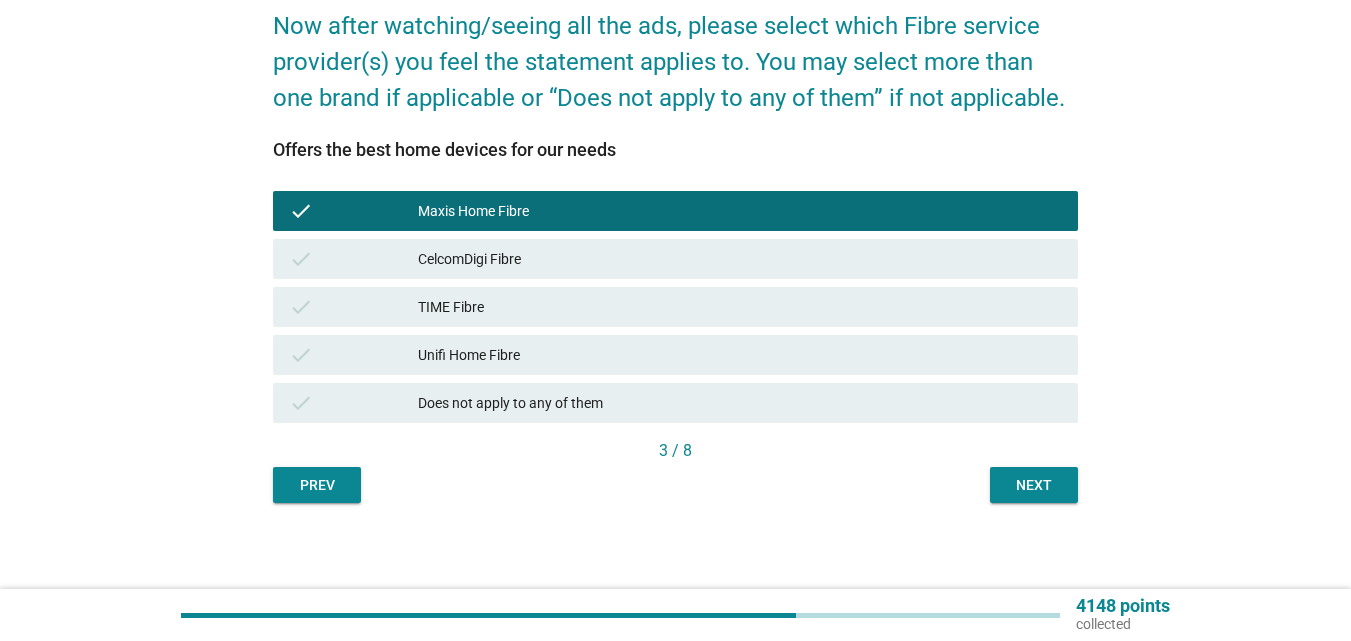 scroll, scrollTop: 106, scrollLeft: 0, axis: vertical 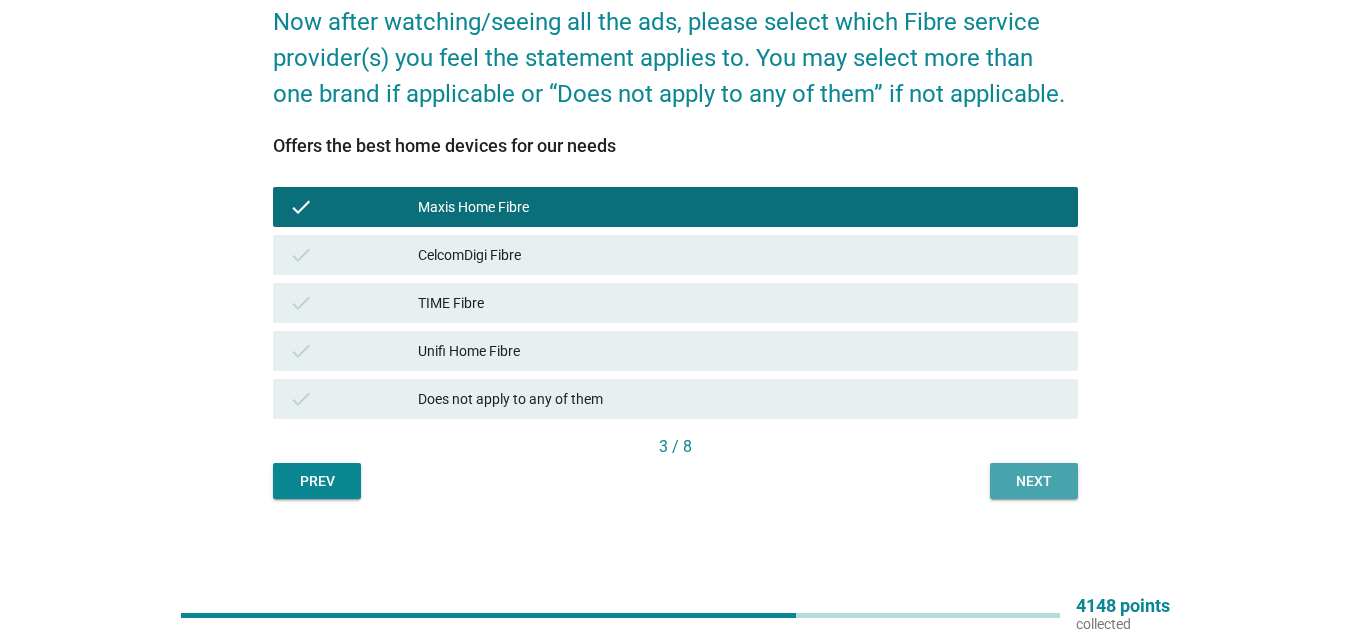 click on "Next" at bounding box center (1034, 481) 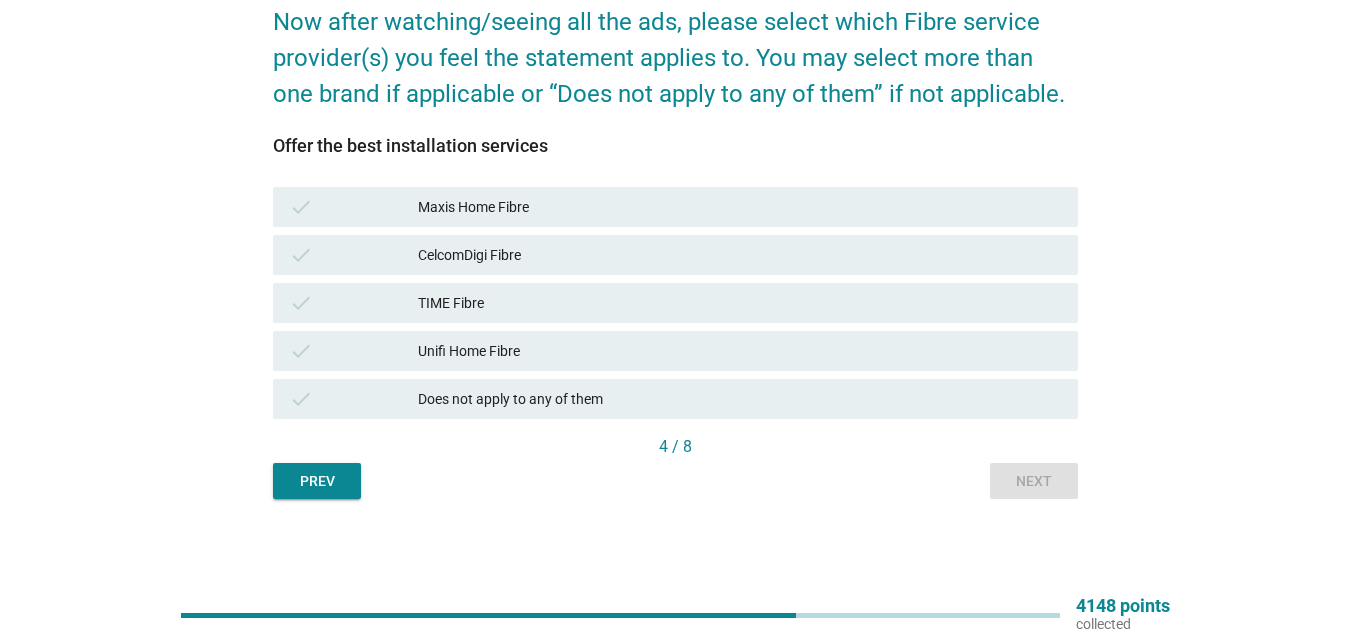 scroll, scrollTop: 0, scrollLeft: 0, axis: both 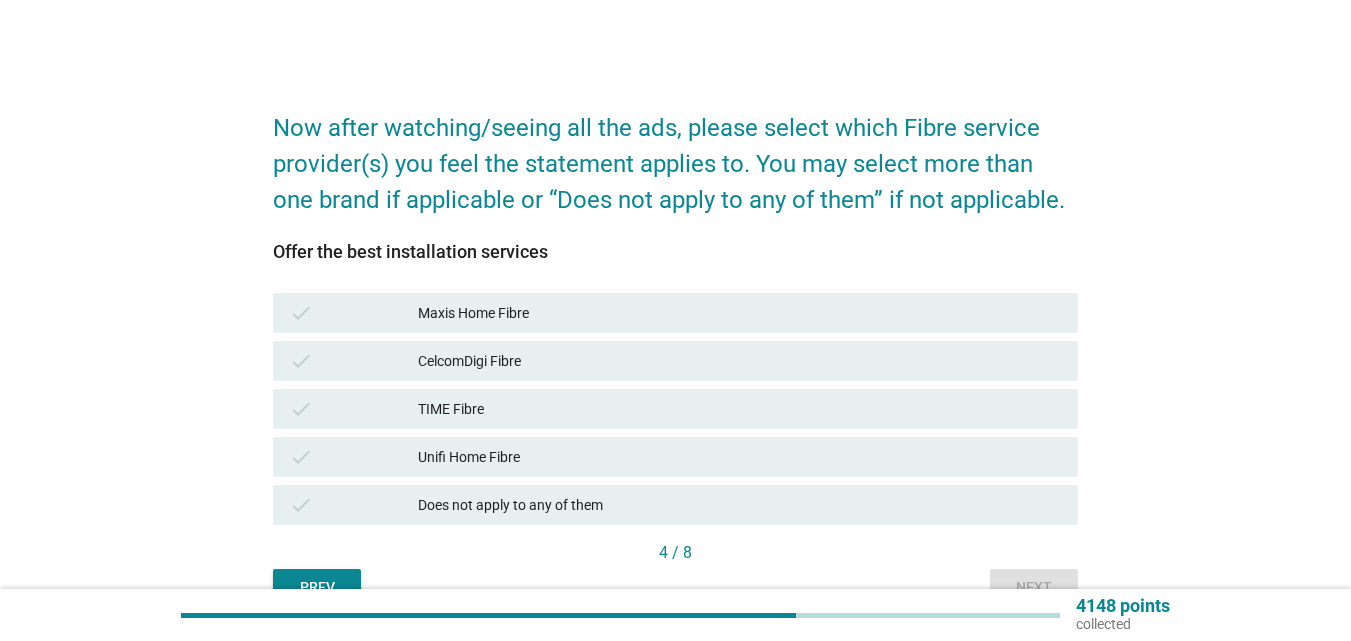 click on "Maxis Home Fibre" at bounding box center (740, 313) 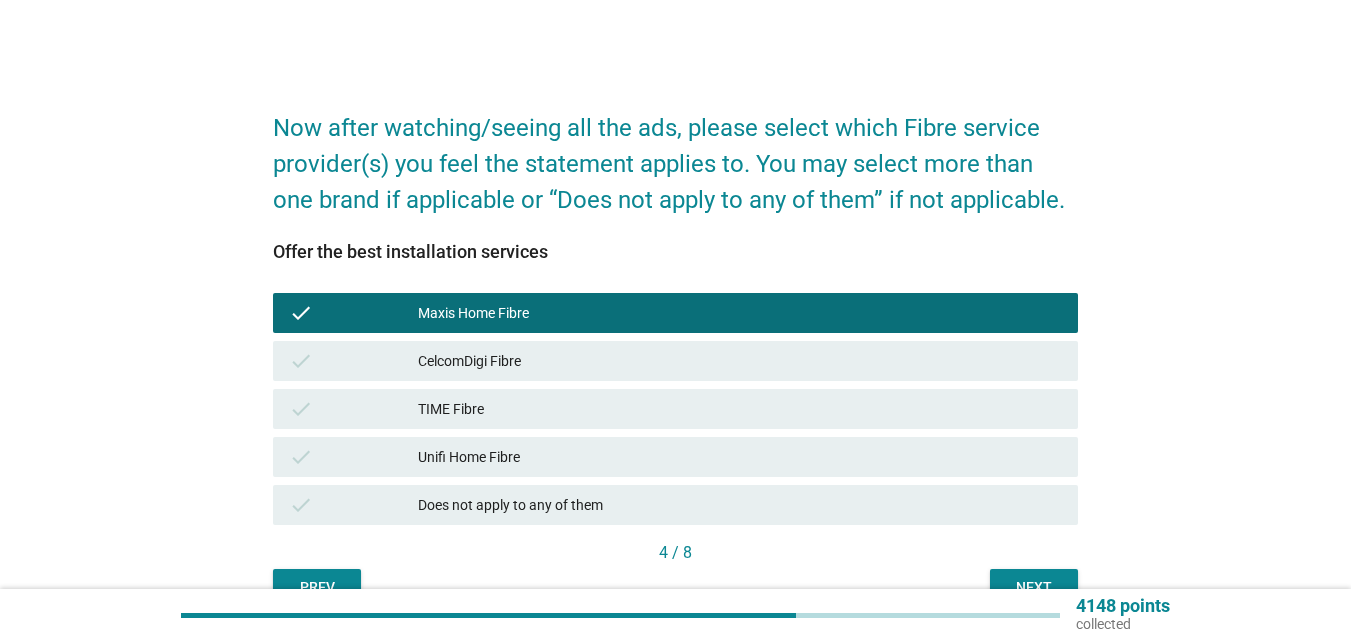 scroll, scrollTop: 100, scrollLeft: 0, axis: vertical 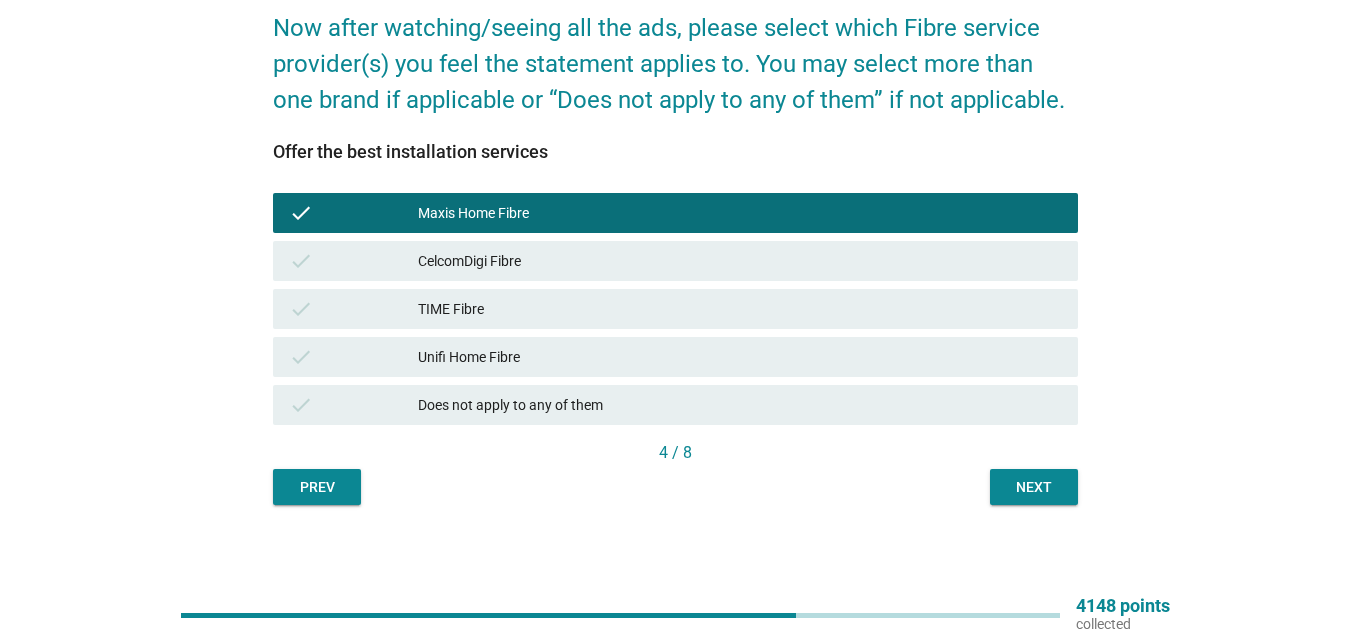 click on "Next" at bounding box center (1034, 487) 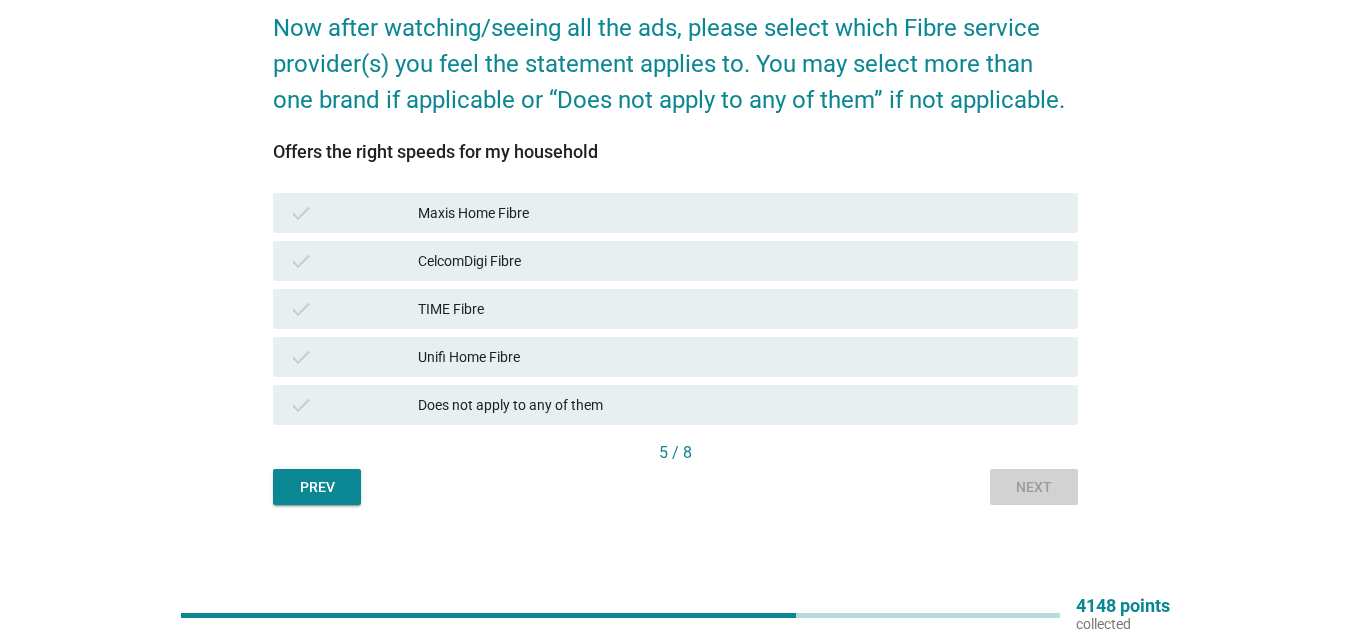 scroll, scrollTop: 0, scrollLeft: 0, axis: both 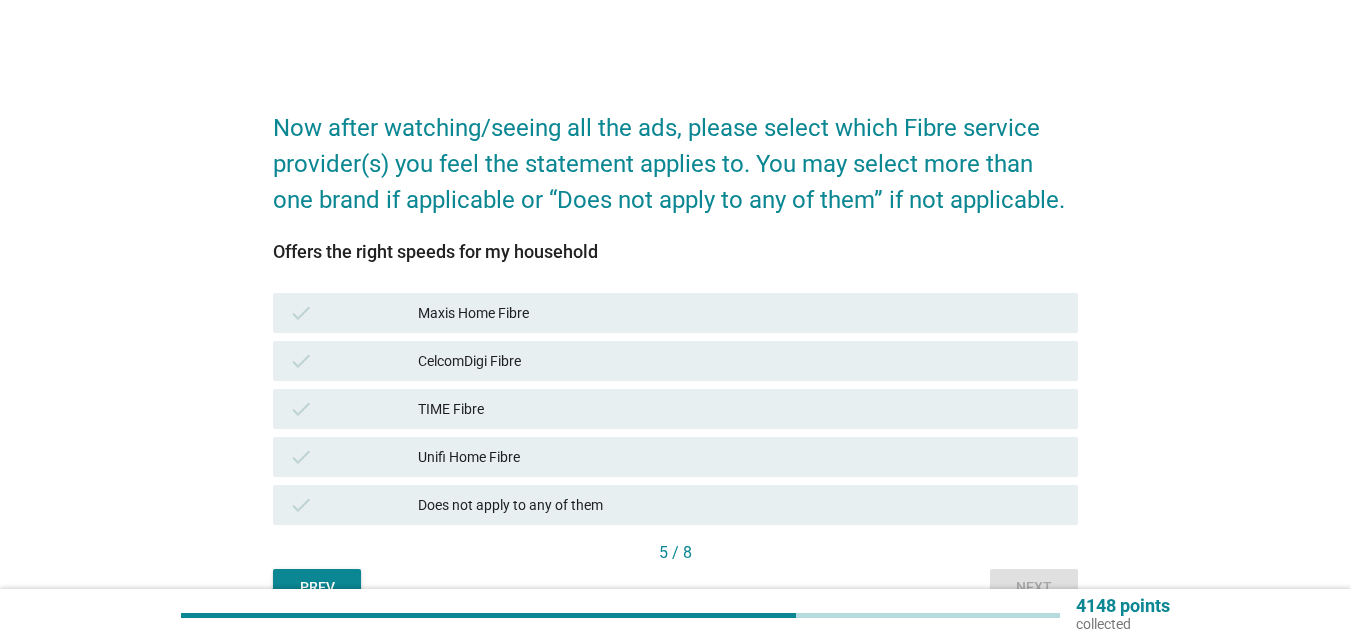 click on "Maxis Home Fibre" at bounding box center (740, 313) 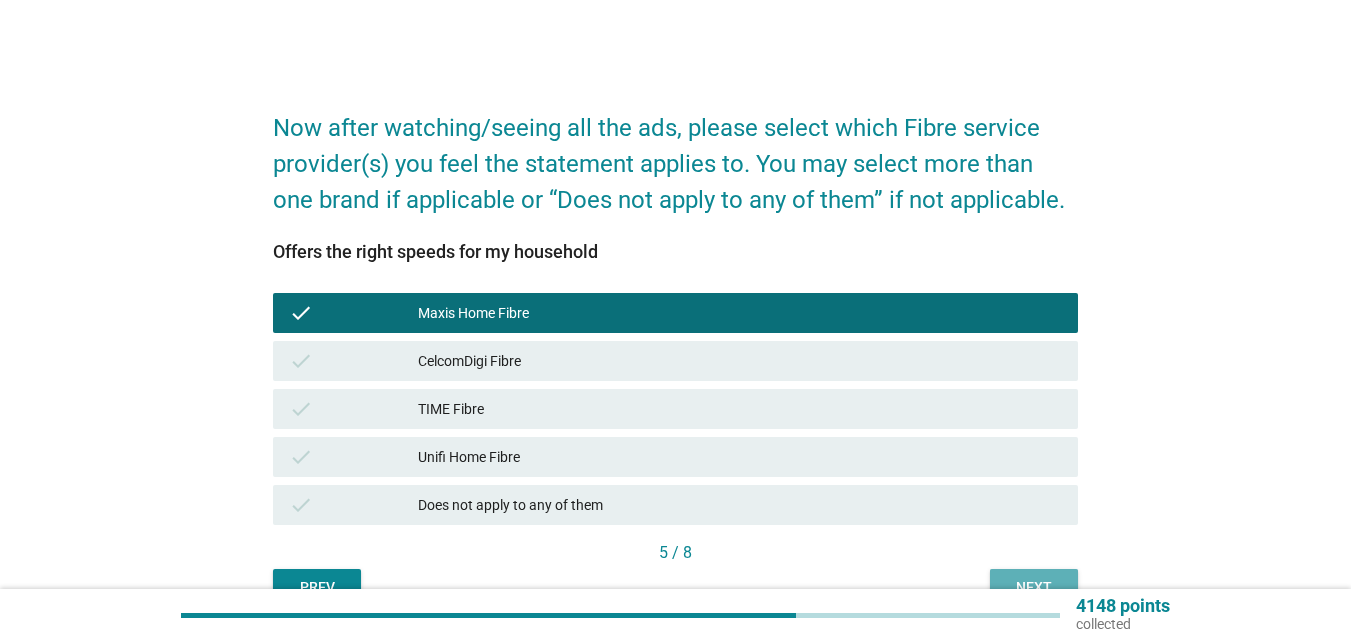 click on "Next" at bounding box center [1034, 587] 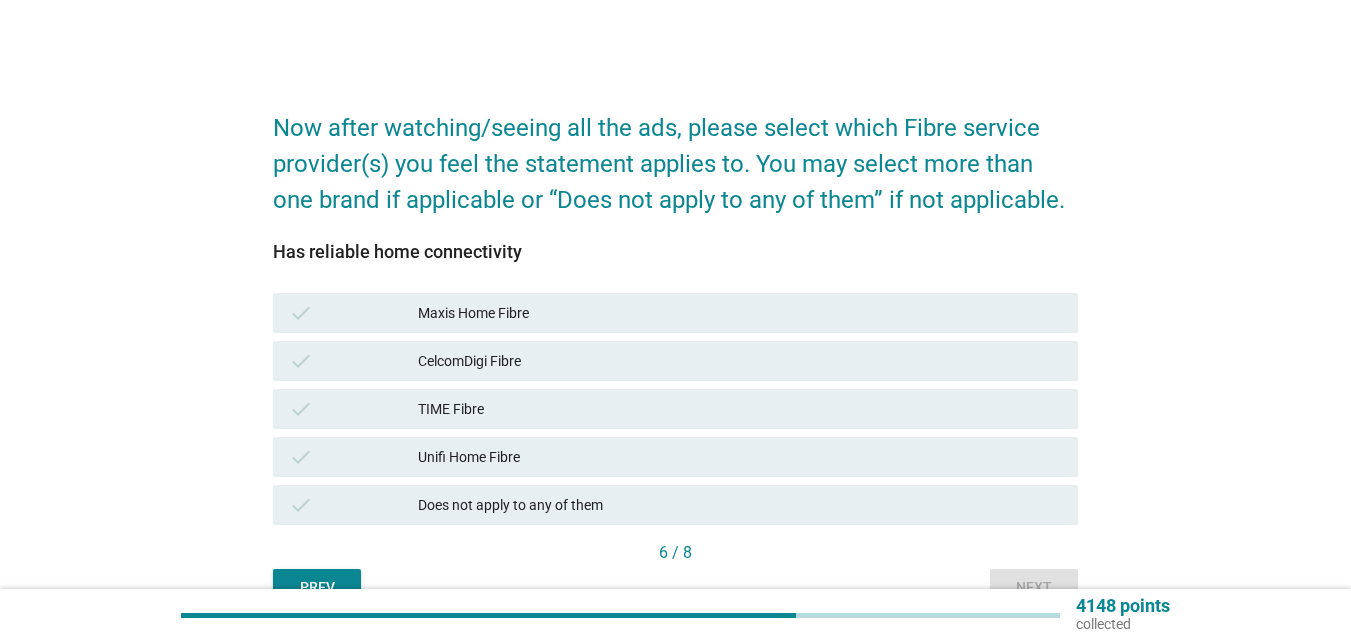 click on "Maxis Home Fibre" at bounding box center (740, 313) 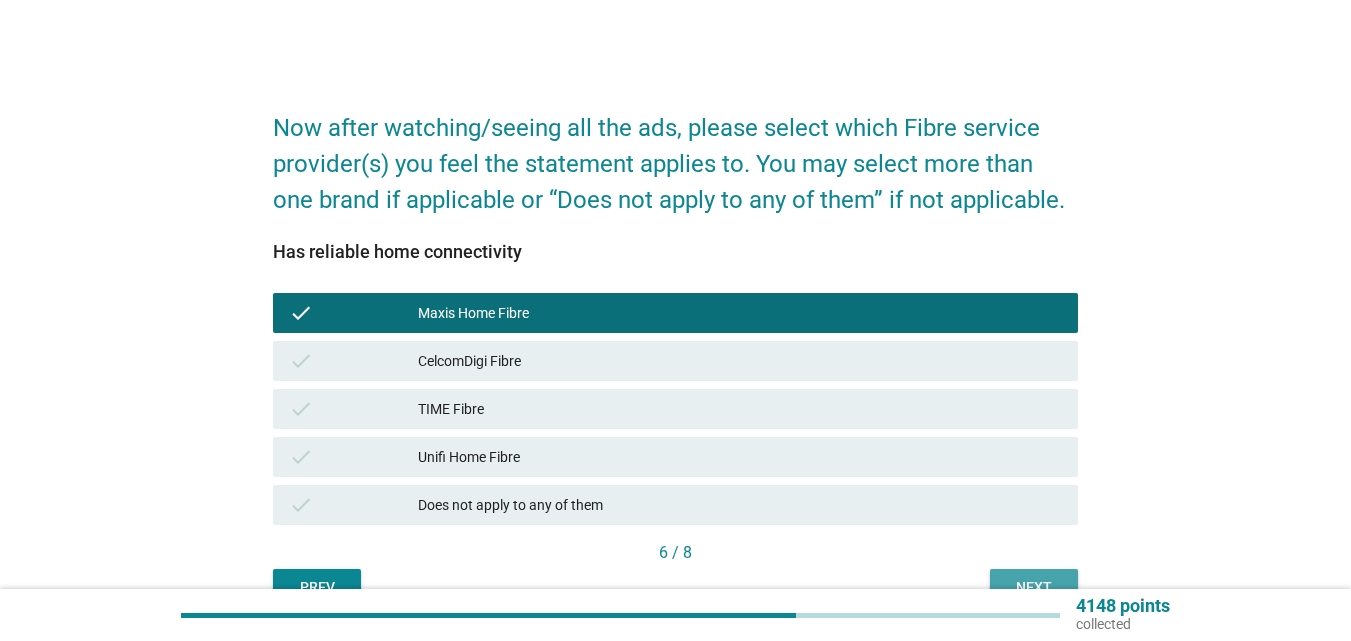 click on "Next" at bounding box center (1034, 587) 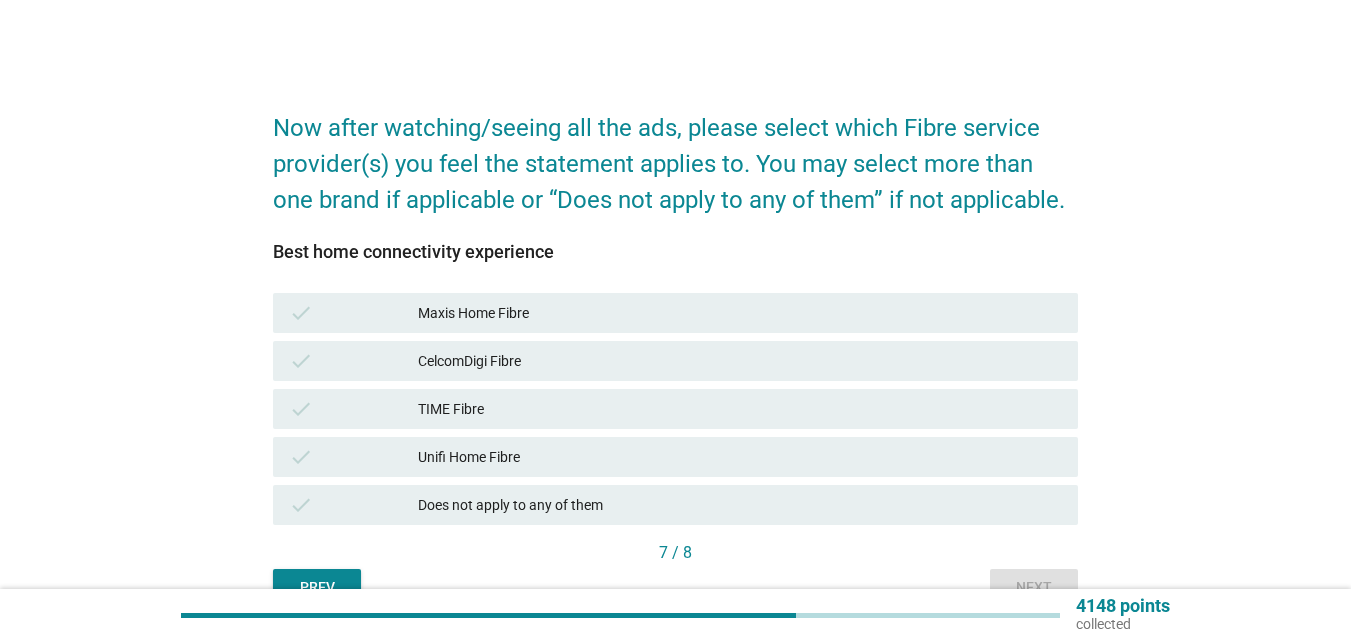 click on "check   Maxis Home Fibre" at bounding box center [675, 313] 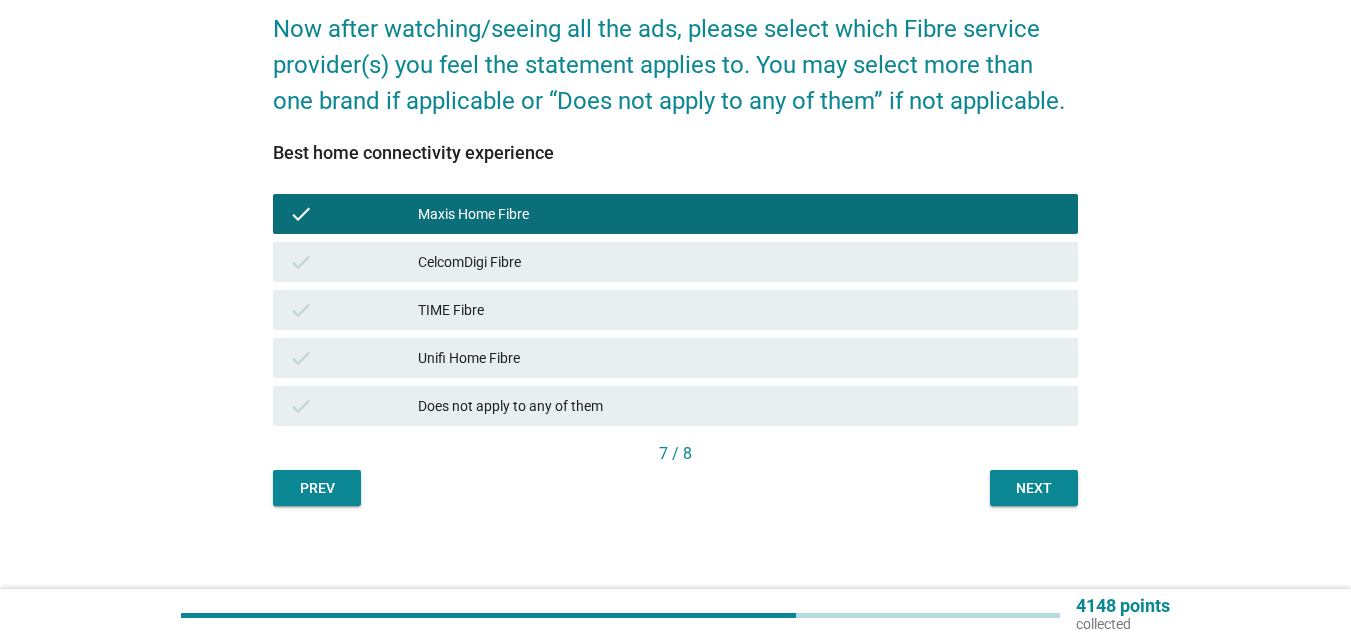 scroll, scrollTop: 106, scrollLeft: 0, axis: vertical 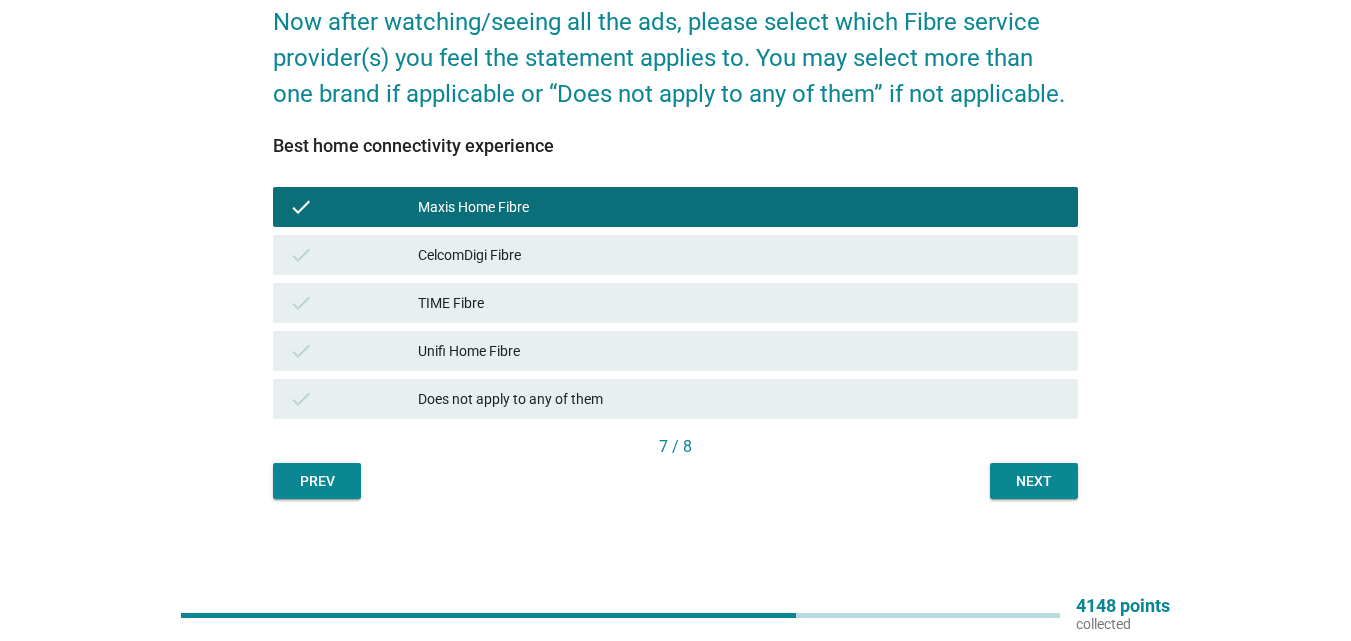 click on "Next" at bounding box center [1034, 481] 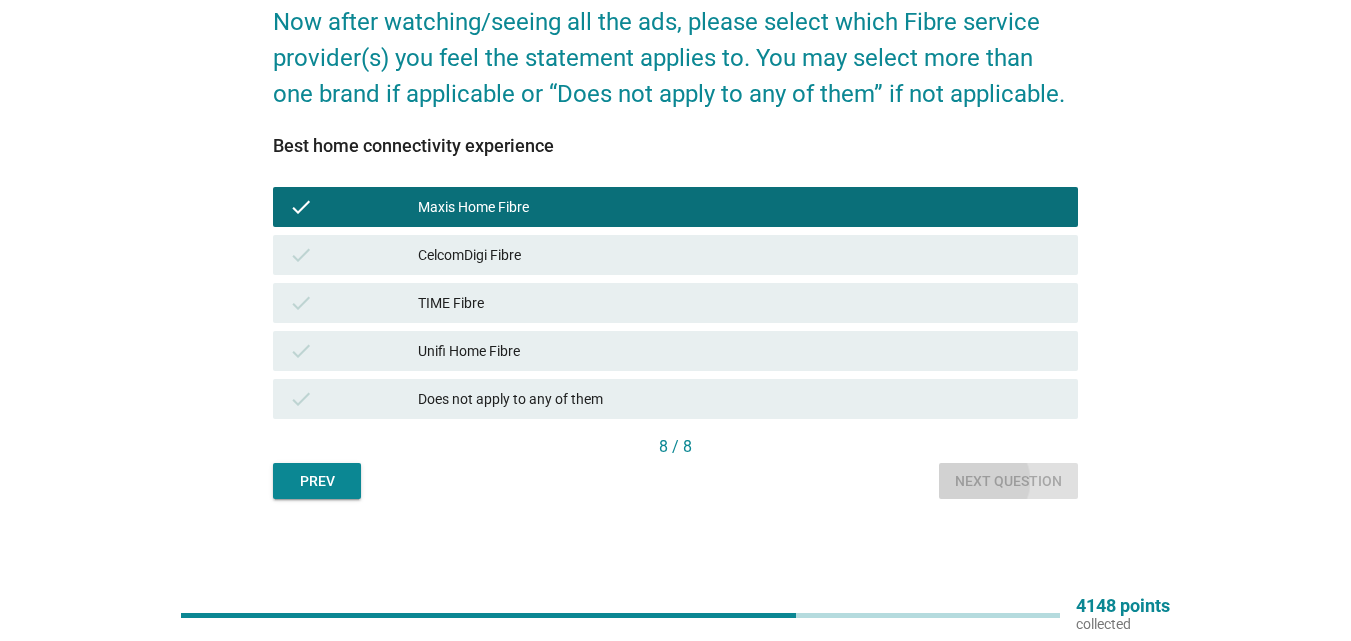 scroll, scrollTop: 0, scrollLeft: 0, axis: both 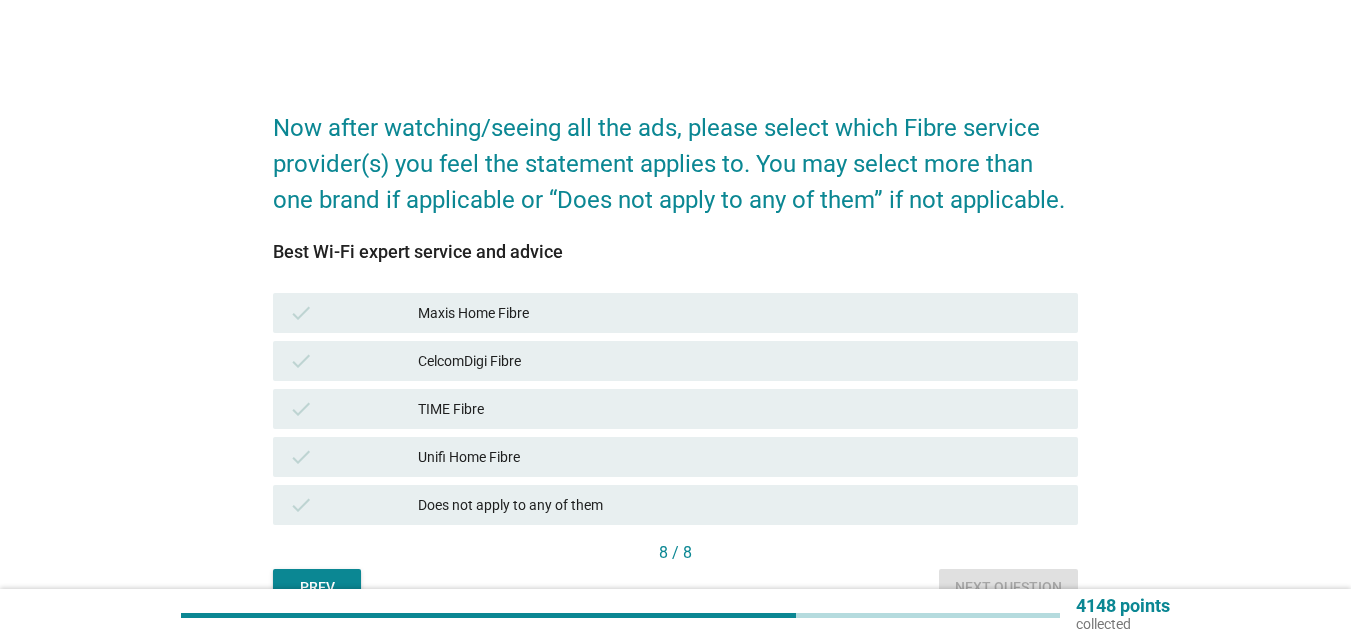 click on "Maxis Home Fibre" at bounding box center (740, 313) 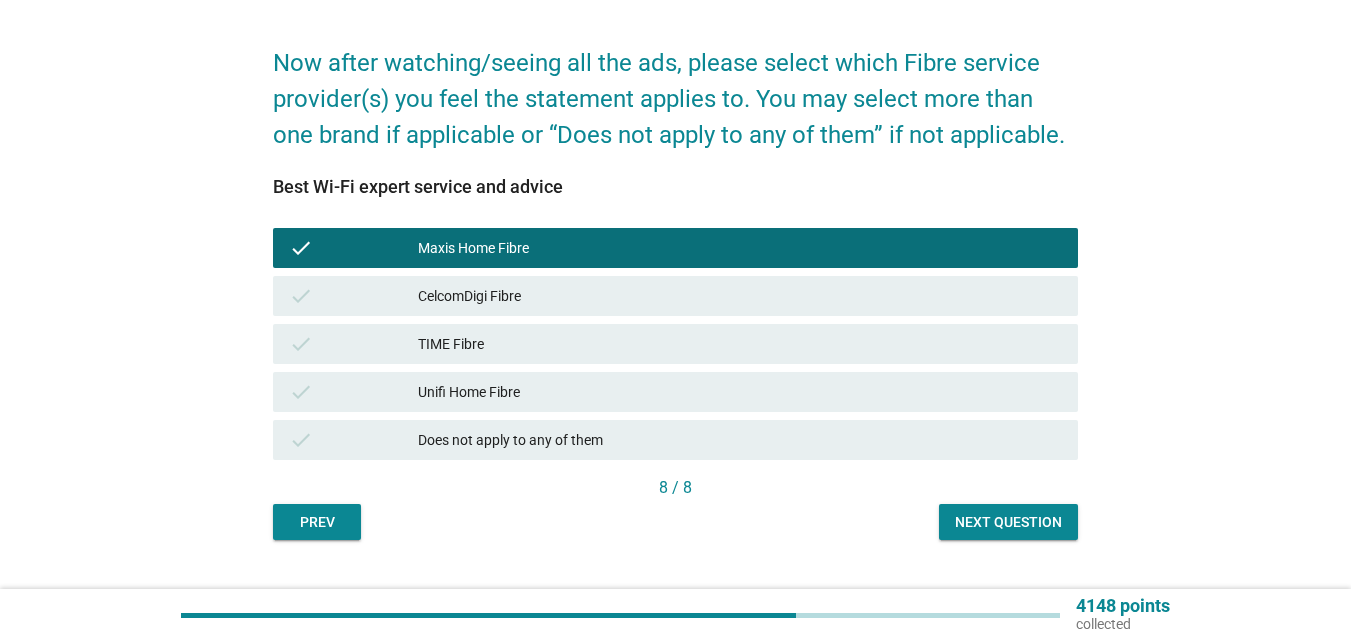 scroll, scrollTop: 100, scrollLeft: 0, axis: vertical 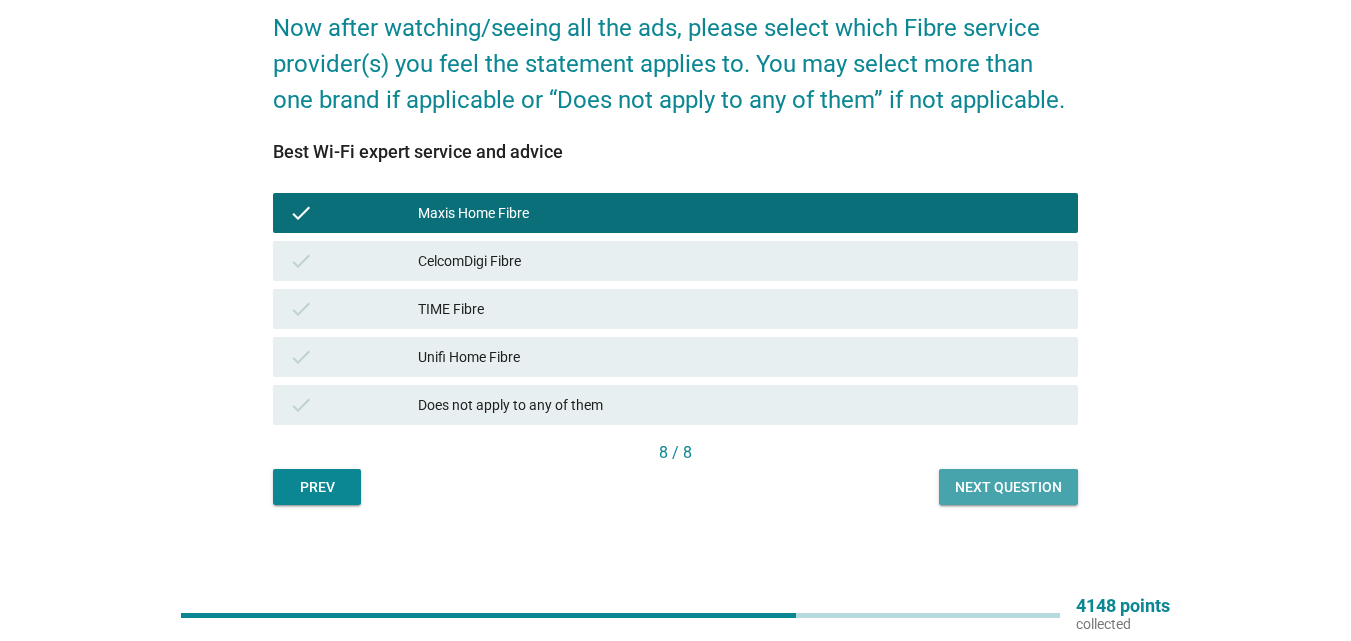 click on "Next question" at bounding box center [1008, 487] 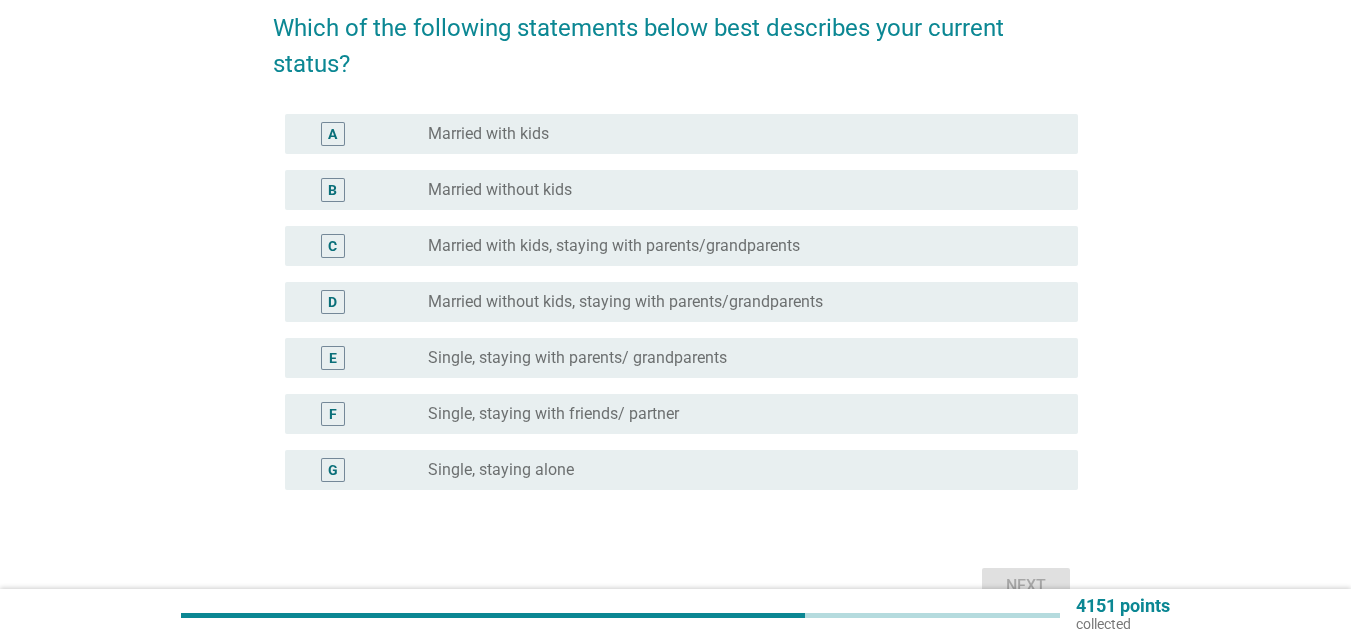 scroll, scrollTop: 0, scrollLeft: 0, axis: both 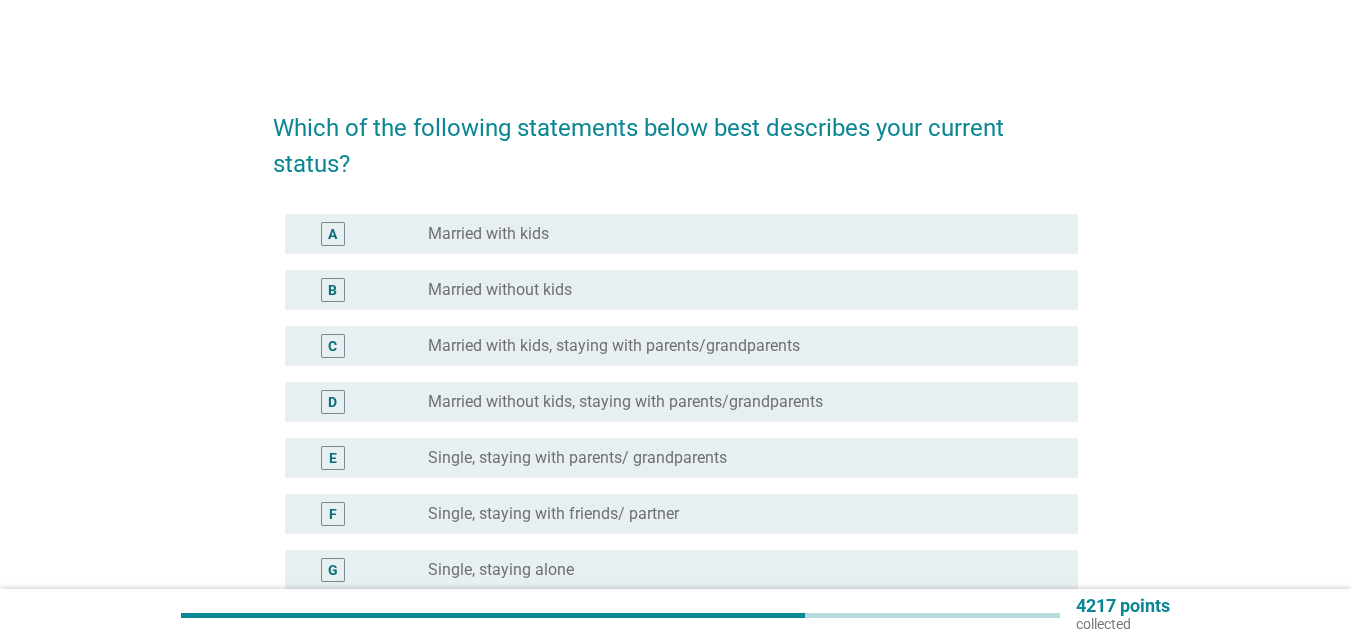 click on "Single, staying with parents/ grandparents" at bounding box center (577, 458) 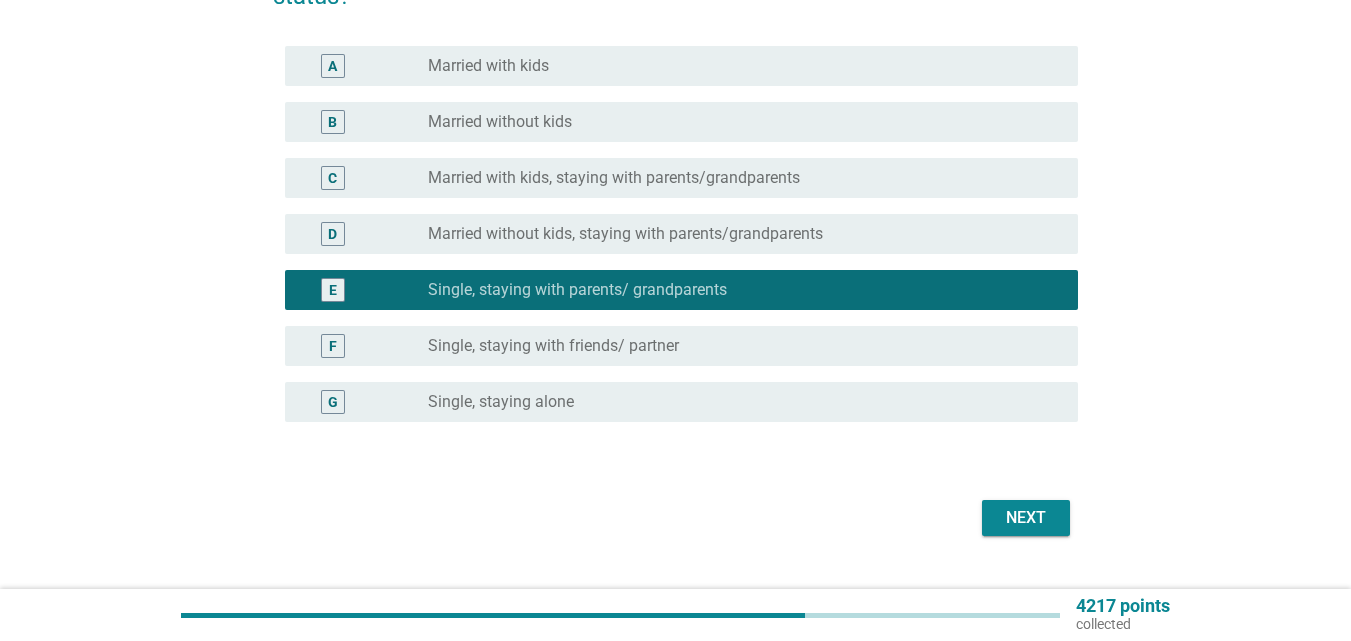 scroll, scrollTop: 200, scrollLeft: 0, axis: vertical 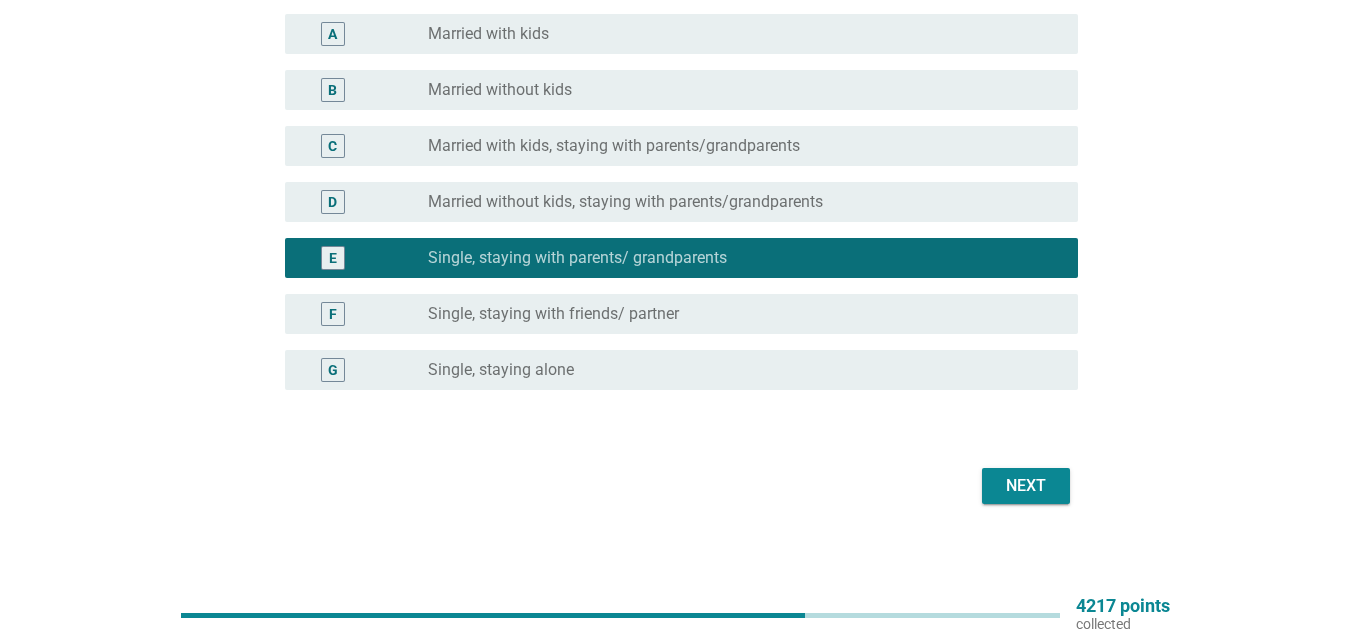 click on "Next" at bounding box center [1026, 486] 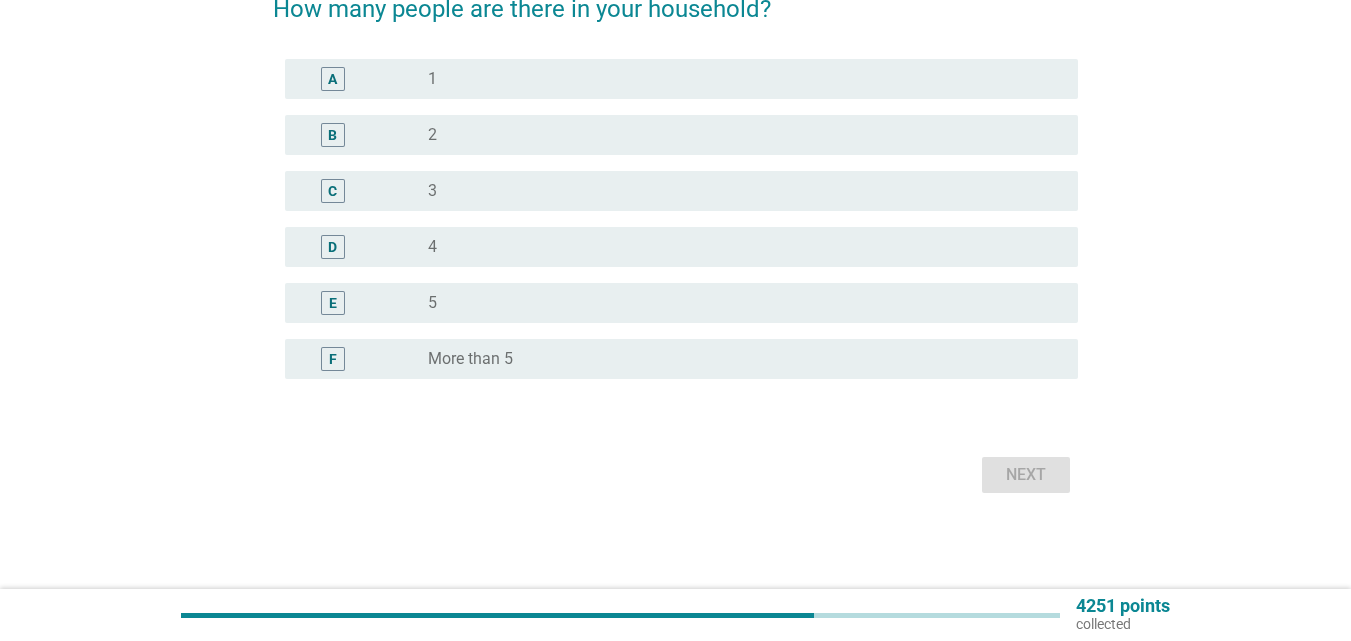 scroll, scrollTop: 0, scrollLeft: 0, axis: both 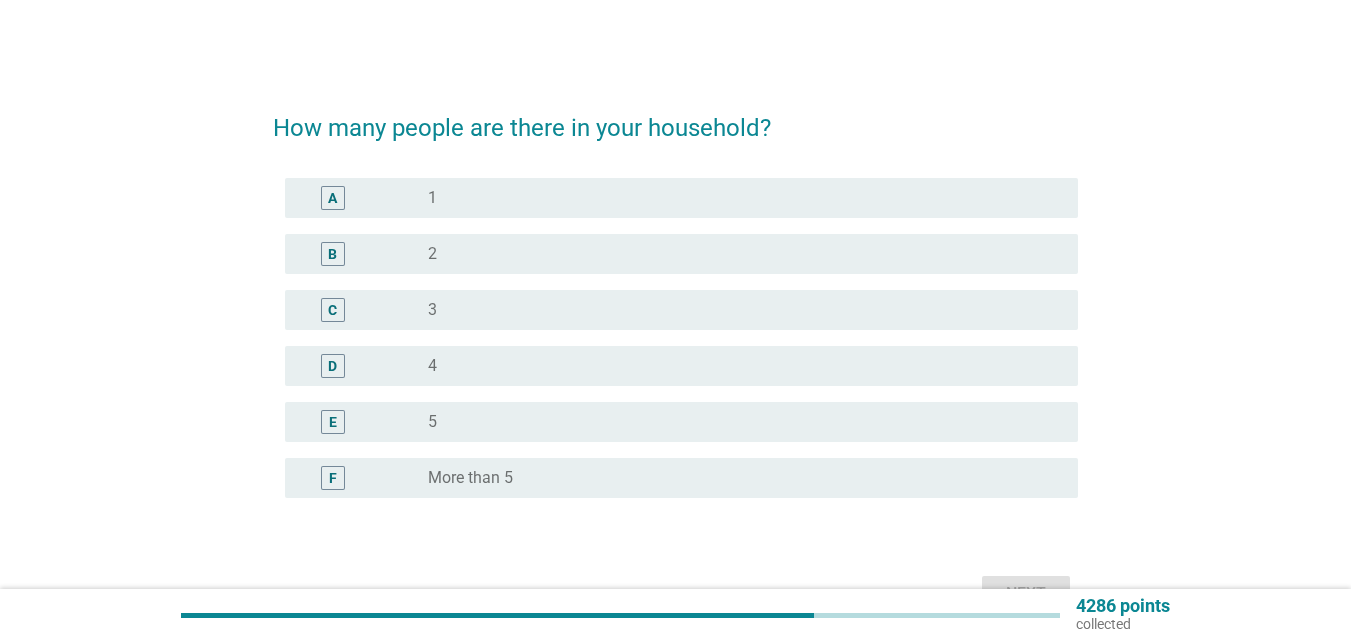 drag, startPoint x: 481, startPoint y: 486, endPoint x: 566, endPoint y: 484, distance: 85.02353 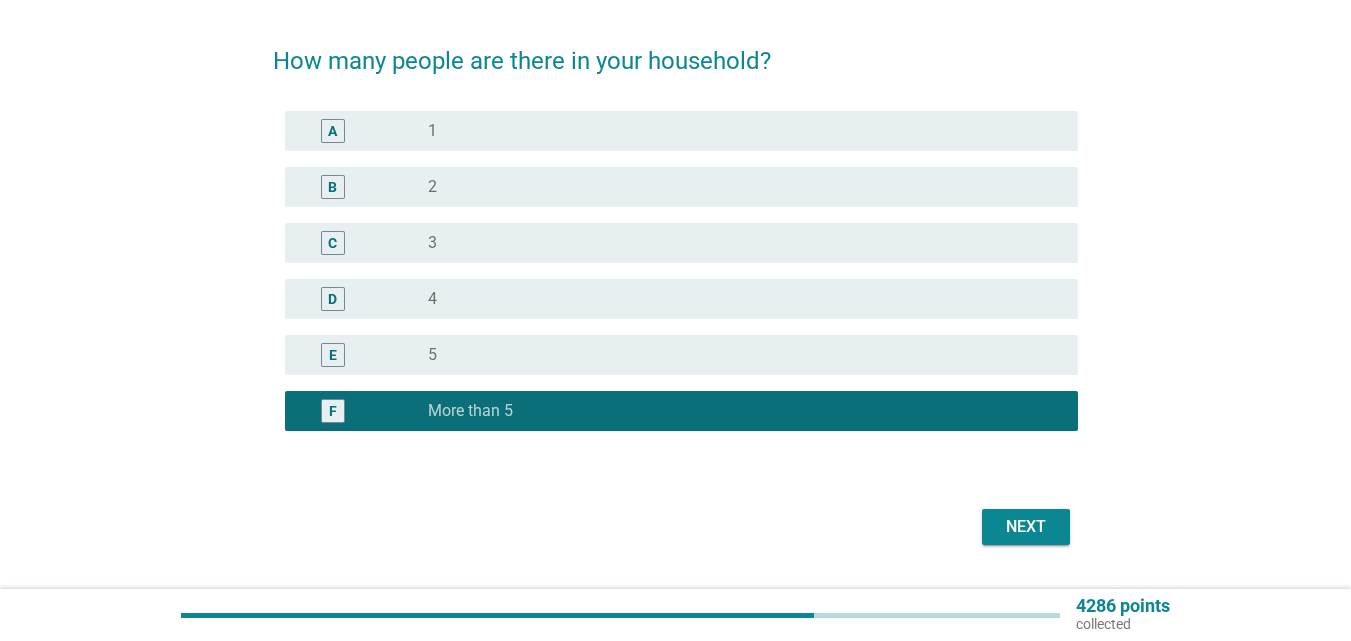 scroll, scrollTop: 100, scrollLeft: 0, axis: vertical 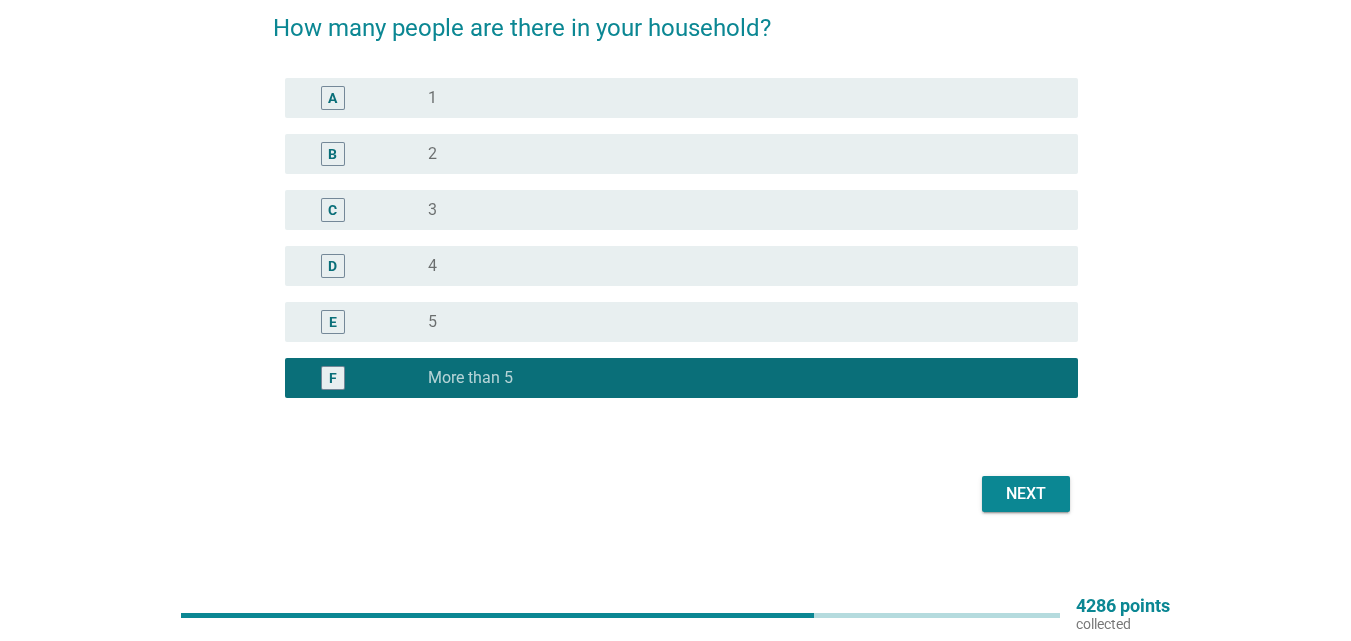 click on "Next" at bounding box center [1026, 494] 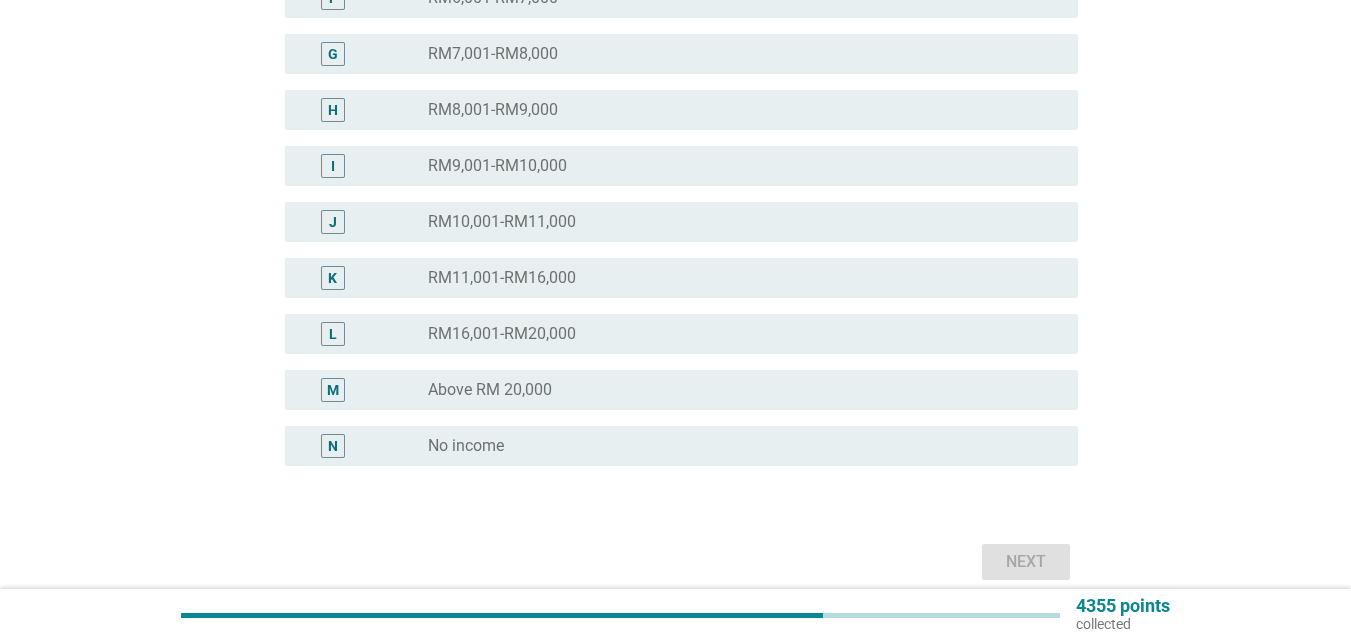 scroll, scrollTop: 600, scrollLeft: 0, axis: vertical 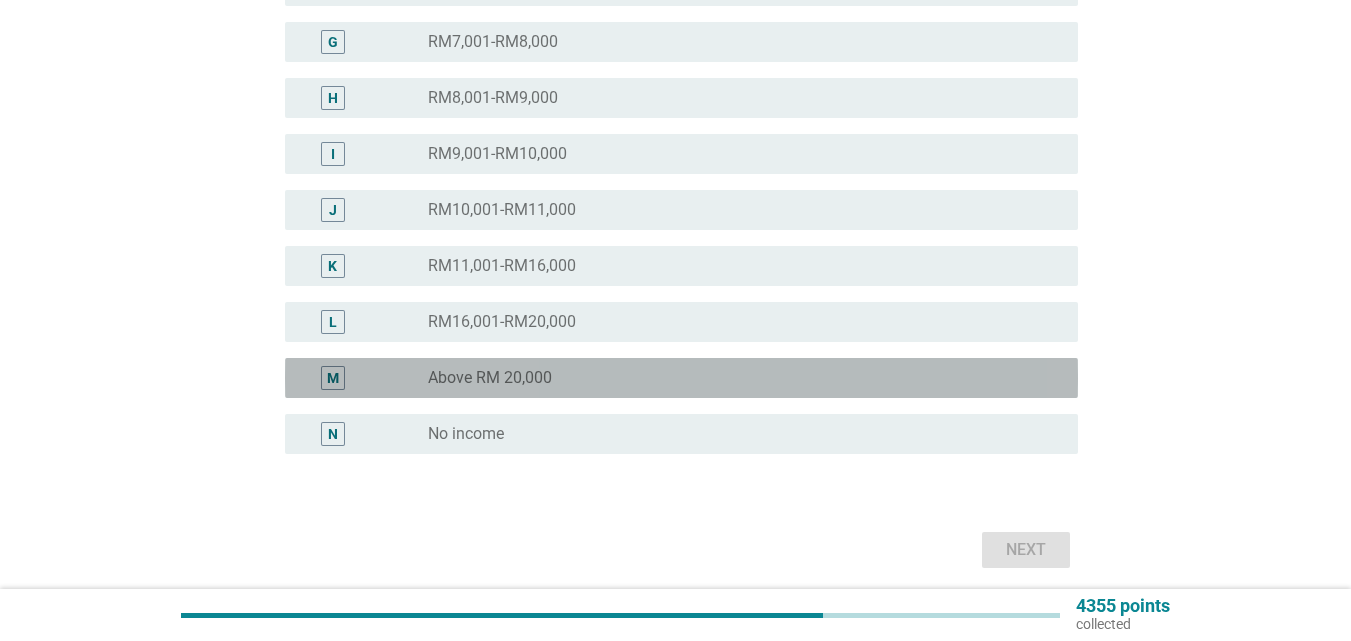 click on "M     radio_button_unchecked Above RM 20,000" at bounding box center [681, 378] 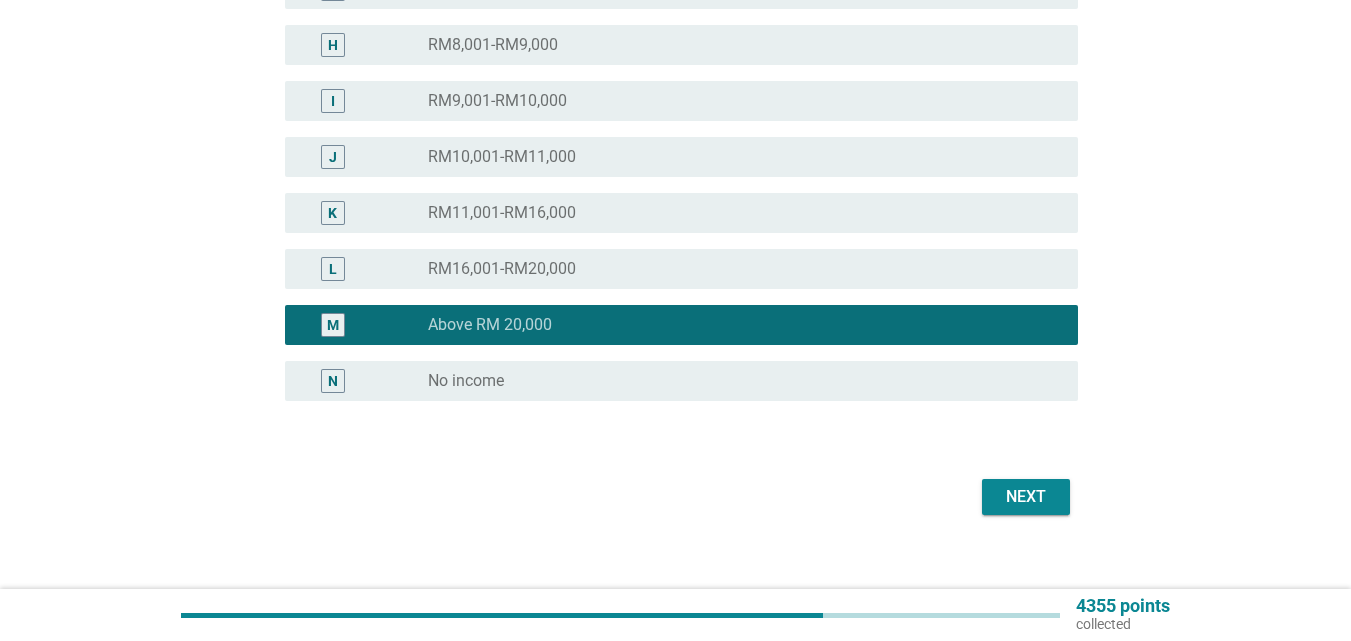 scroll, scrollTop: 675, scrollLeft: 0, axis: vertical 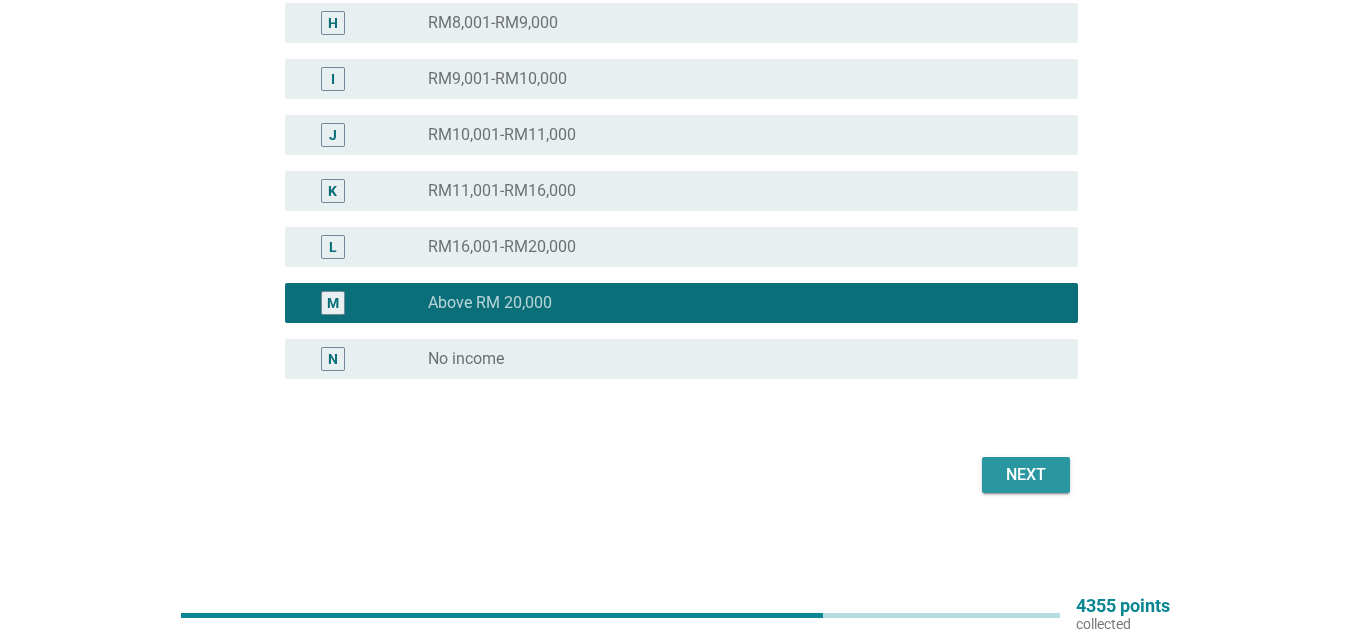 drag, startPoint x: 1041, startPoint y: 472, endPoint x: 1031, endPoint y: 459, distance: 16.40122 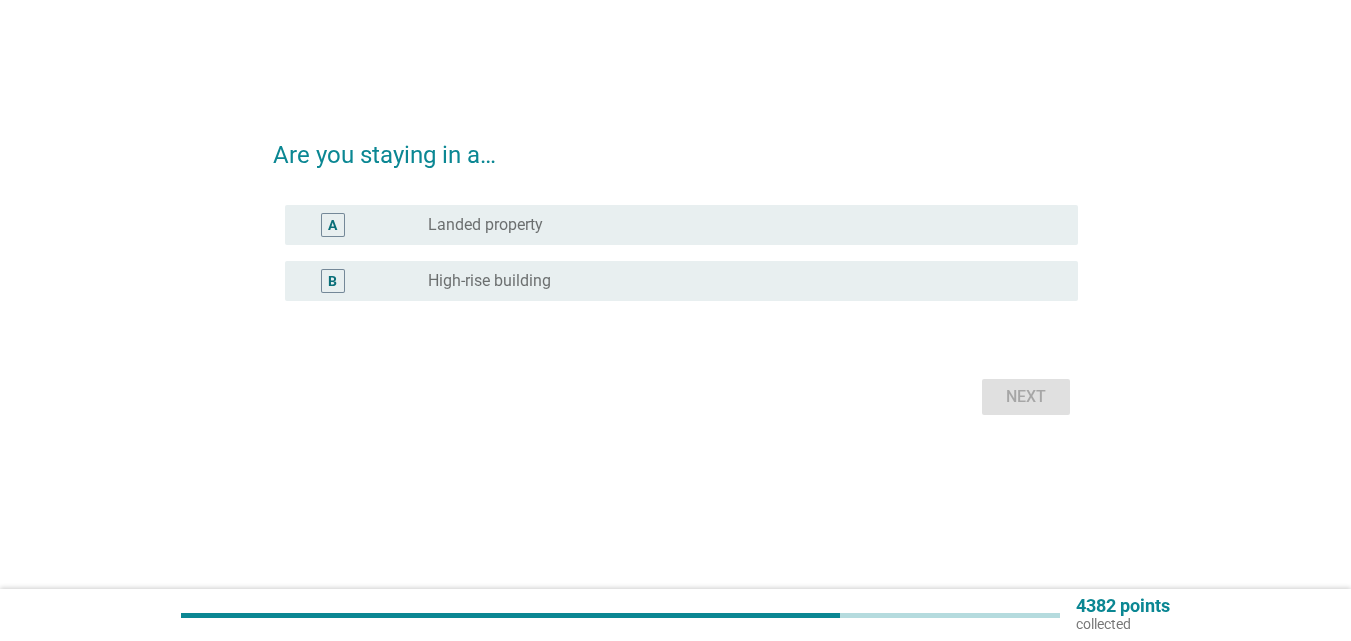 scroll, scrollTop: 0, scrollLeft: 0, axis: both 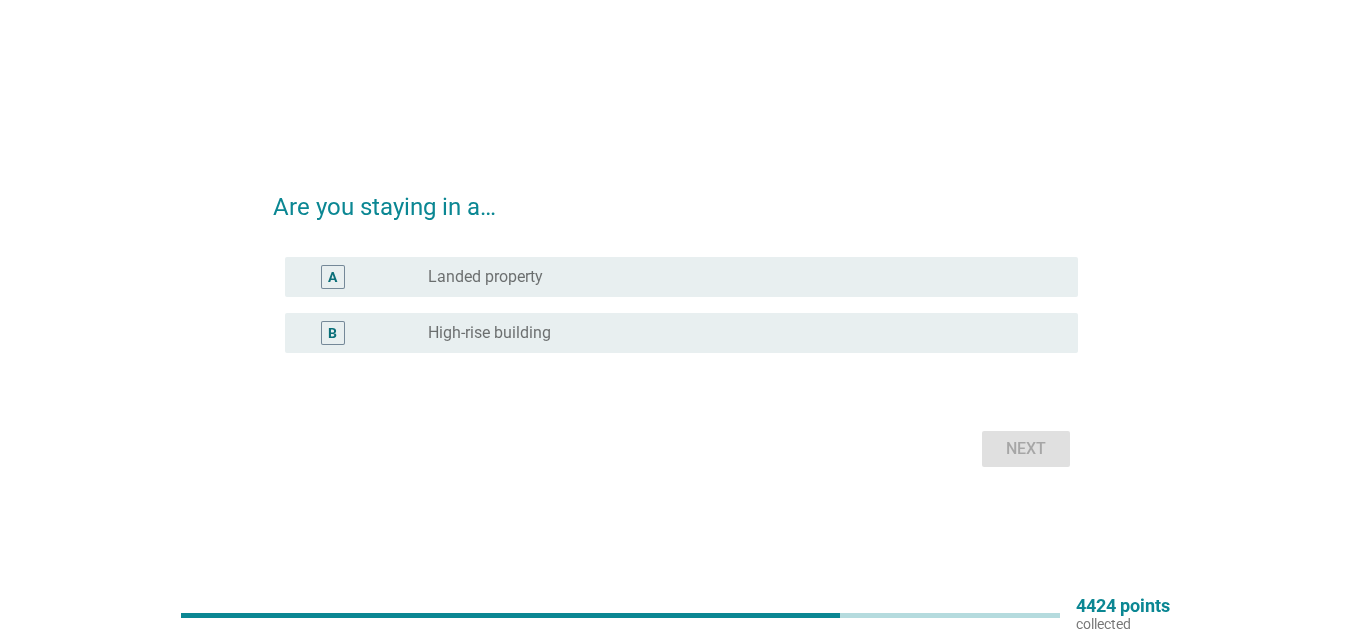 drag, startPoint x: 534, startPoint y: 272, endPoint x: 547, endPoint y: 272, distance: 13 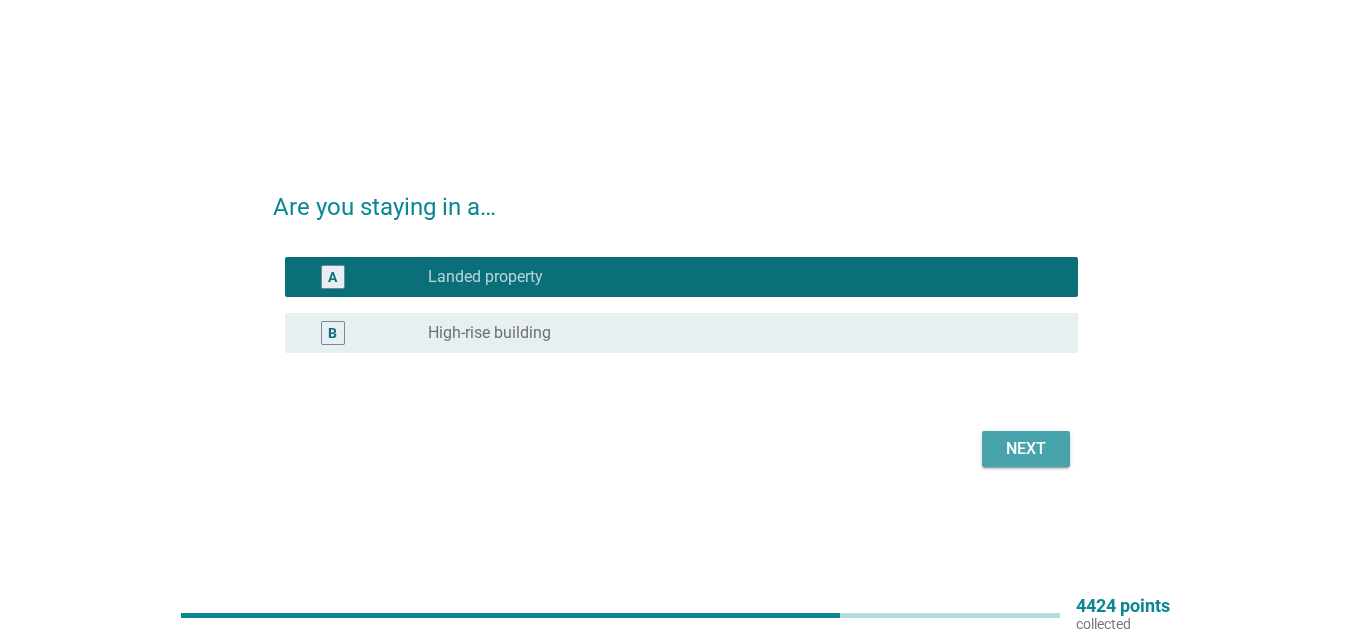 click on "Next" at bounding box center (1026, 449) 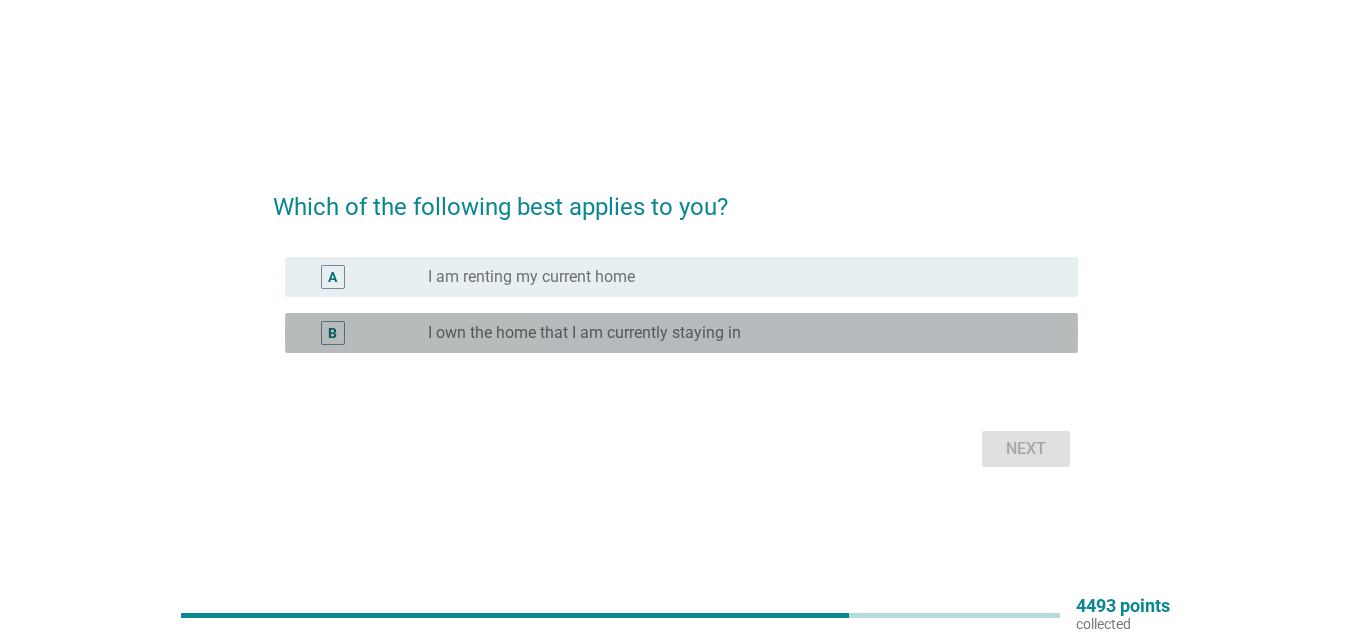 click on "I own the home that I am currently staying in" at bounding box center (584, 333) 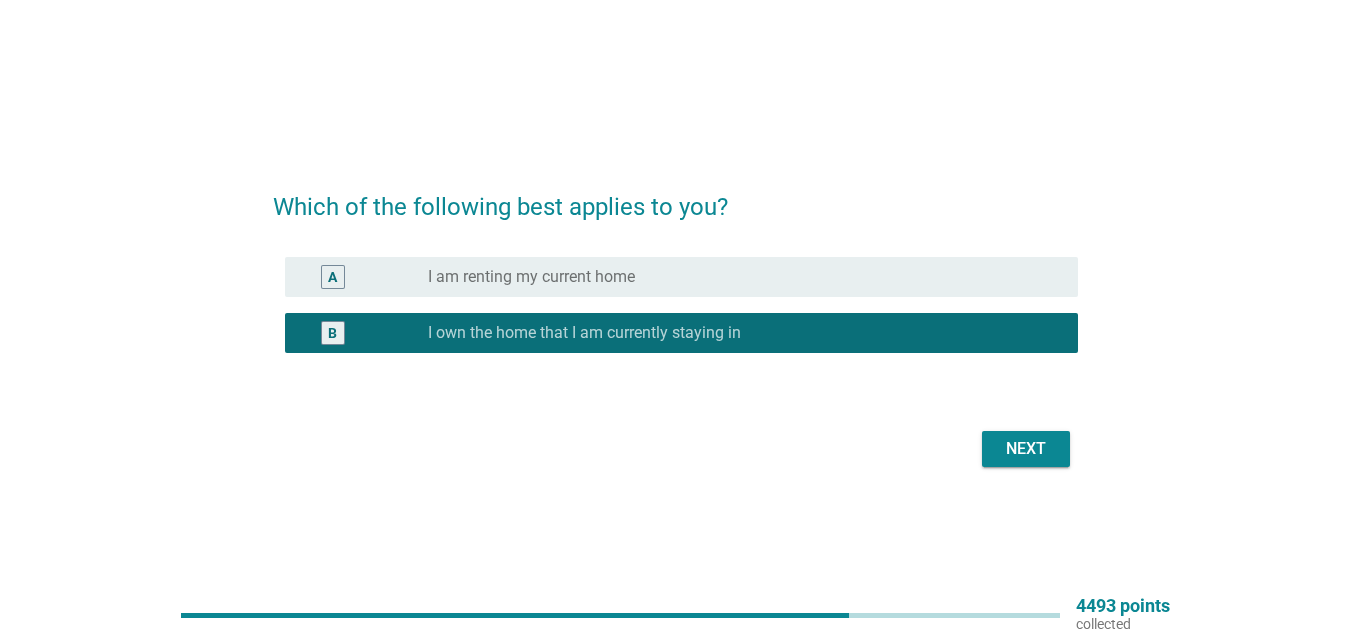 click on "Next" at bounding box center (1026, 449) 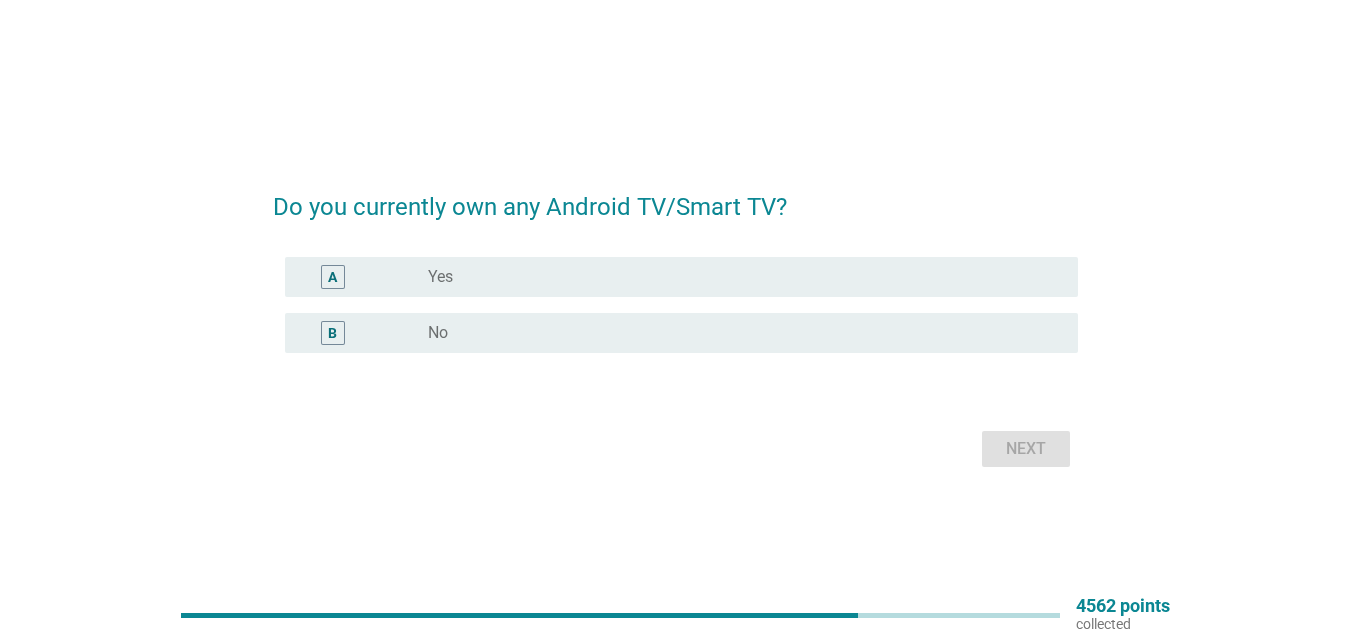 click on "No" at bounding box center (438, 333) 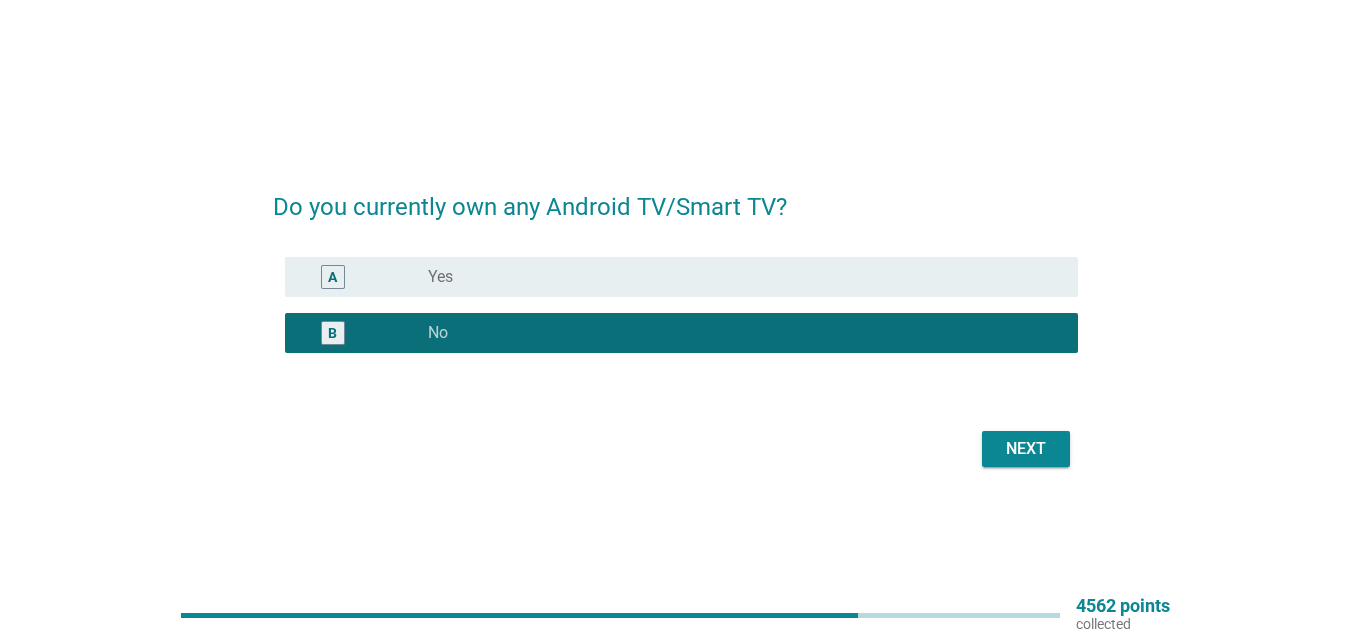 drag, startPoint x: 550, startPoint y: 271, endPoint x: 598, endPoint y: 288, distance: 50.92151 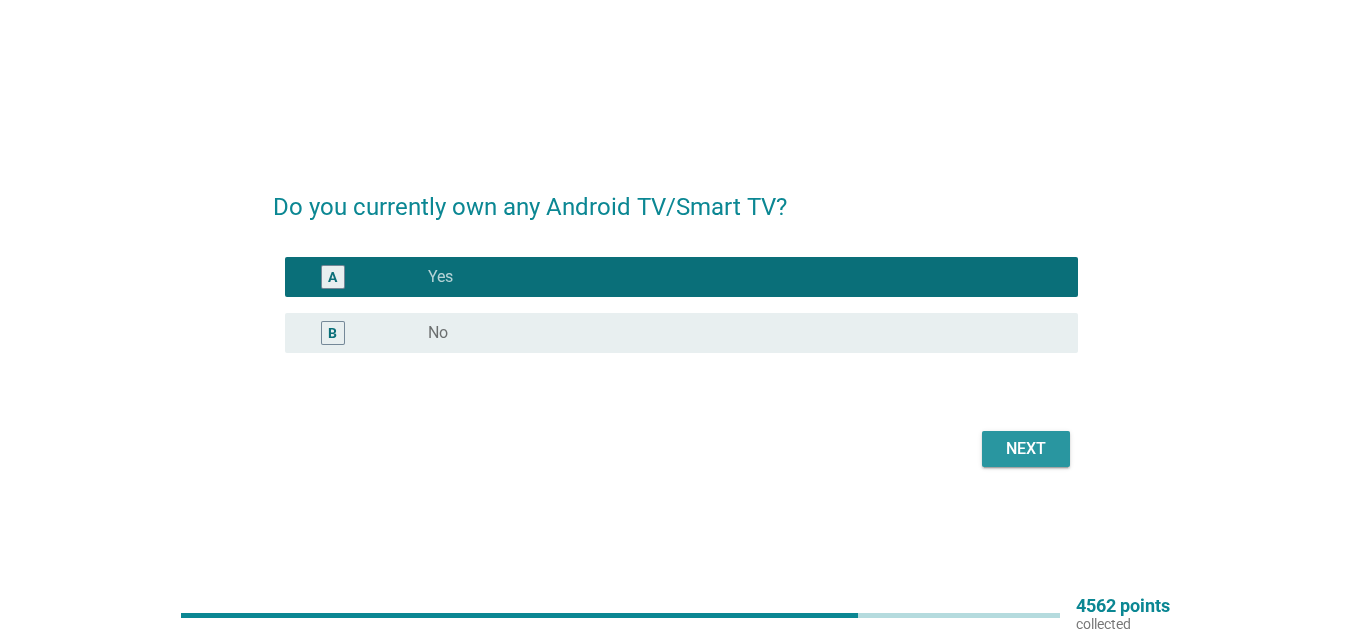 click on "Next" at bounding box center [1026, 449] 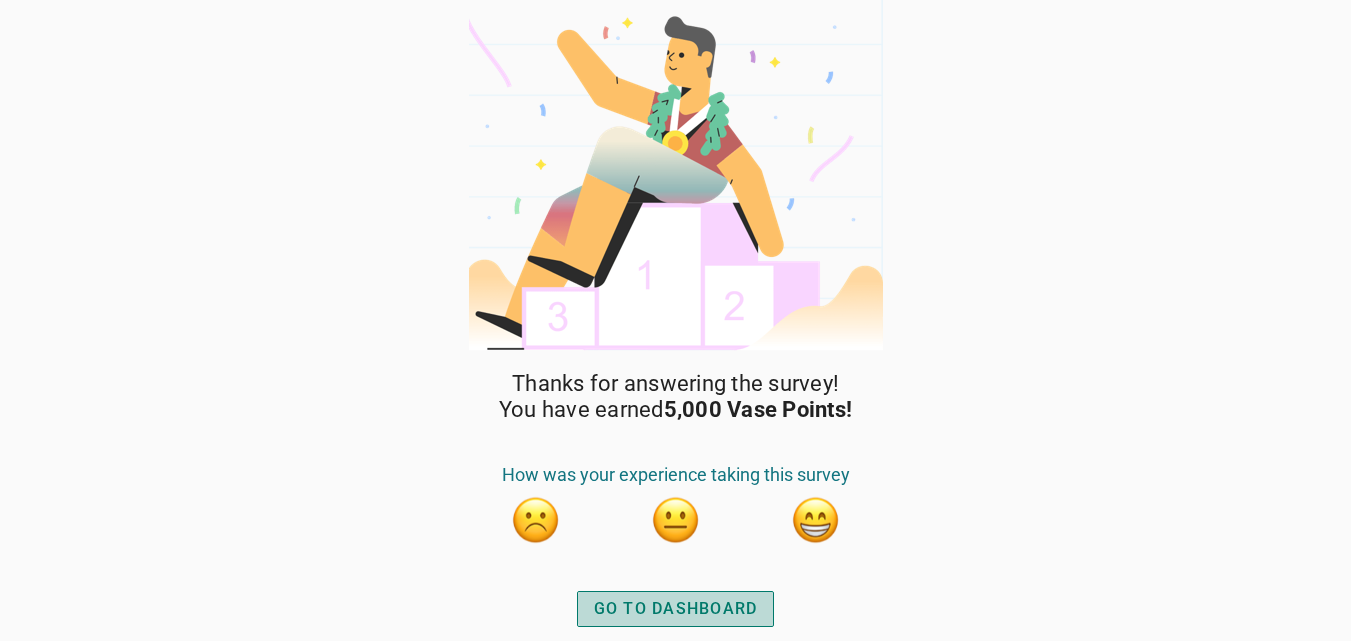 click on "GO TO DASHBOARD" at bounding box center [676, 609] 